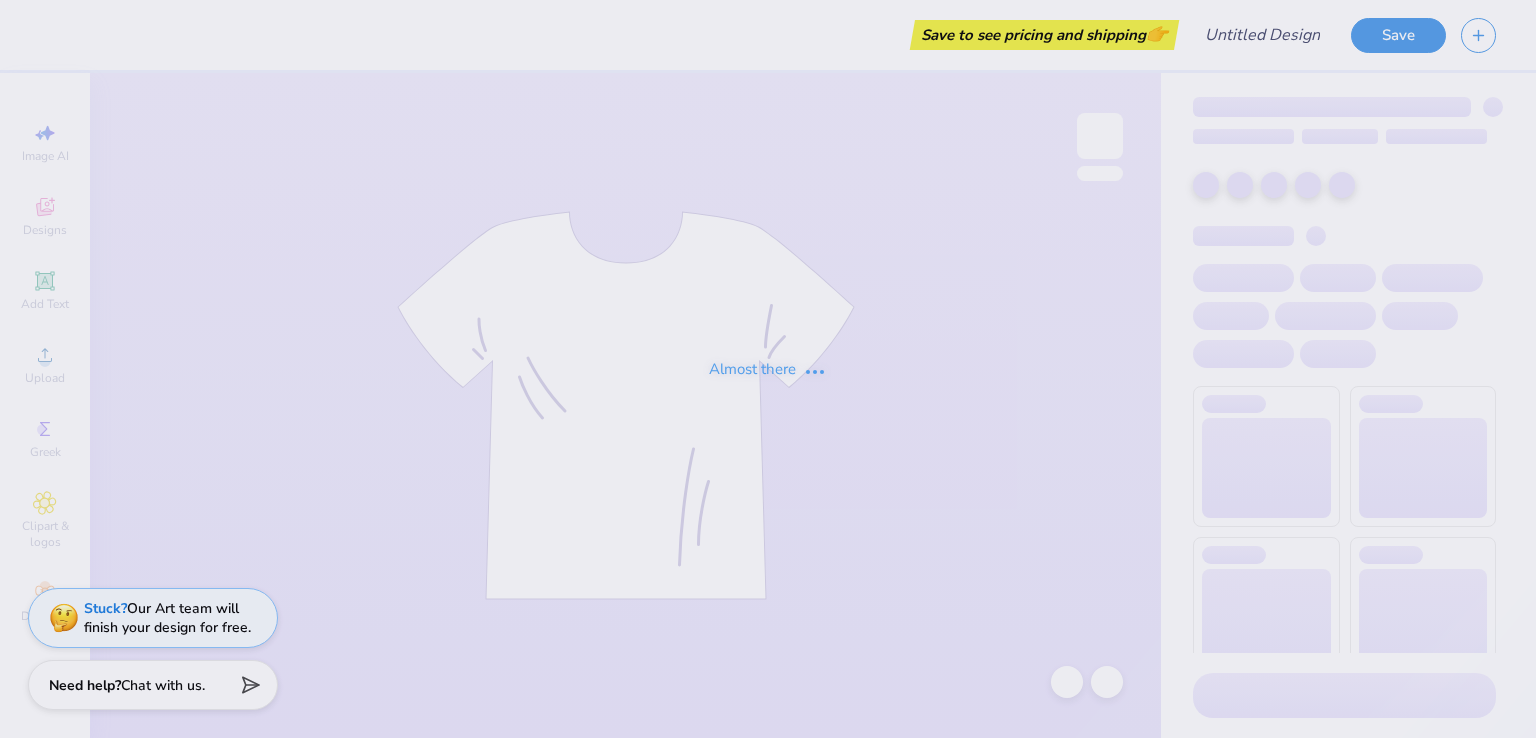 scroll, scrollTop: 0, scrollLeft: 0, axis: both 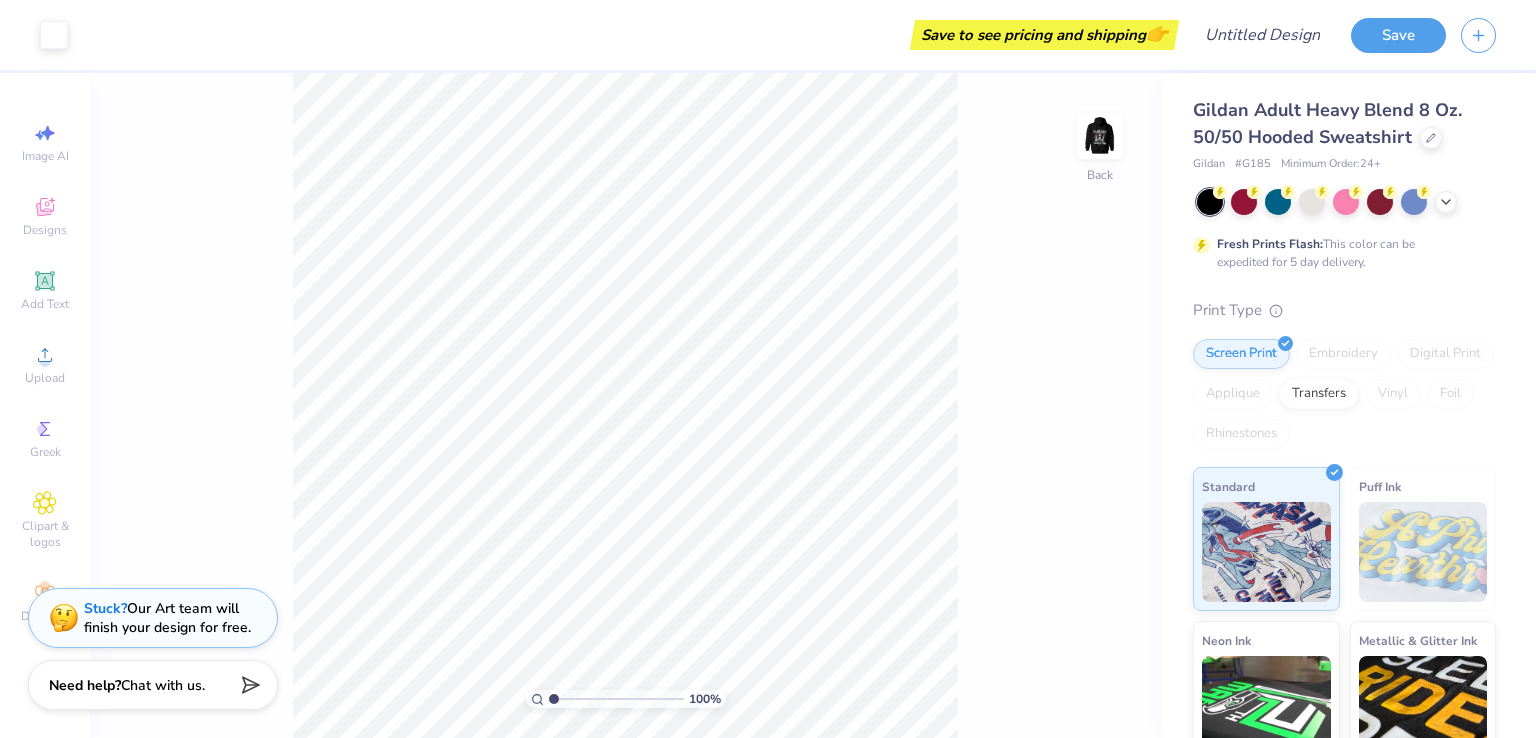 click on "100  % Back" at bounding box center [625, 405] 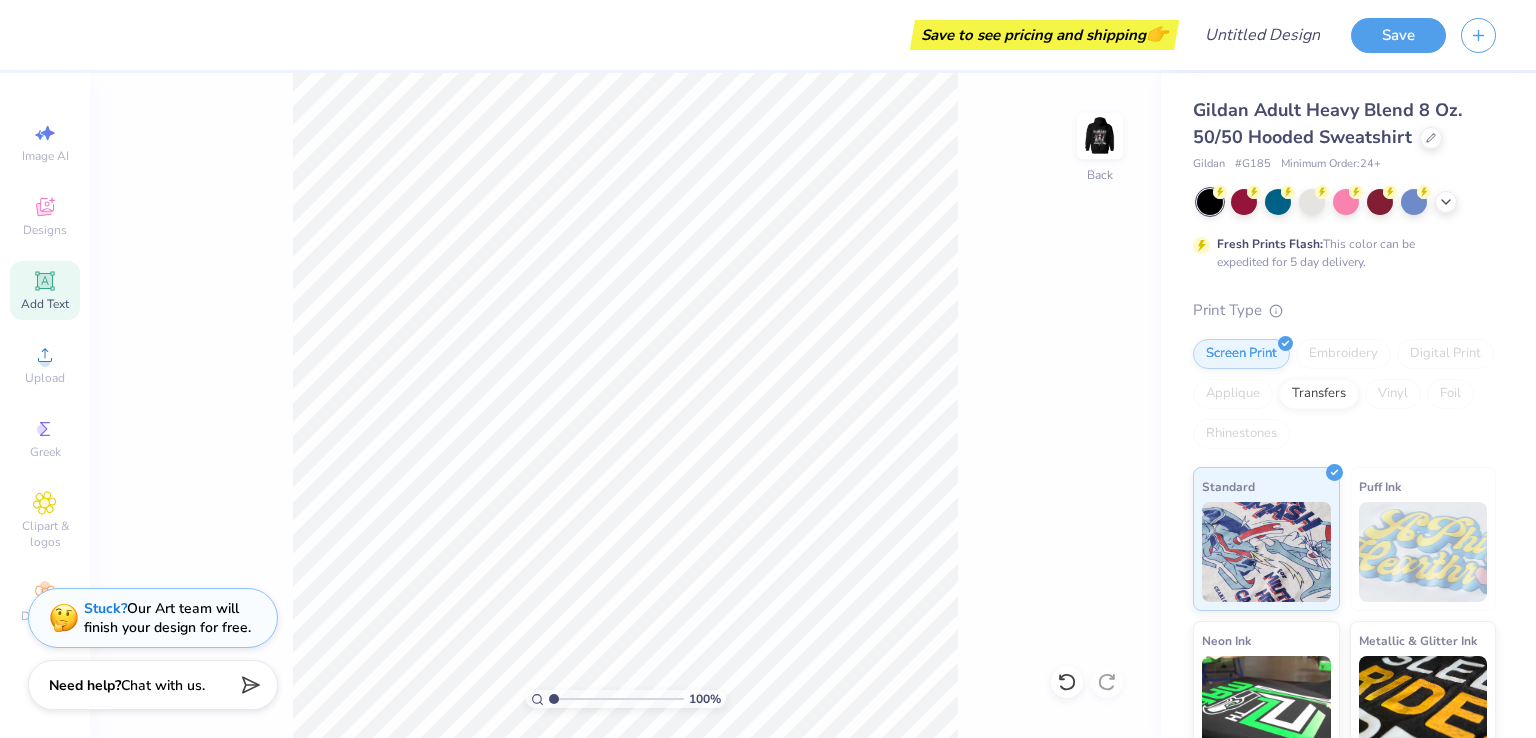 click 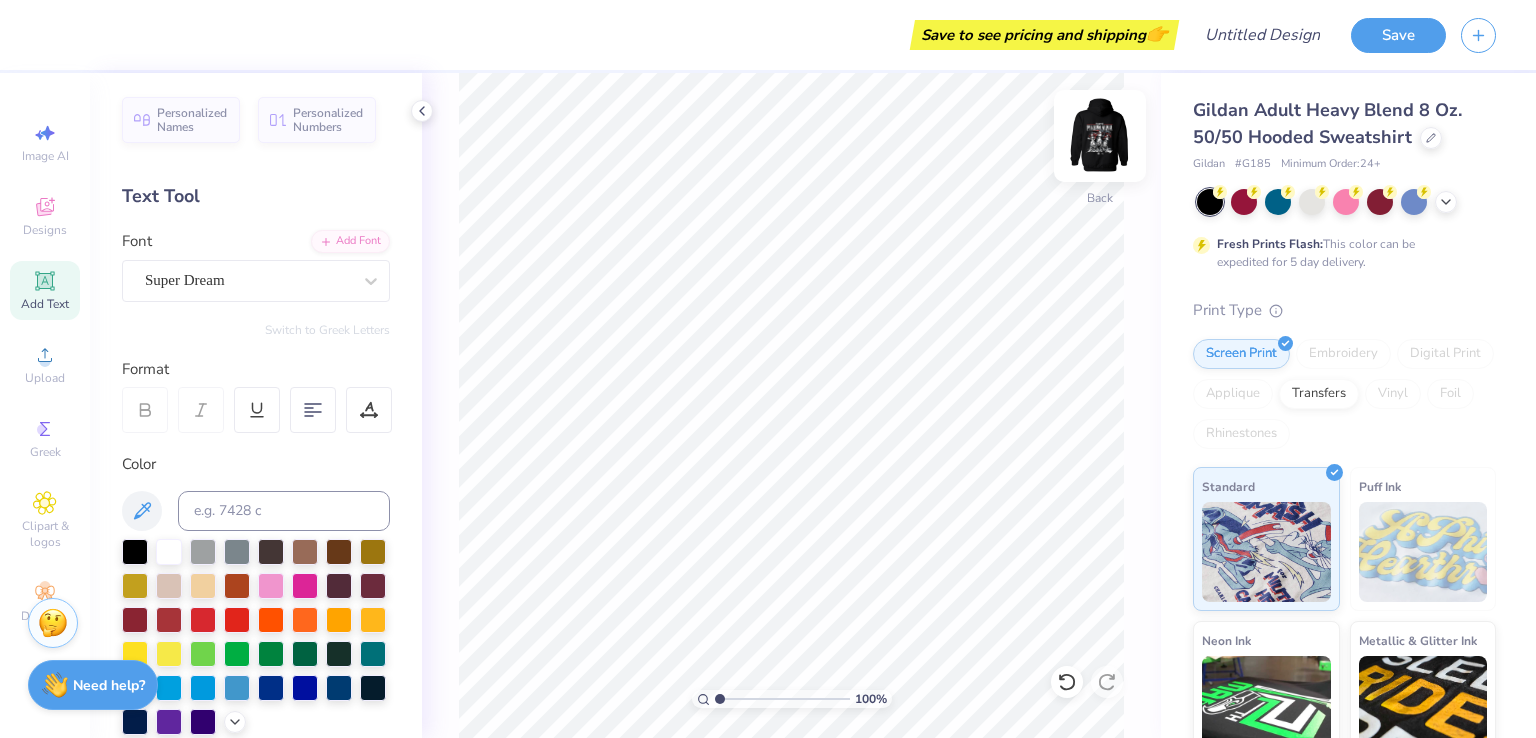 click at bounding box center [1100, 136] 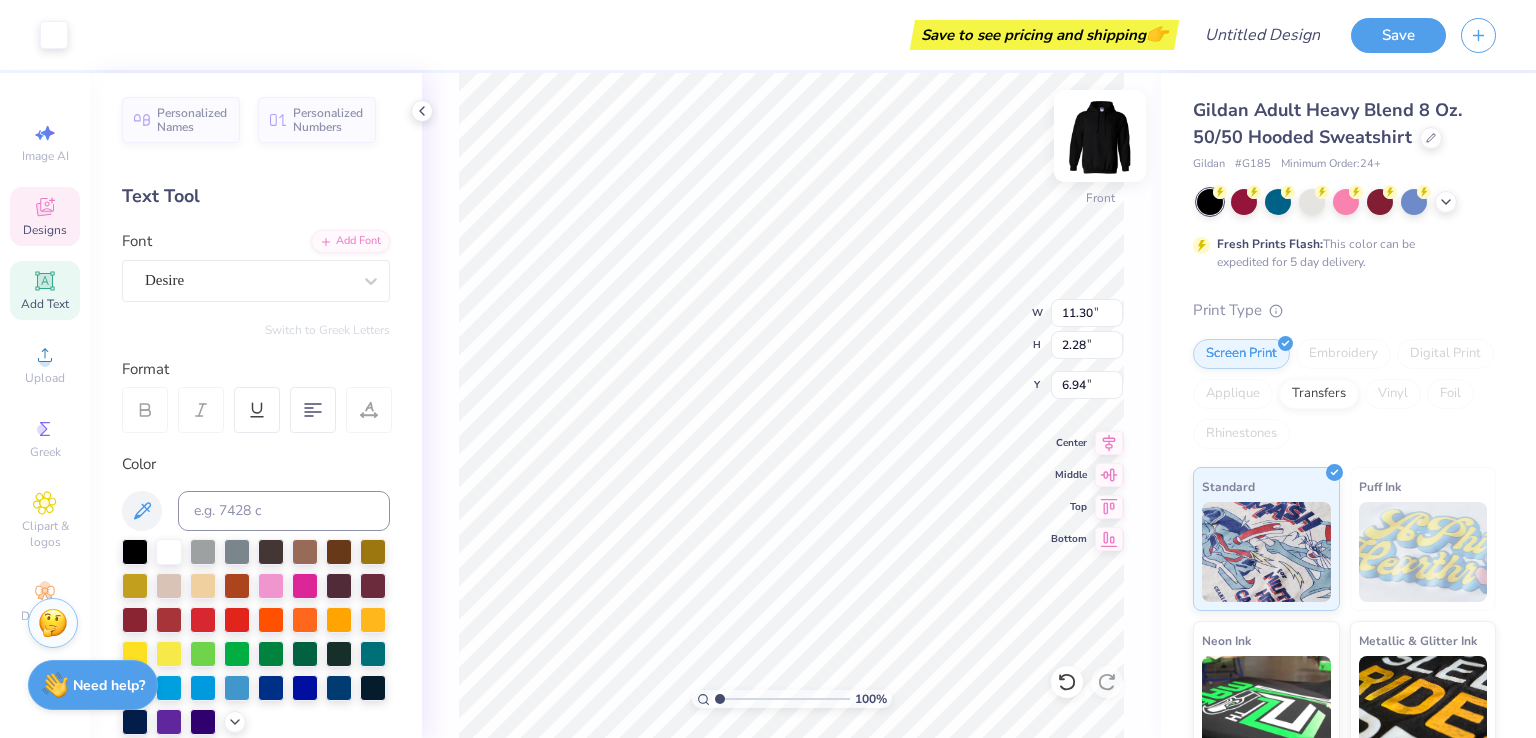 type on "11.30" 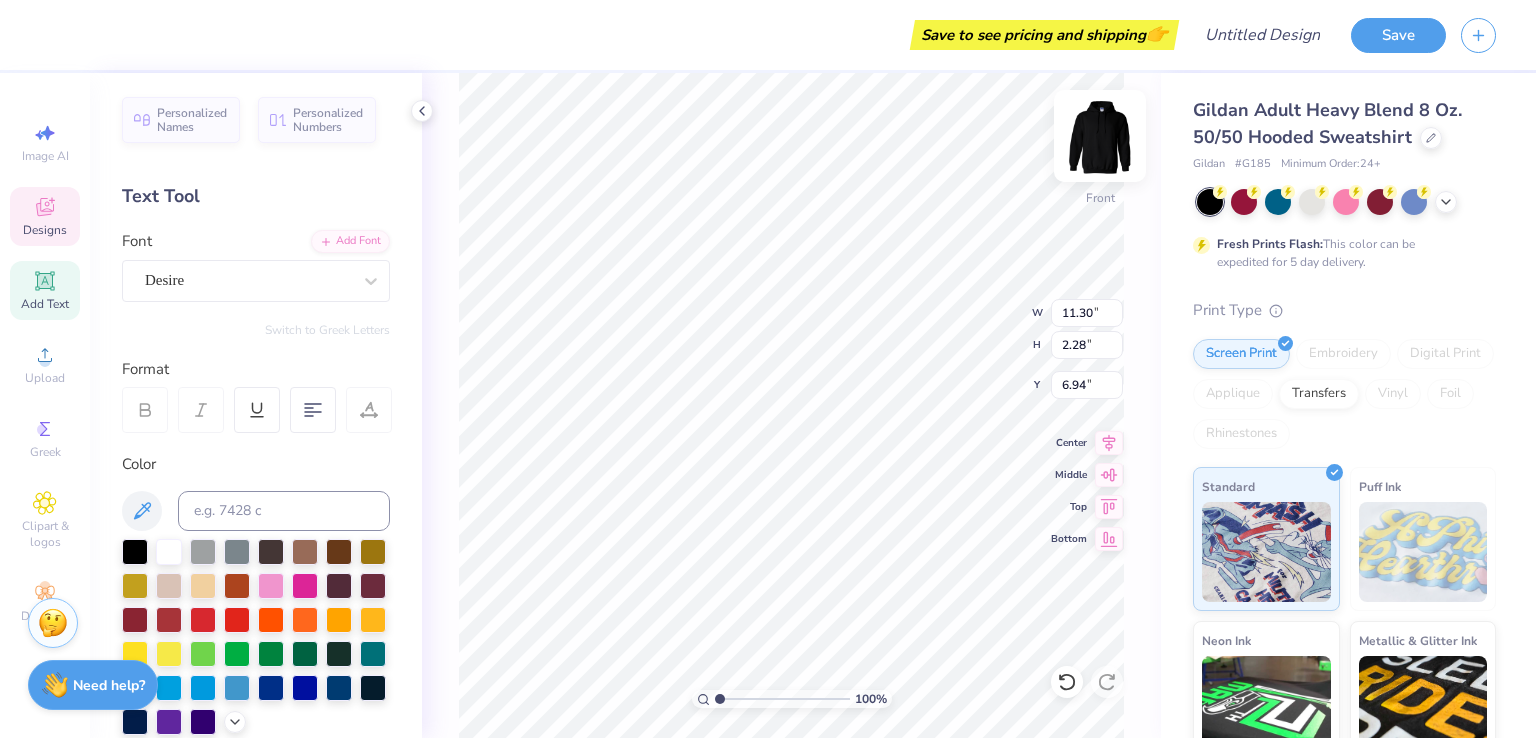 scroll, scrollTop: 16, scrollLeft: 2, axis: both 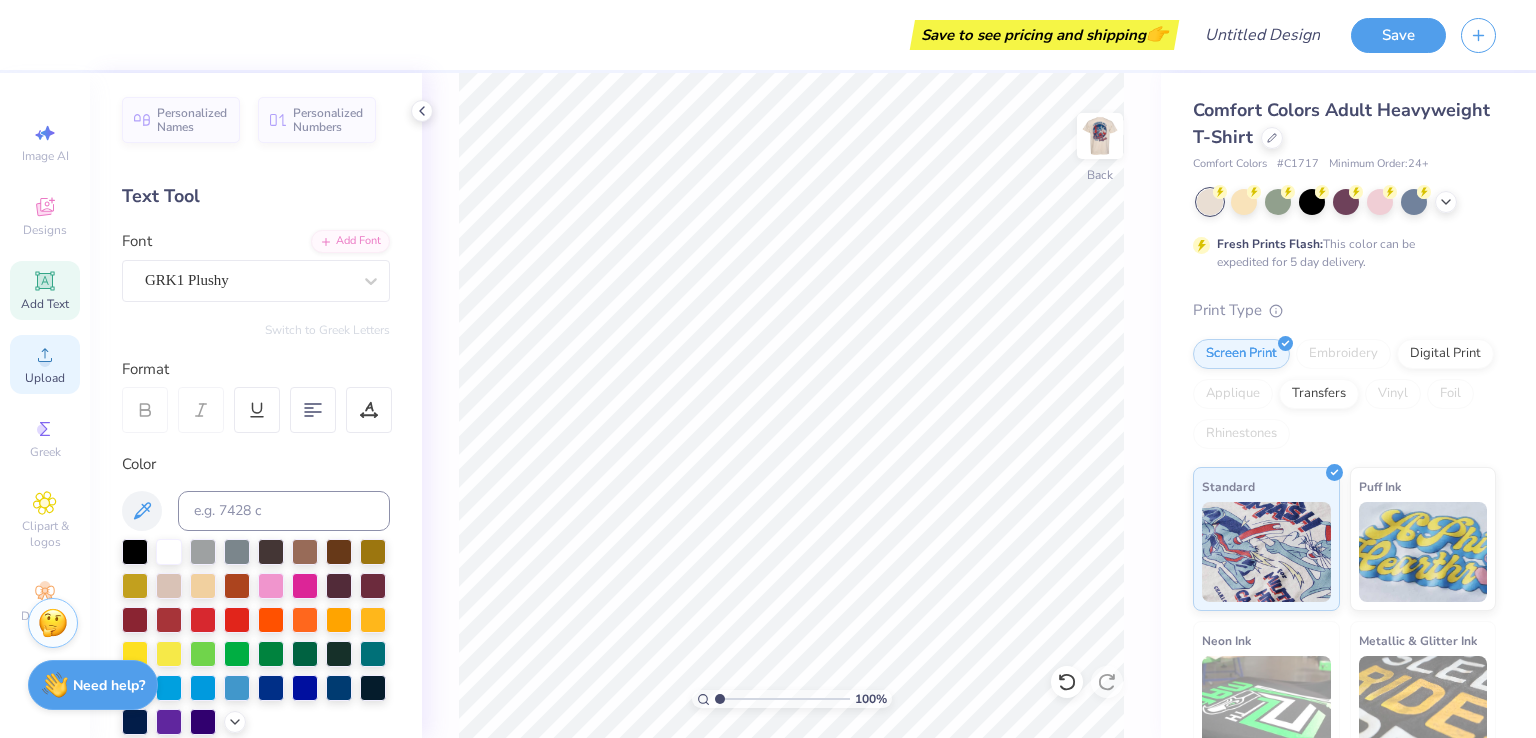 click on "Upload" at bounding box center (45, 378) 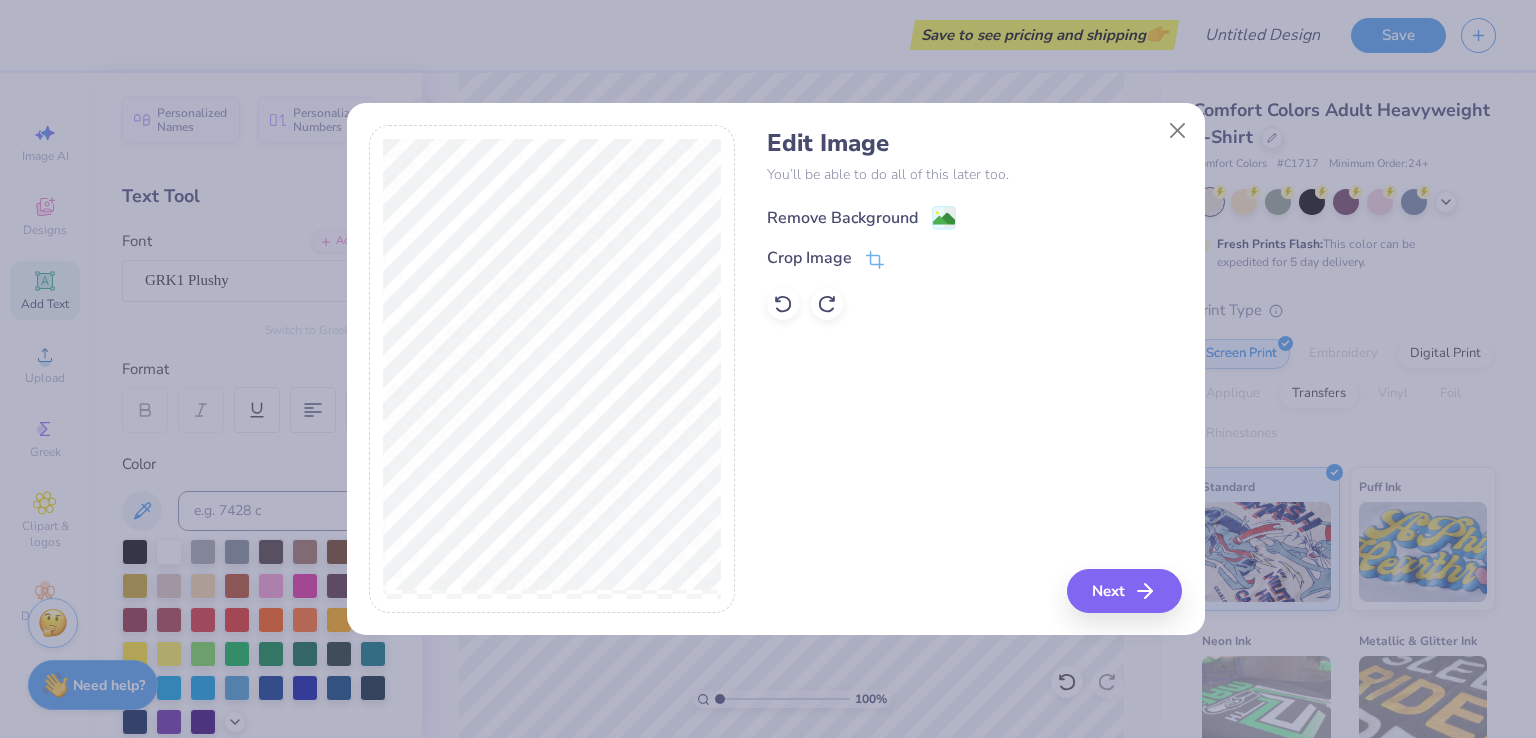 click 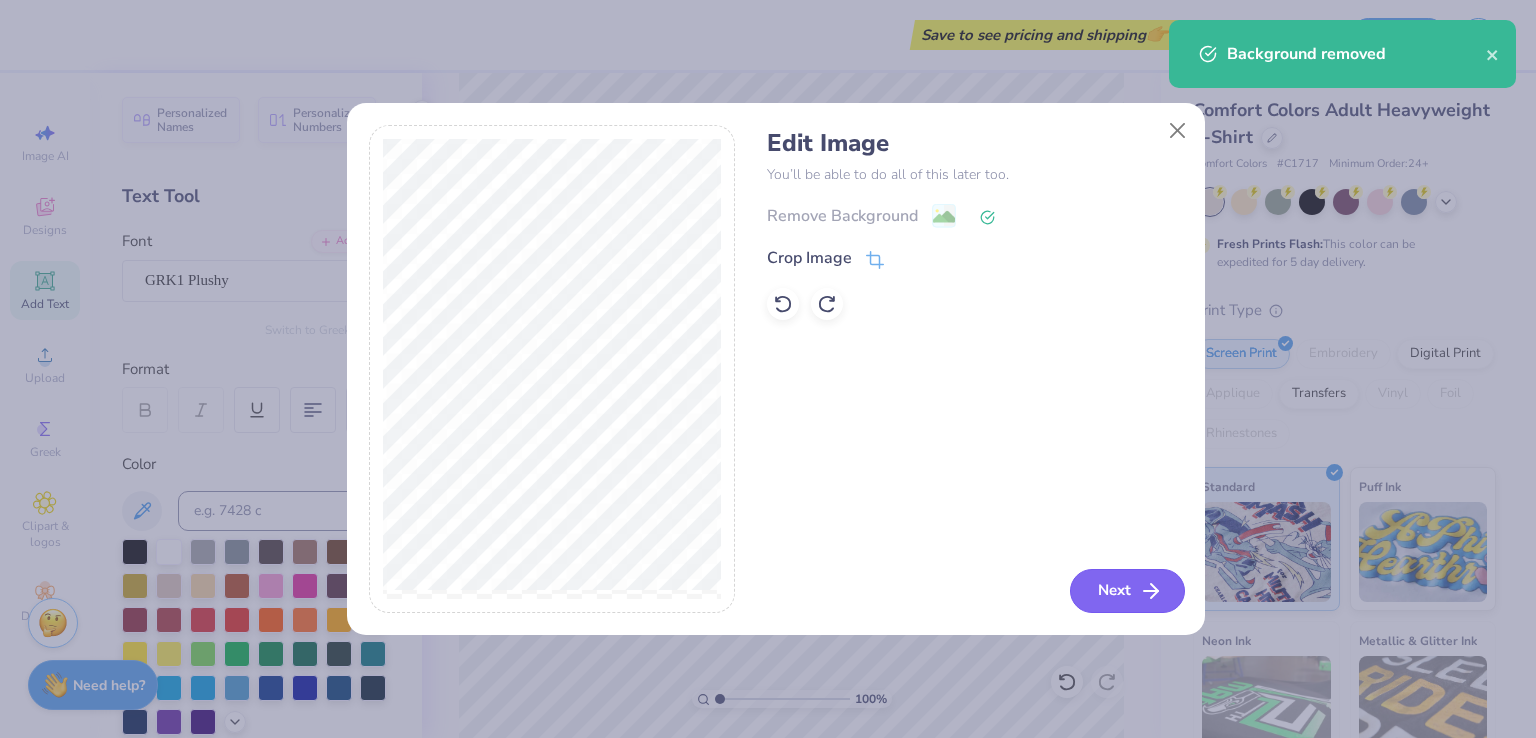 click on "Next" at bounding box center [1127, 591] 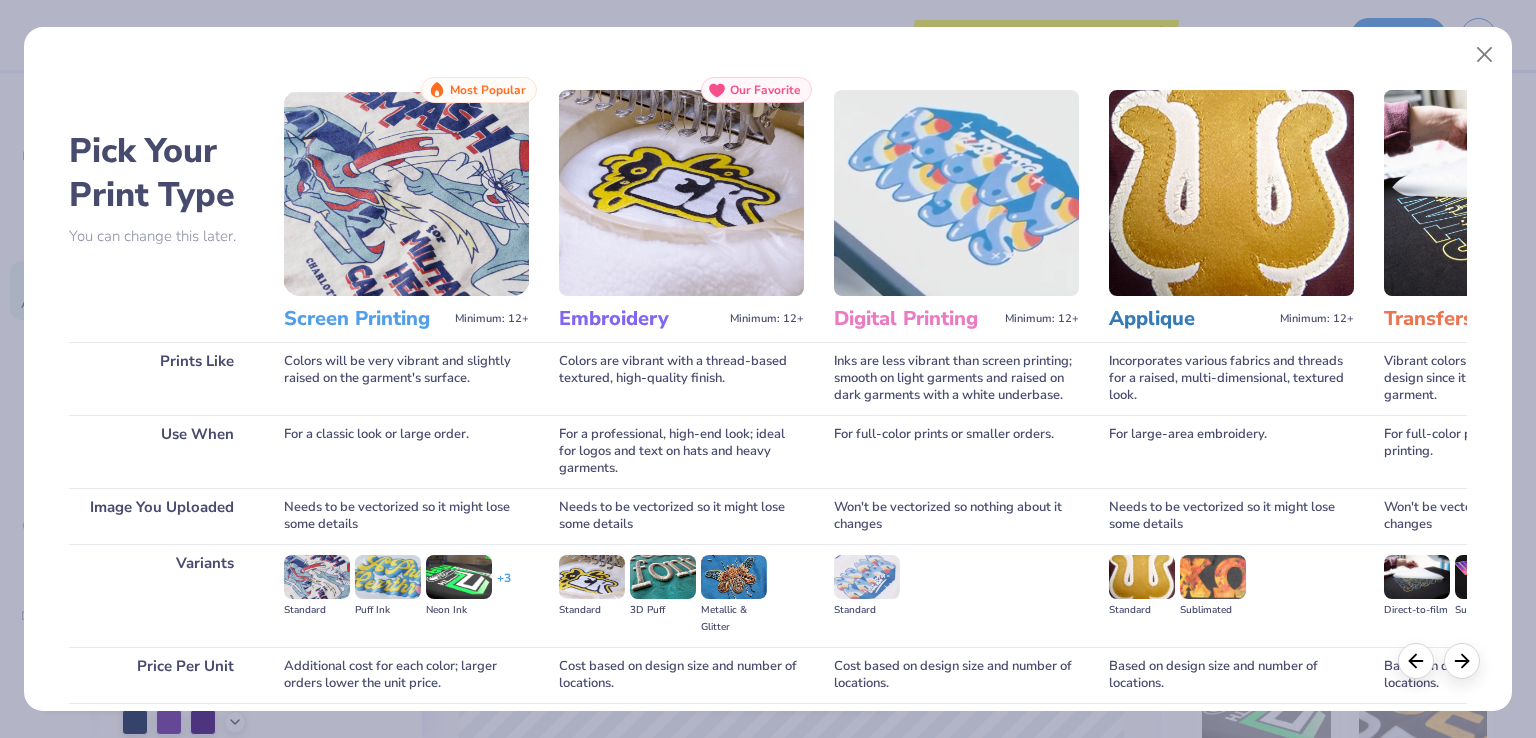 click at bounding box center (406, 193) 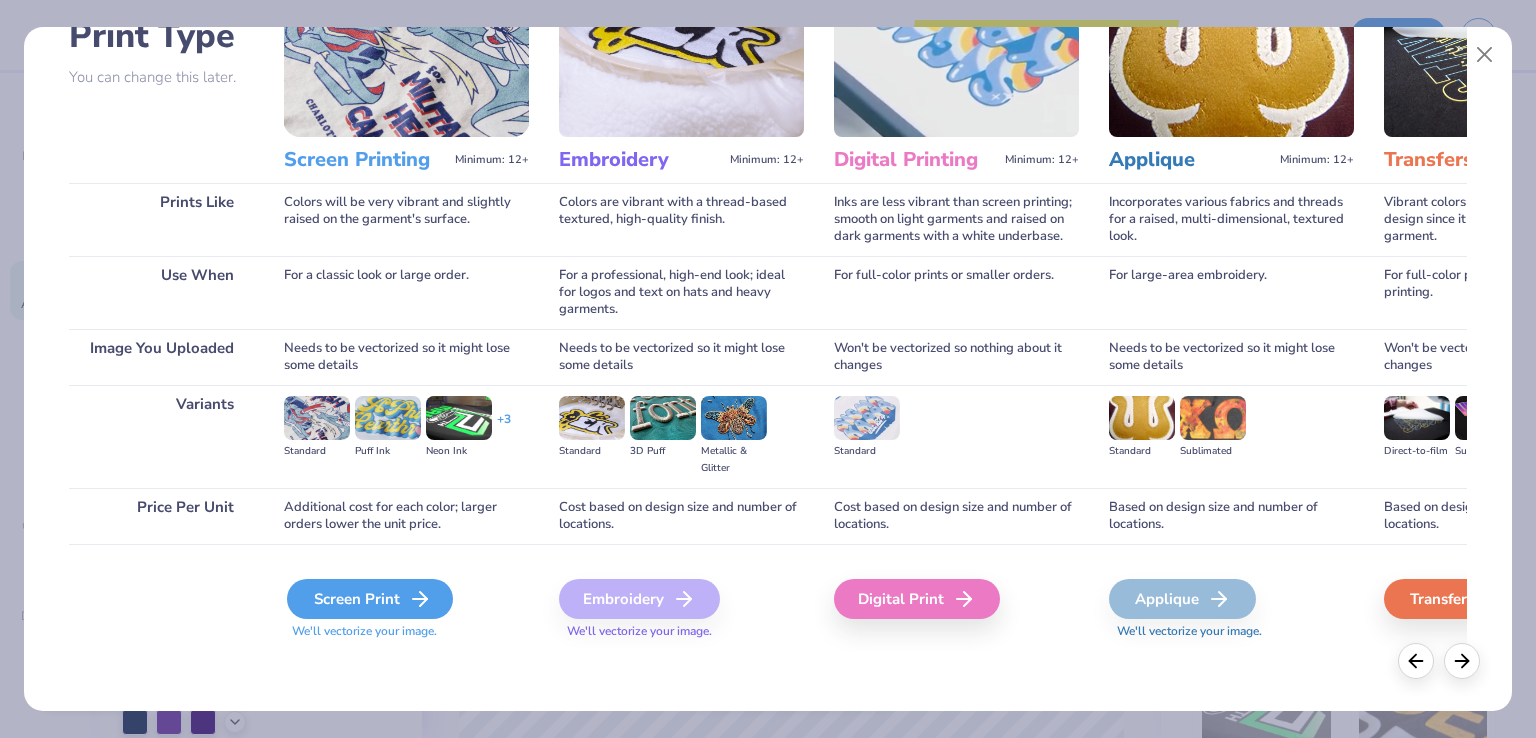 drag, startPoint x: 425, startPoint y: 605, endPoint x: 364, endPoint y: 594, distance: 61.983868 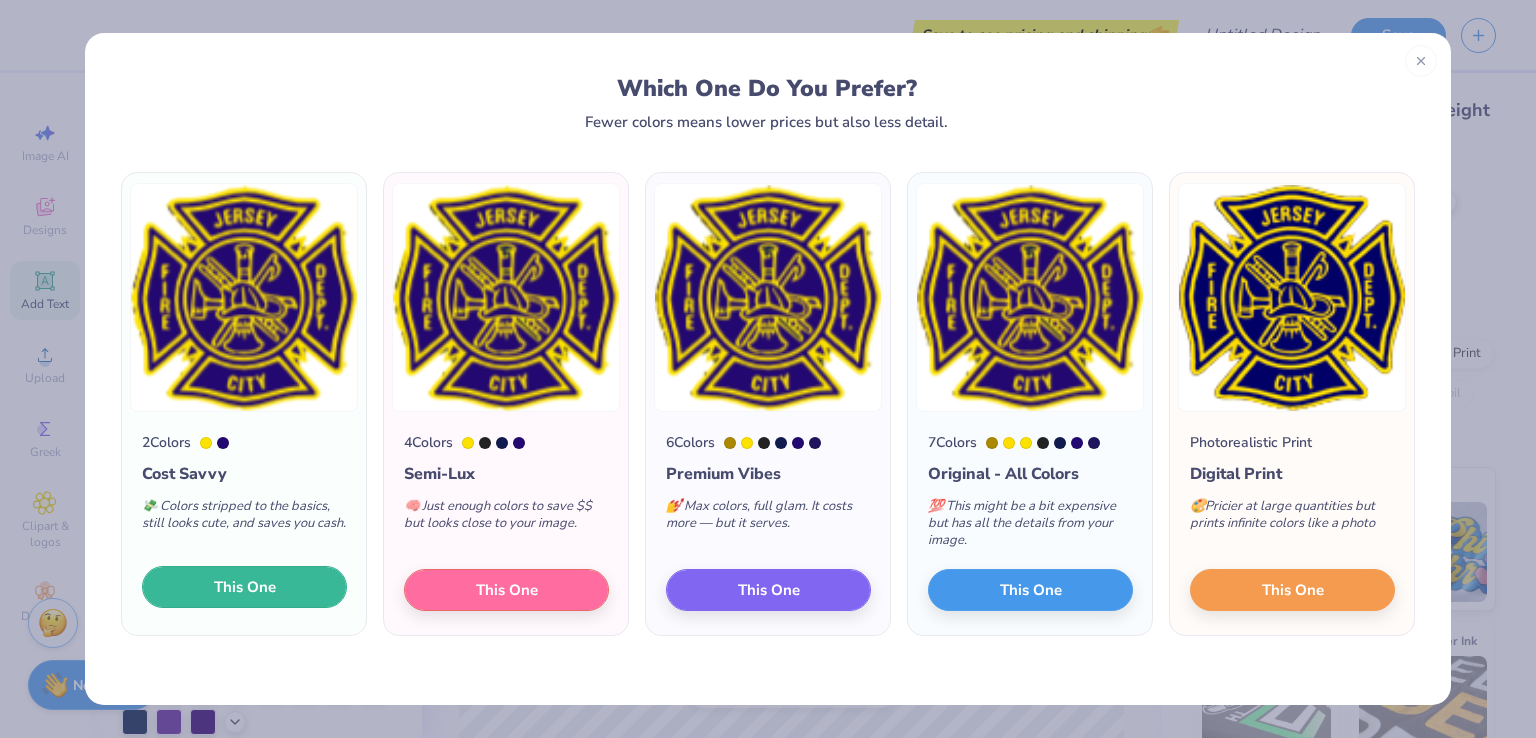 click on "This One" at bounding box center [245, 587] 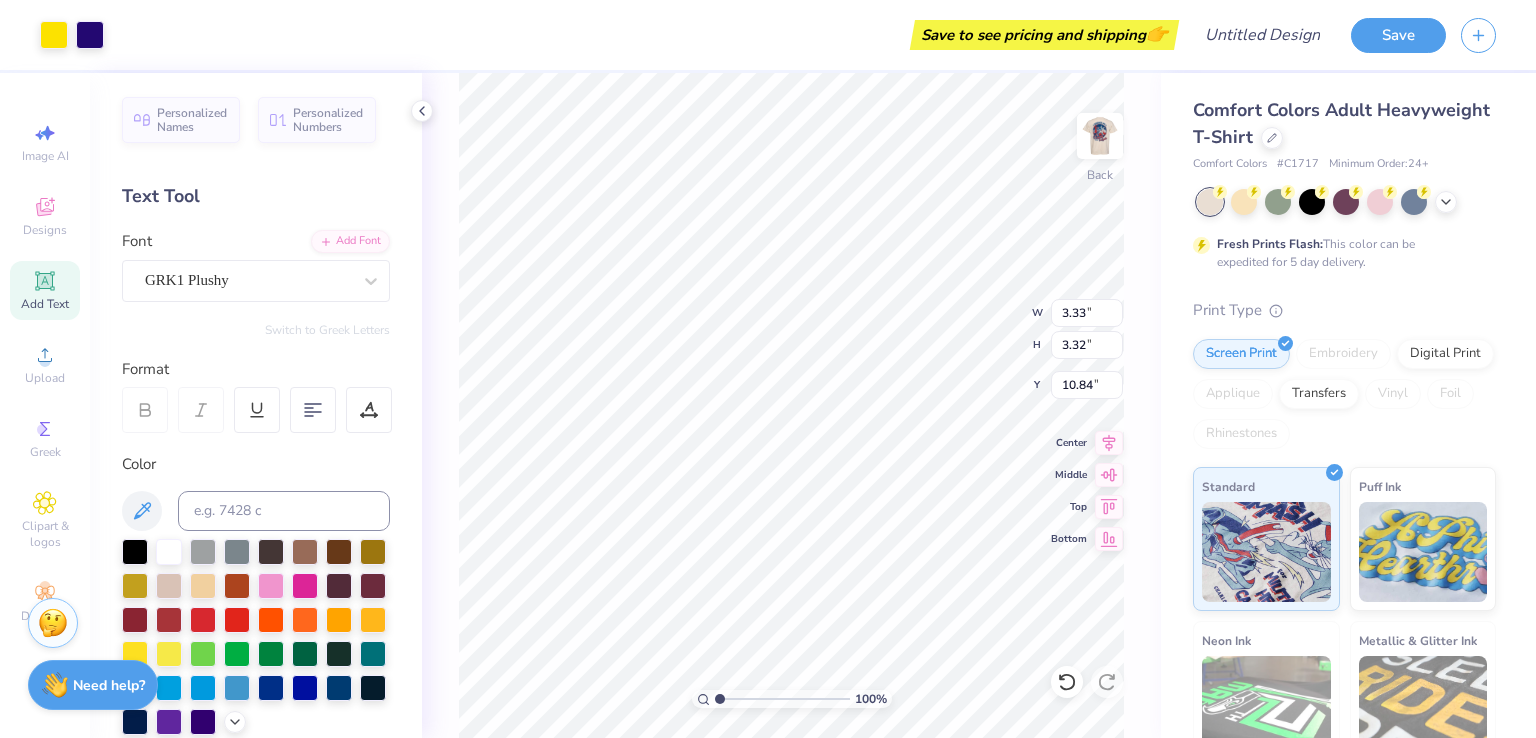 type on "7.39" 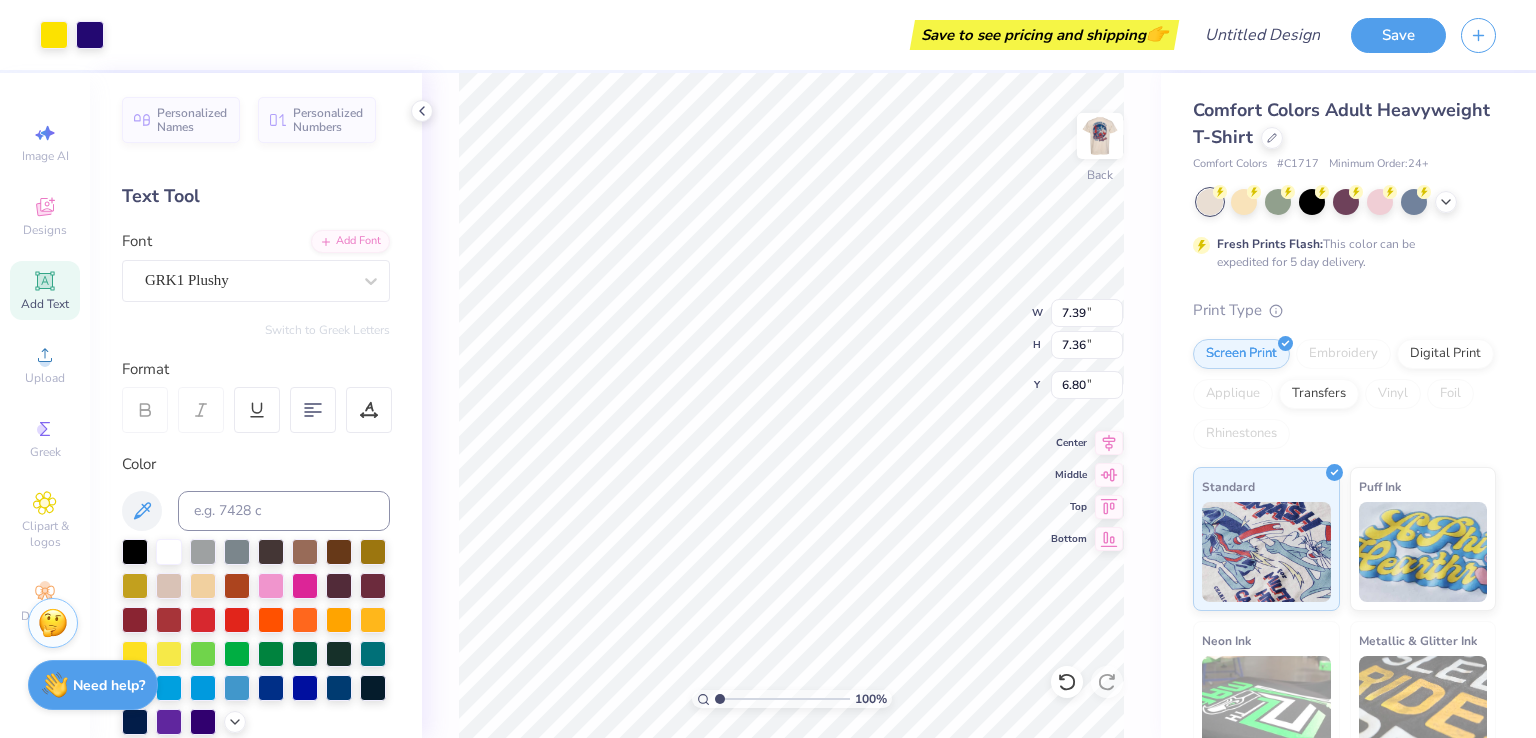 type on "3.78" 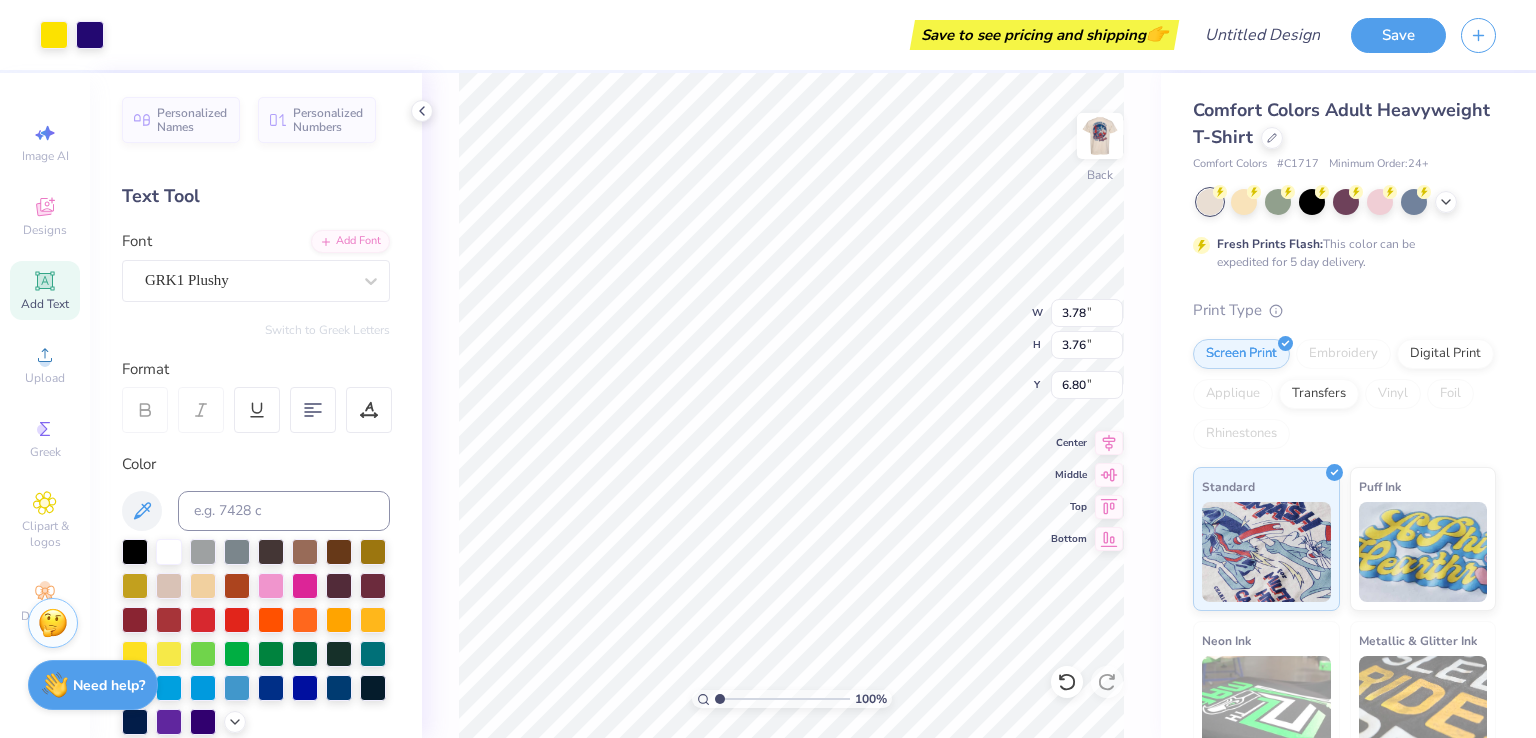 type on "3.00" 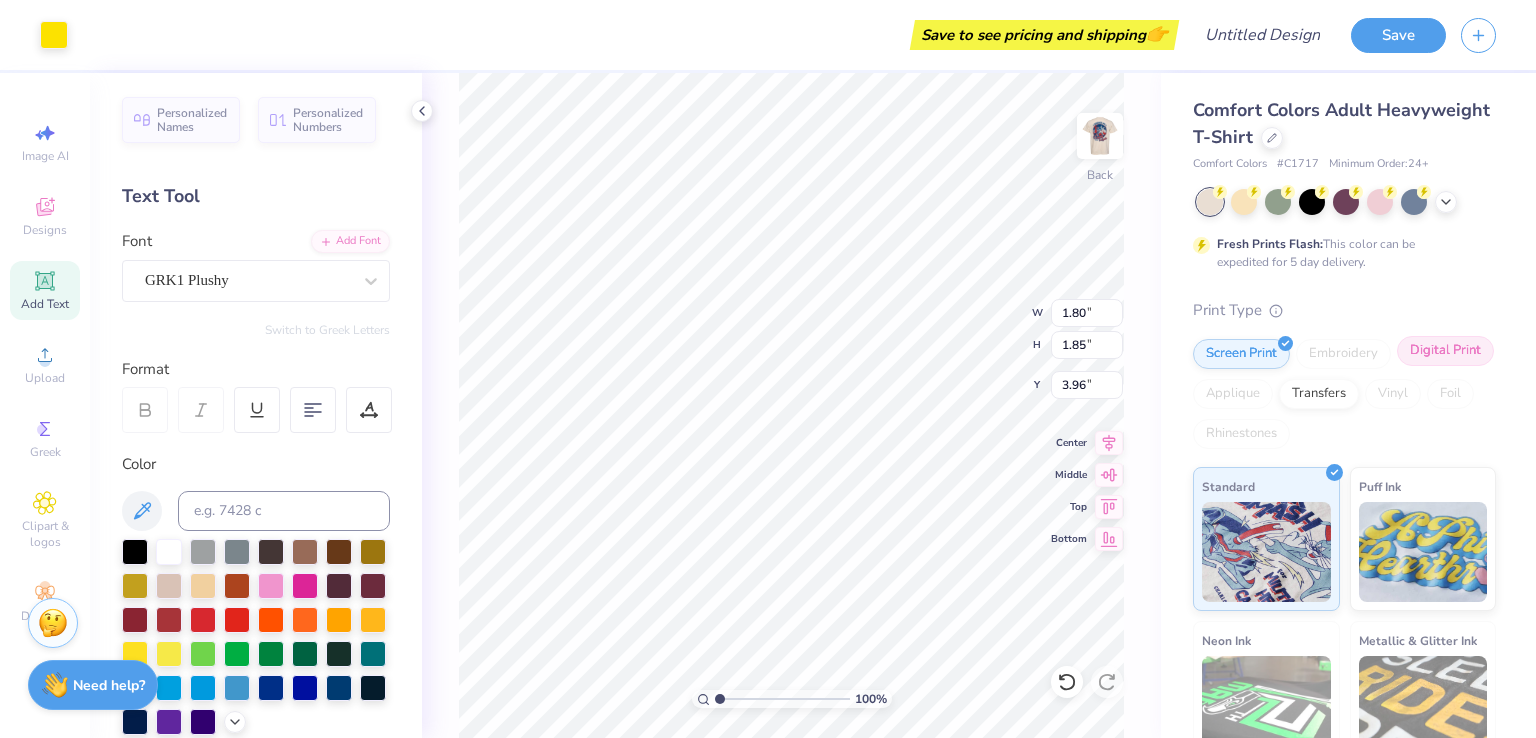 click on "Digital Print" at bounding box center (1445, 351) 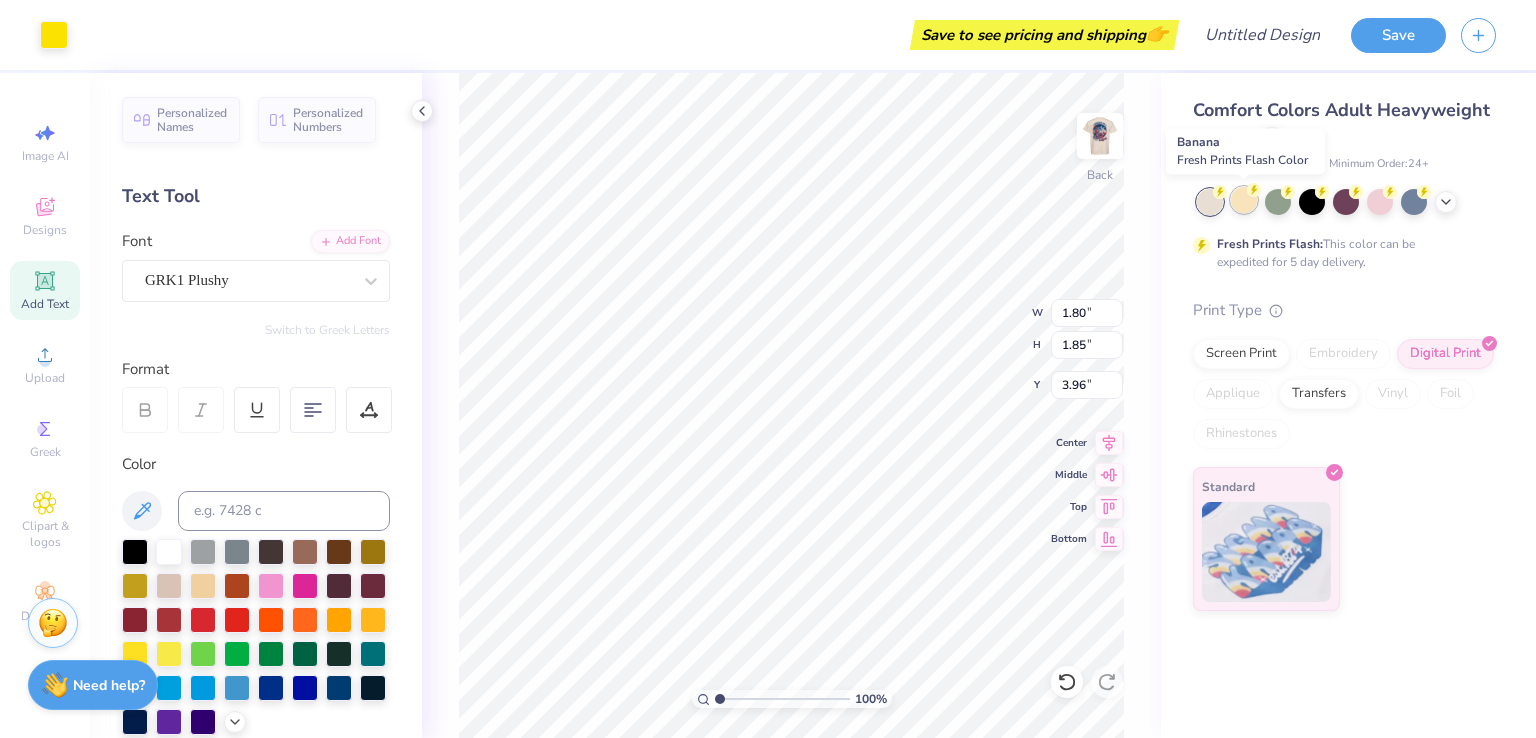 click at bounding box center (1244, 200) 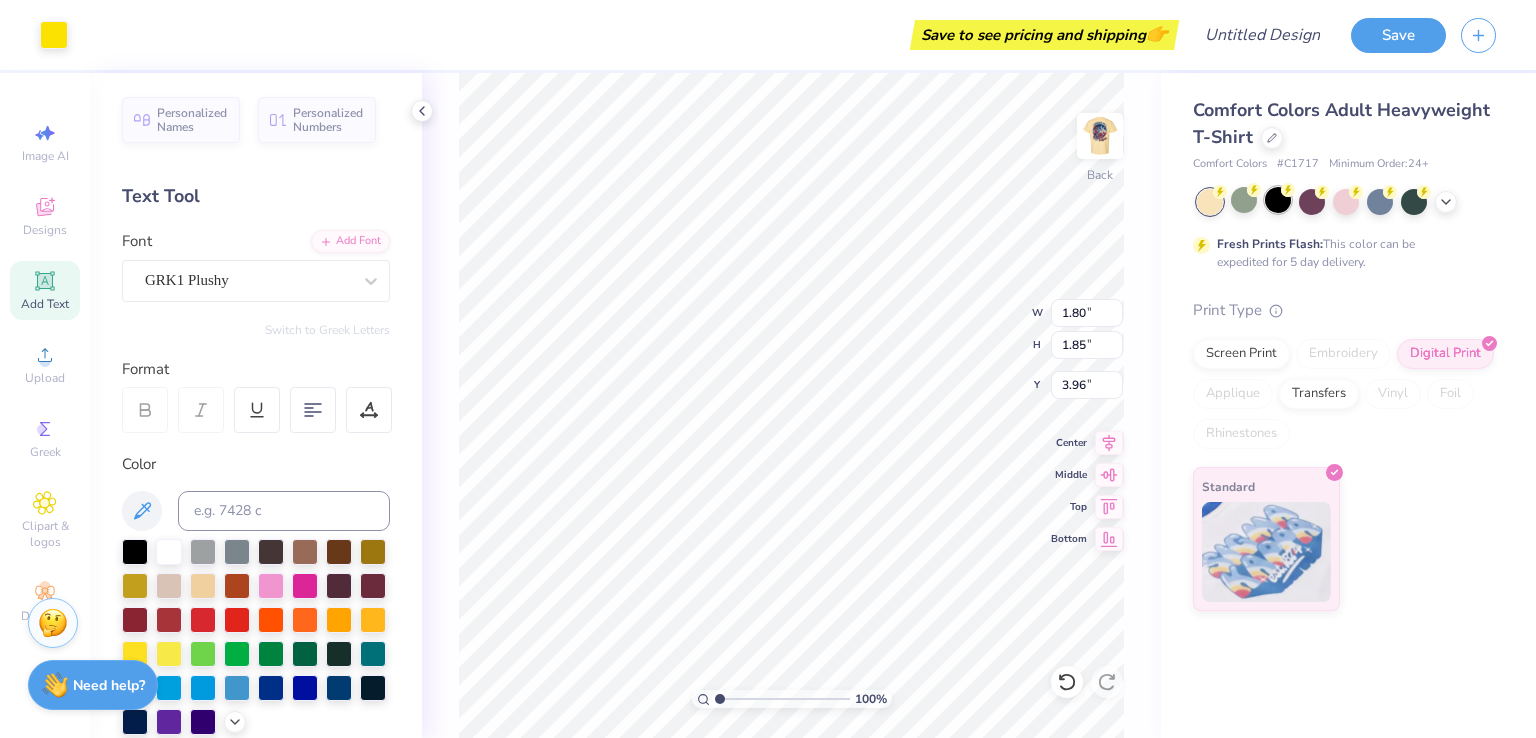 click at bounding box center (1278, 200) 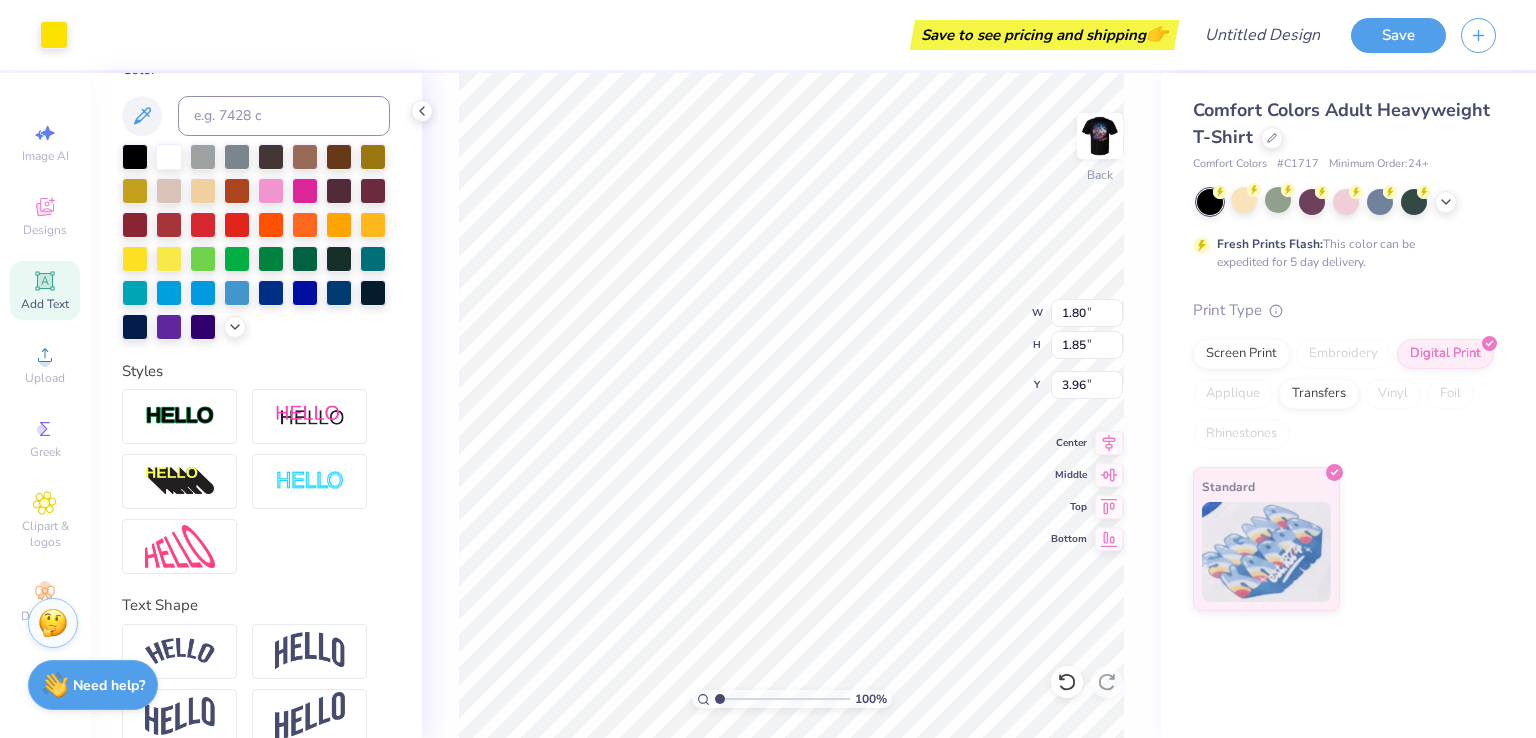 scroll, scrollTop: 457, scrollLeft: 0, axis: vertical 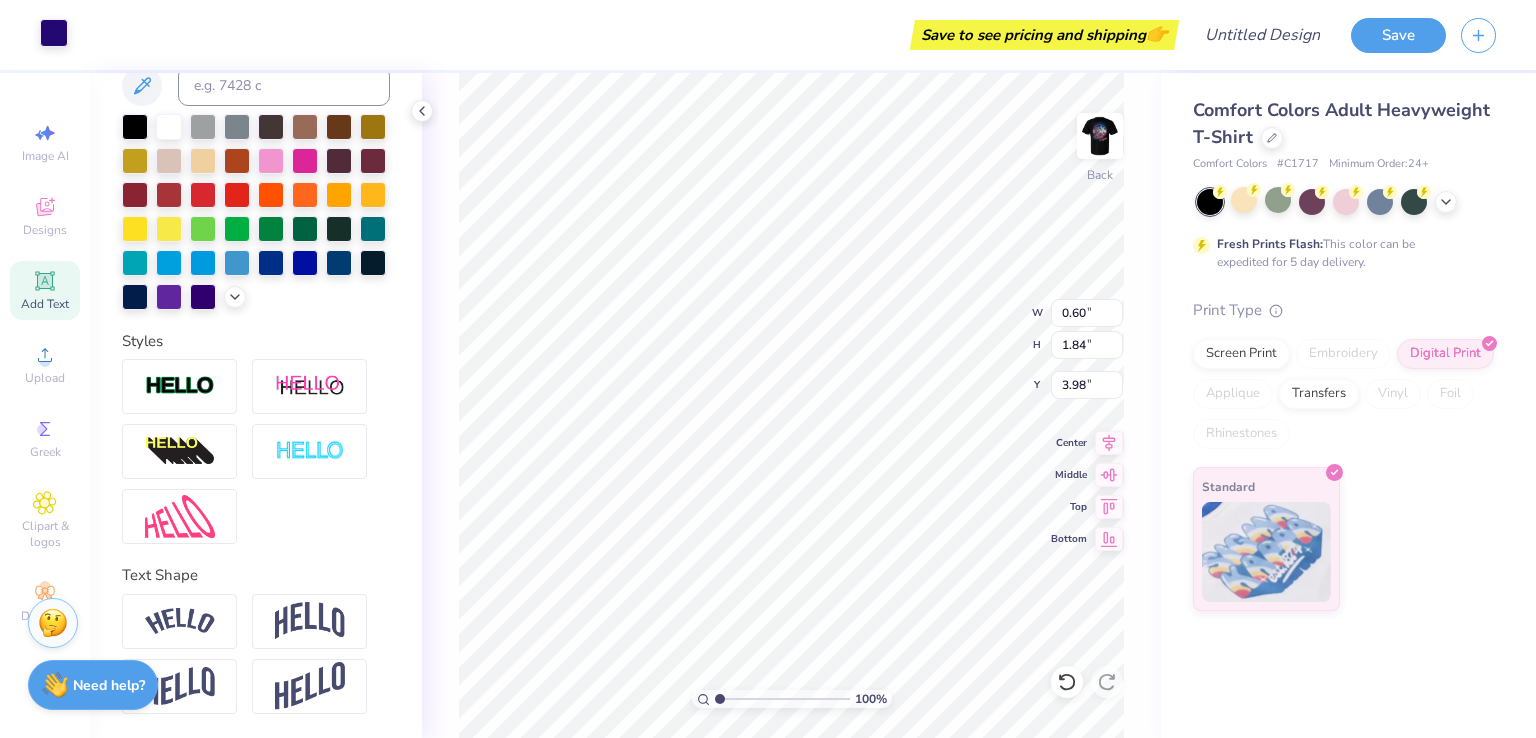 click at bounding box center [54, 33] 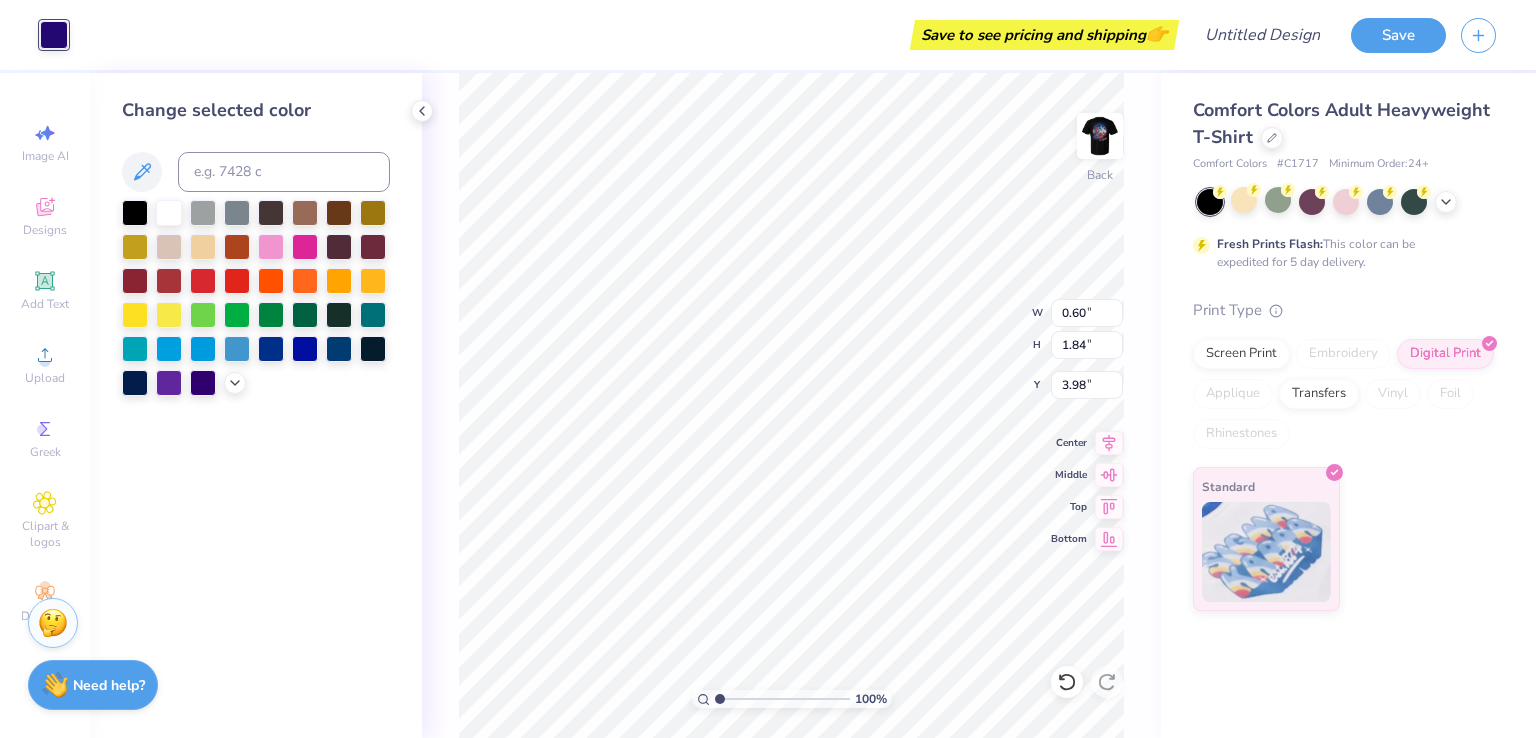 type on "3.60" 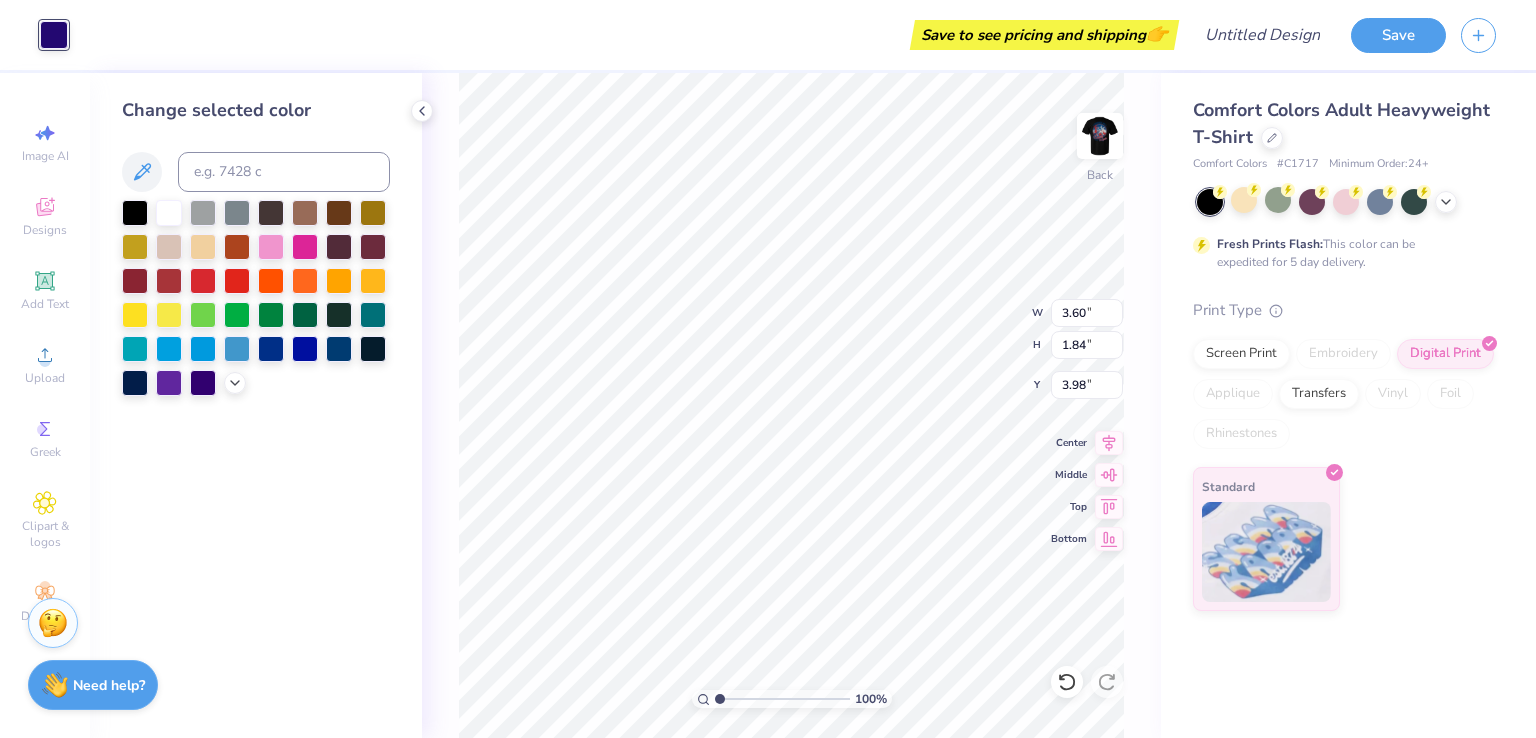 type on "3.59" 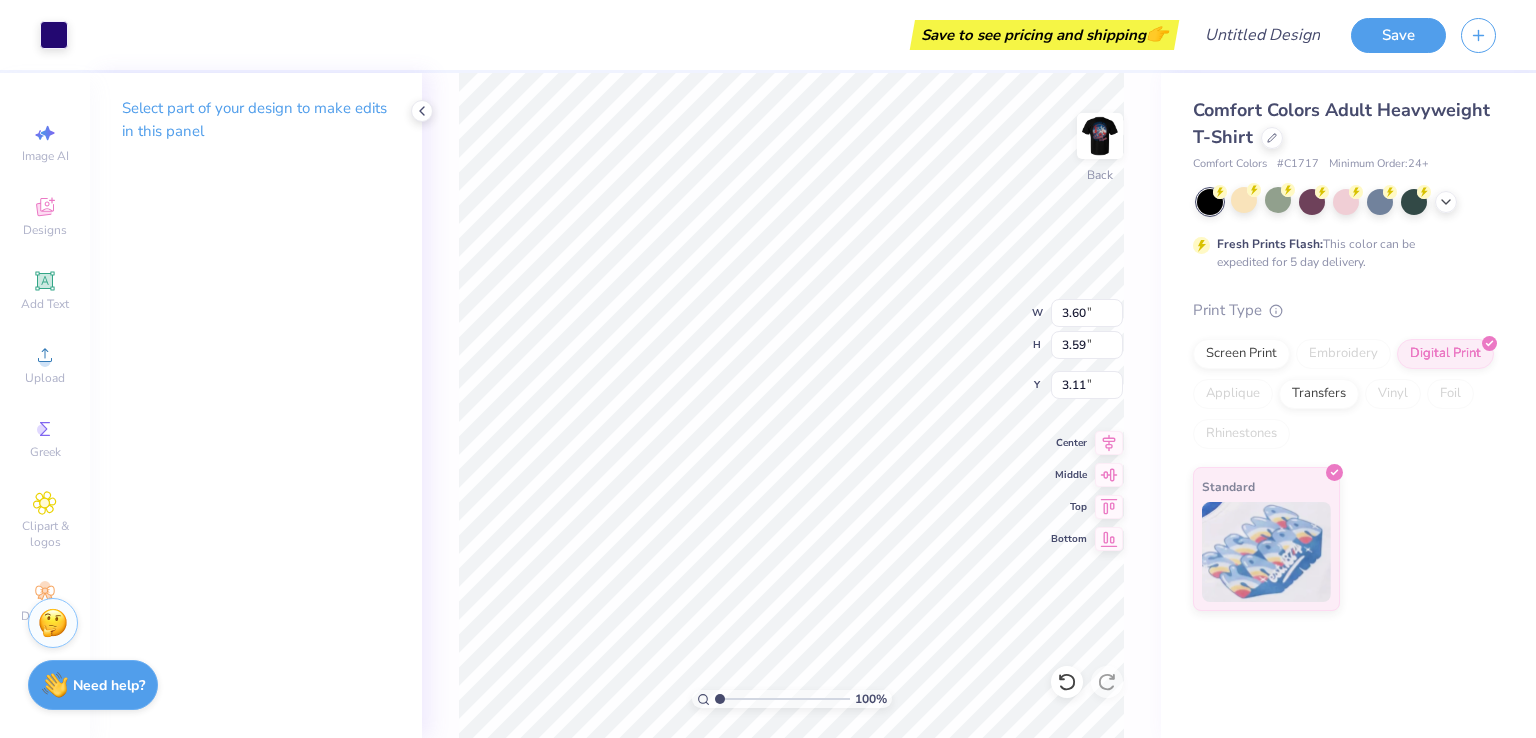 type on "3.74" 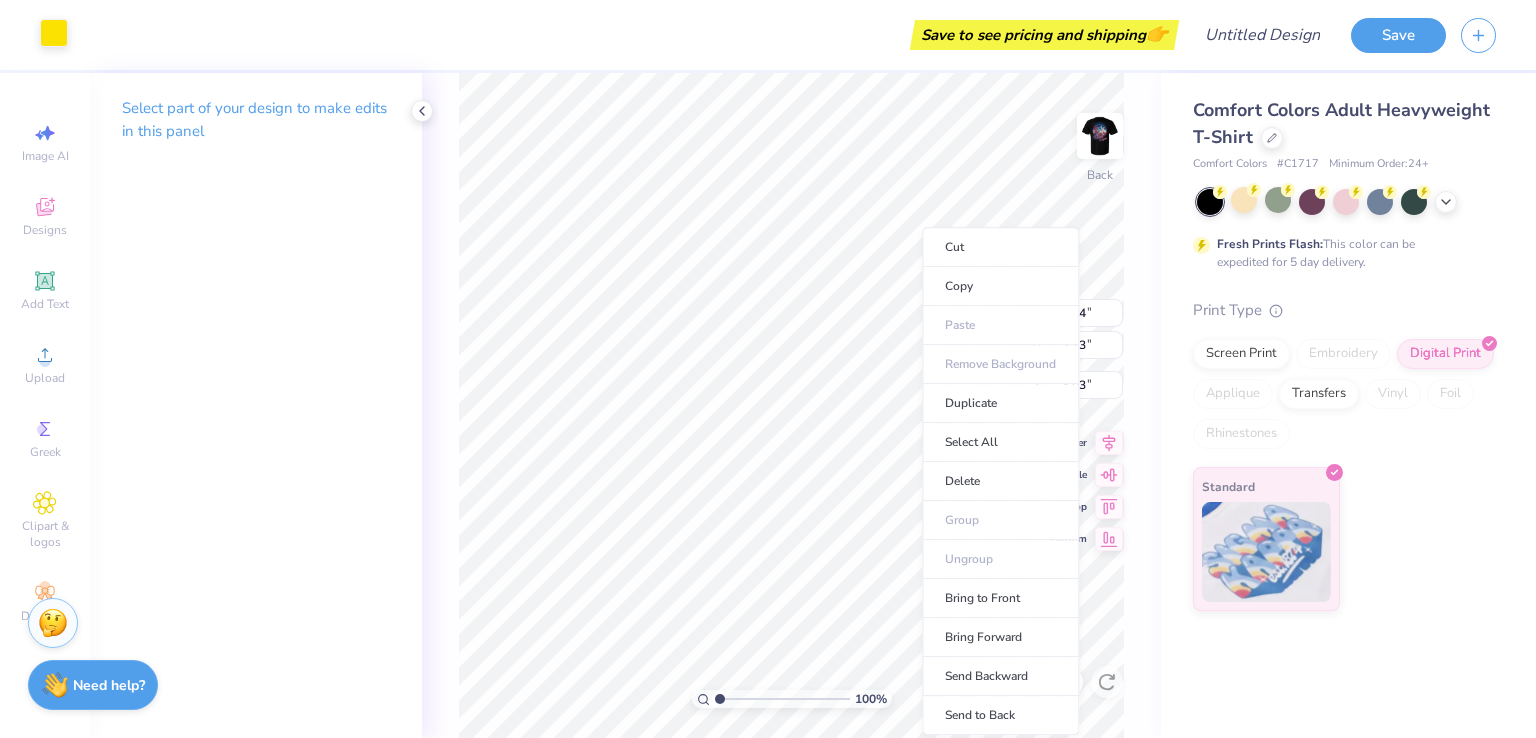 click at bounding box center [54, 33] 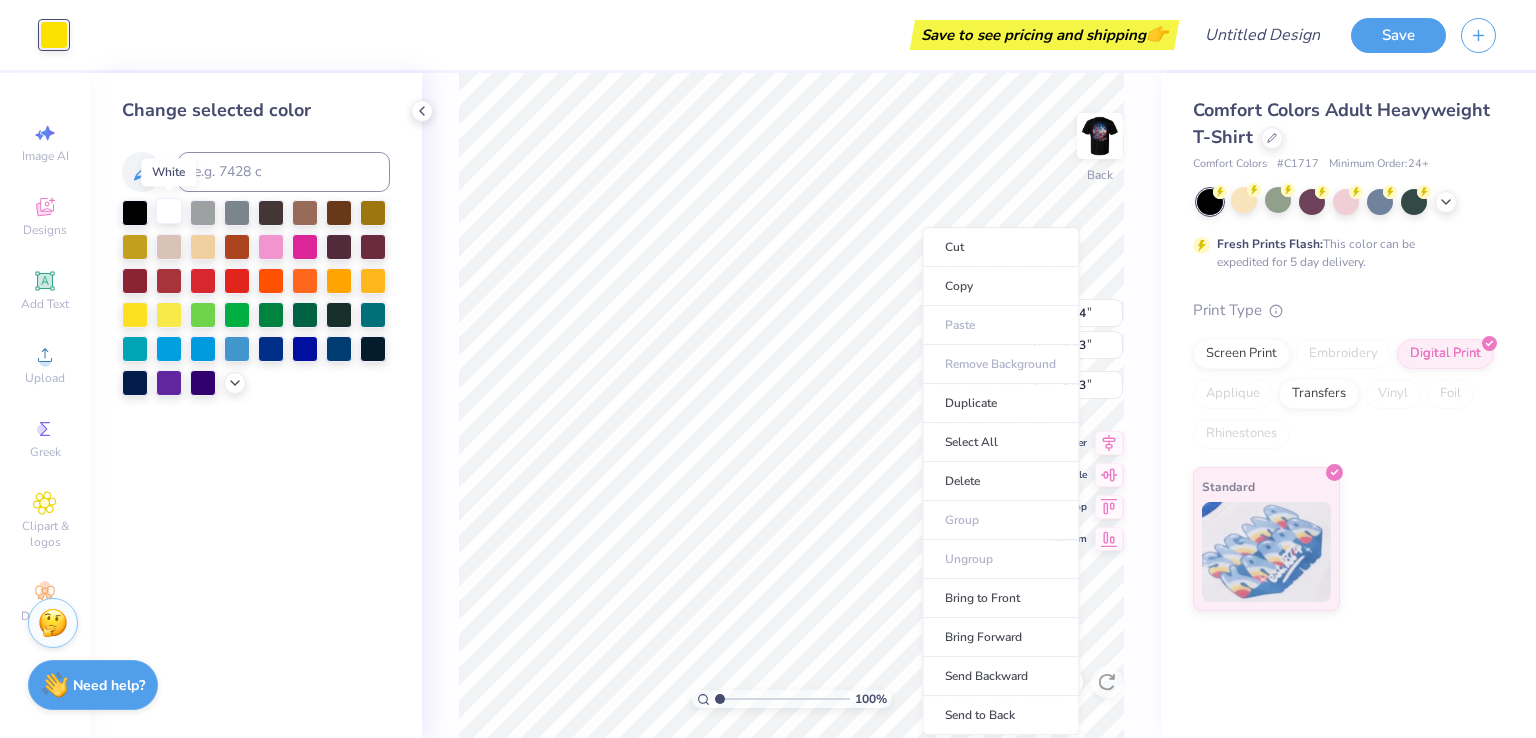 click at bounding box center (169, 211) 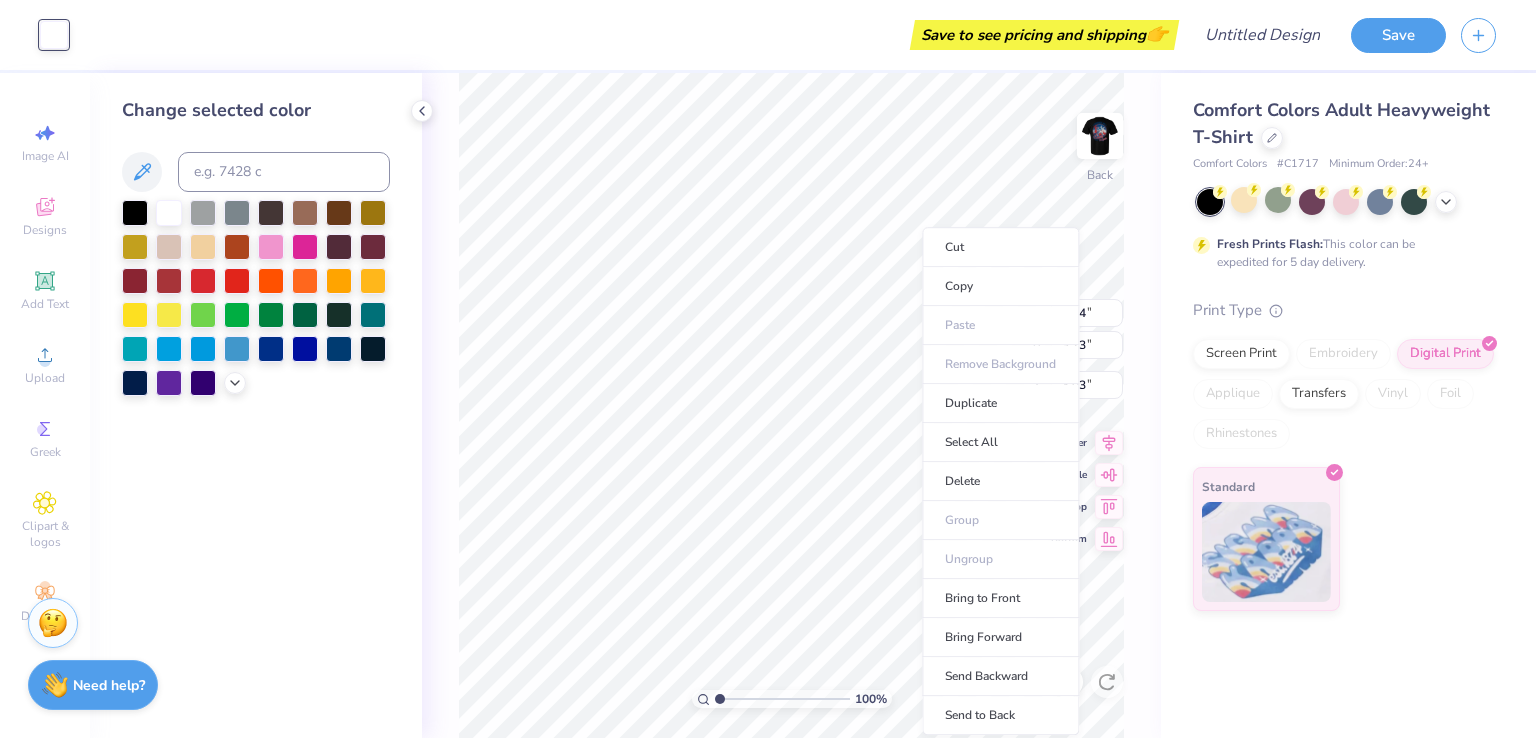 click on "Change selected color" at bounding box center (256, 405) 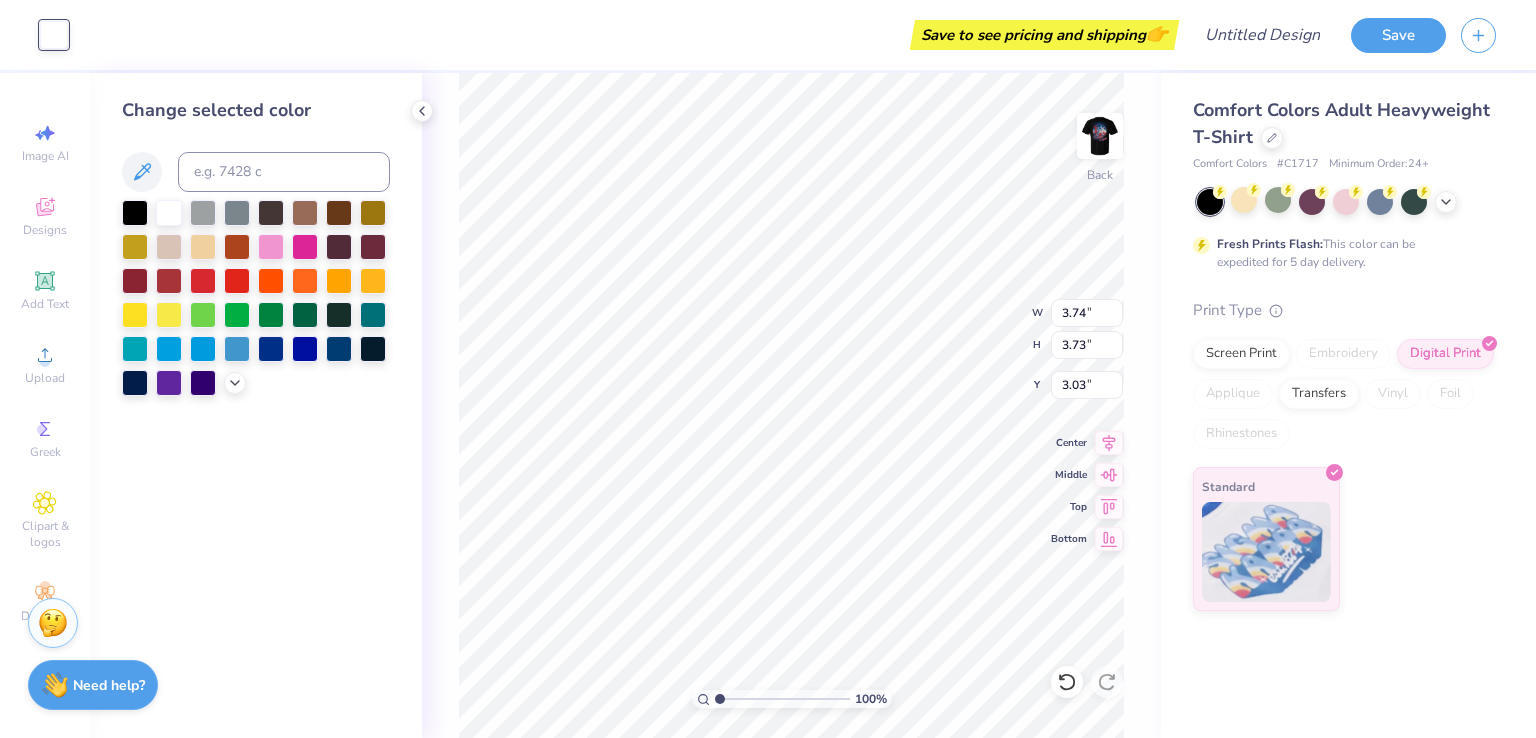 type on "3.60" 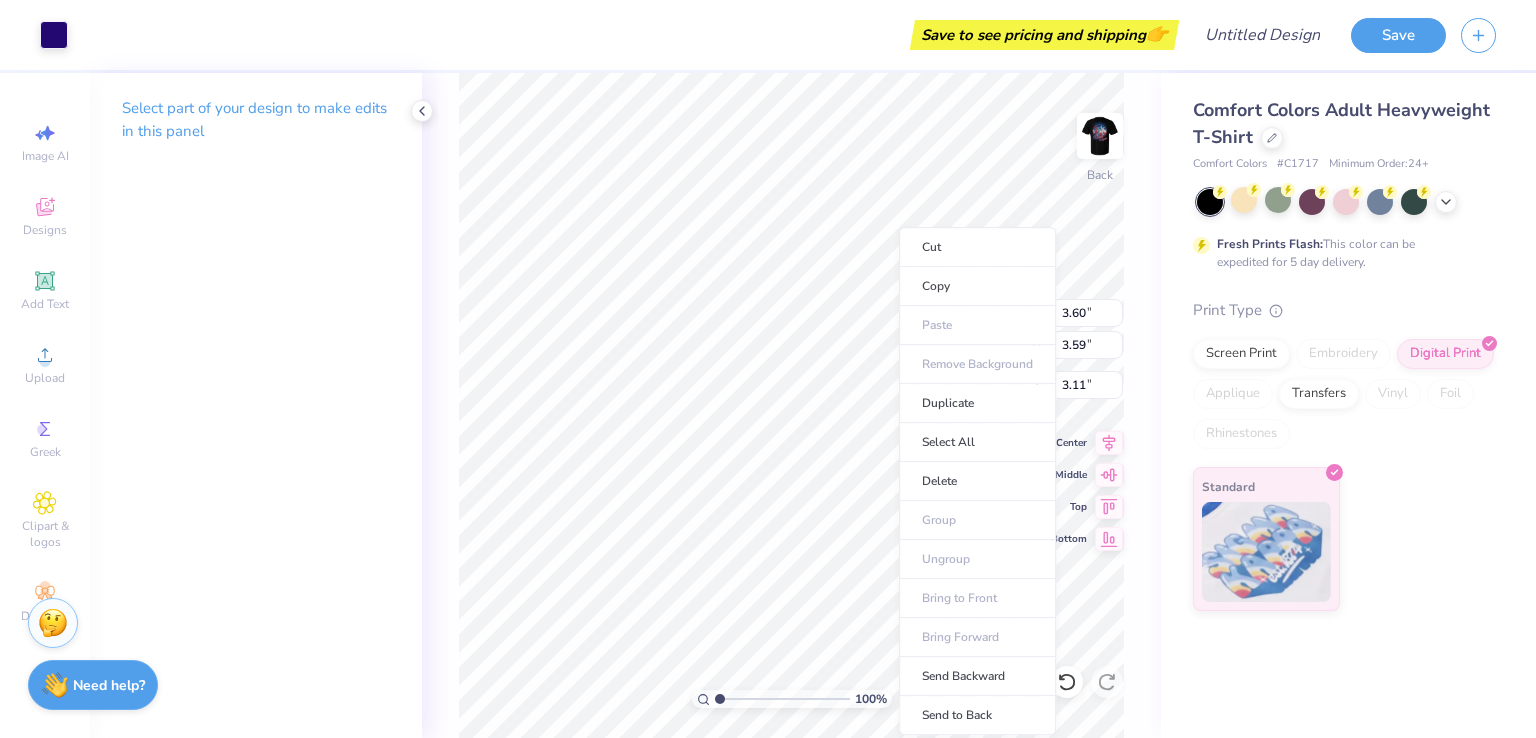 type on "0.61" 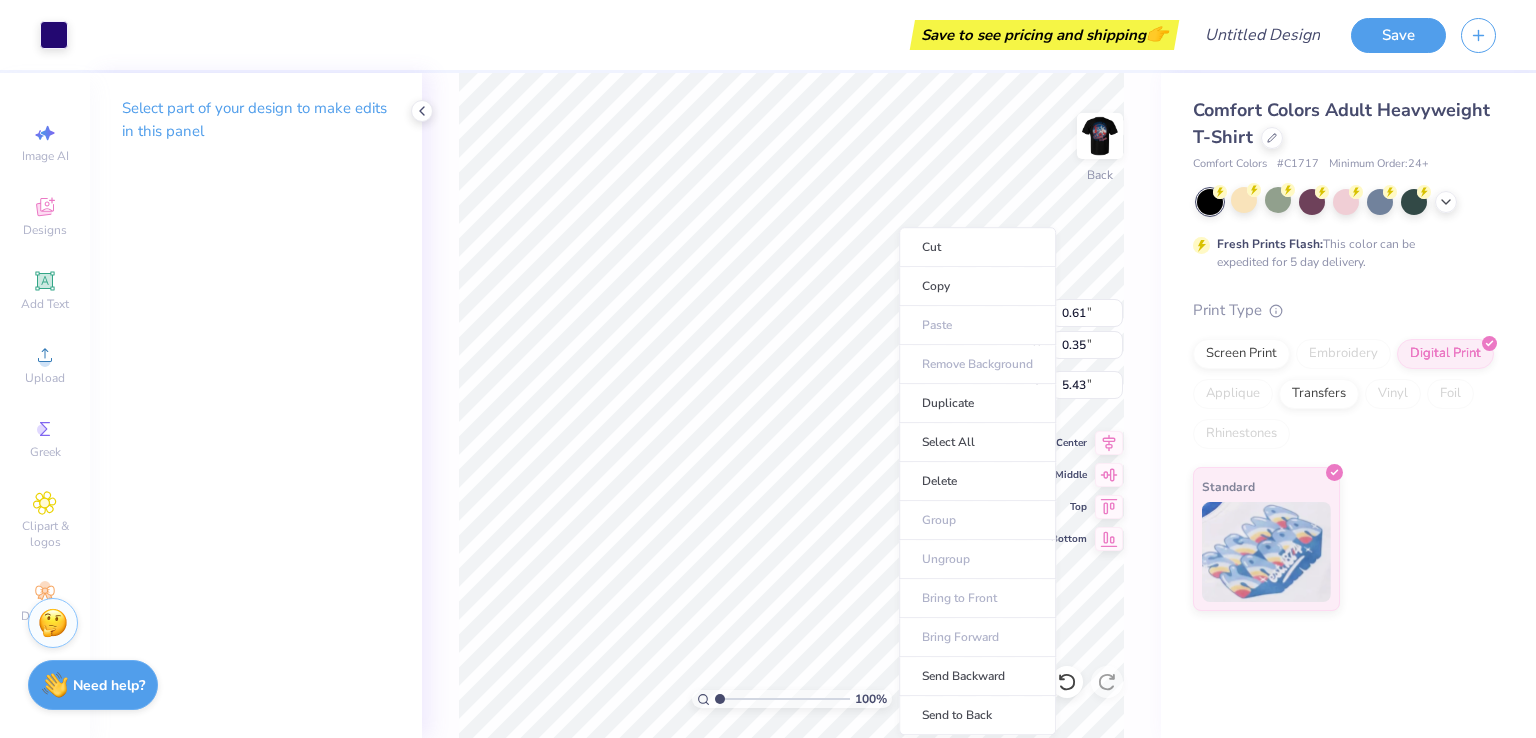 type on "1.92" 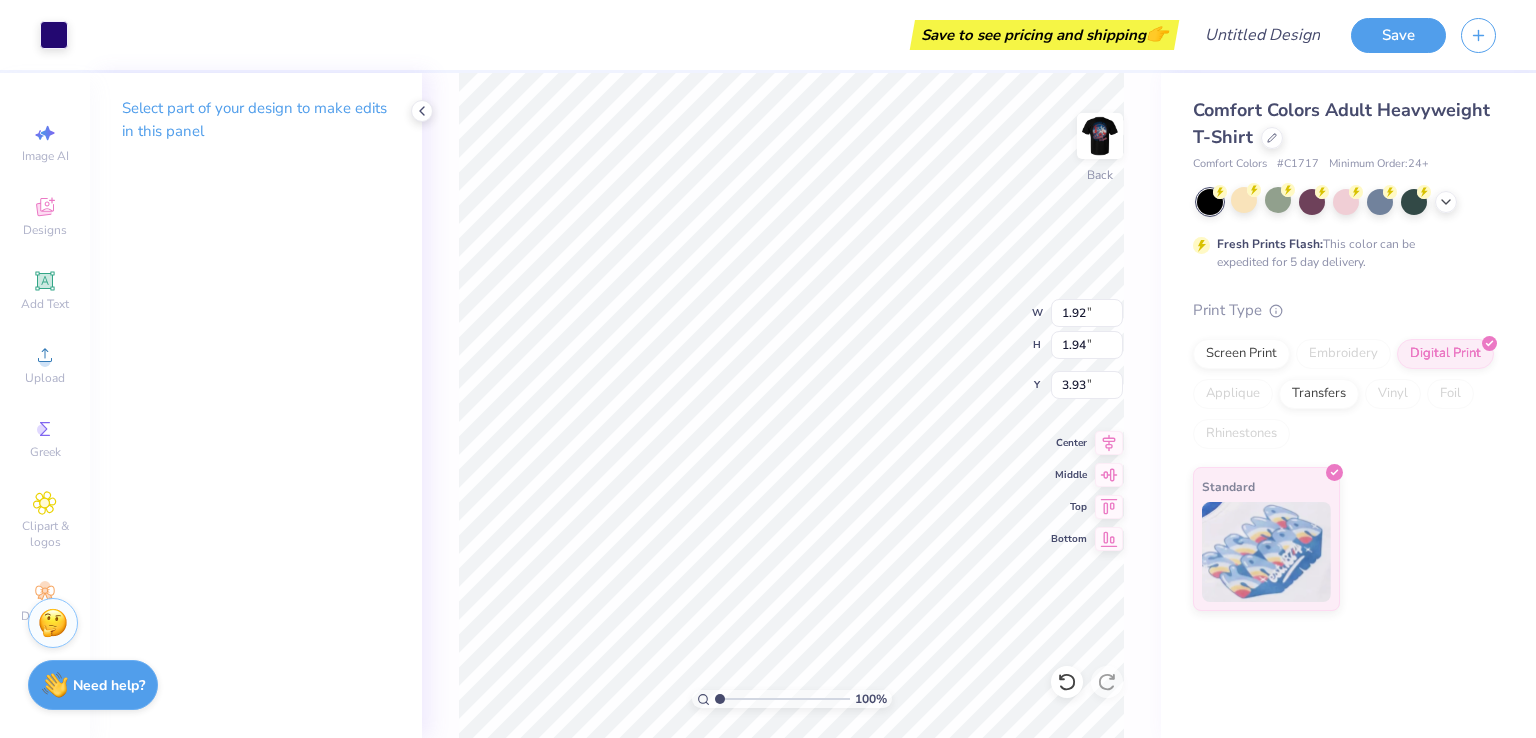 type on "0.62" 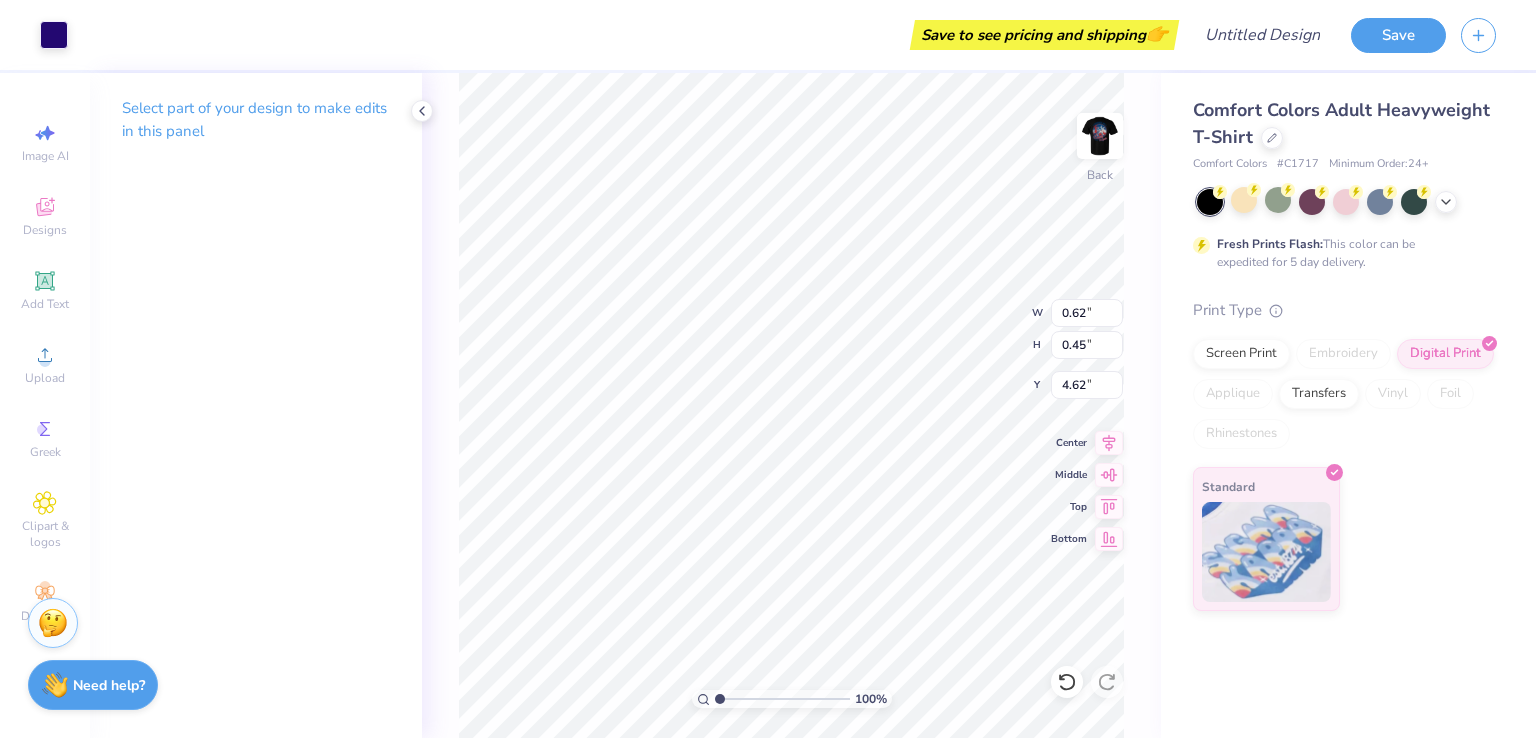 type on "0.16" 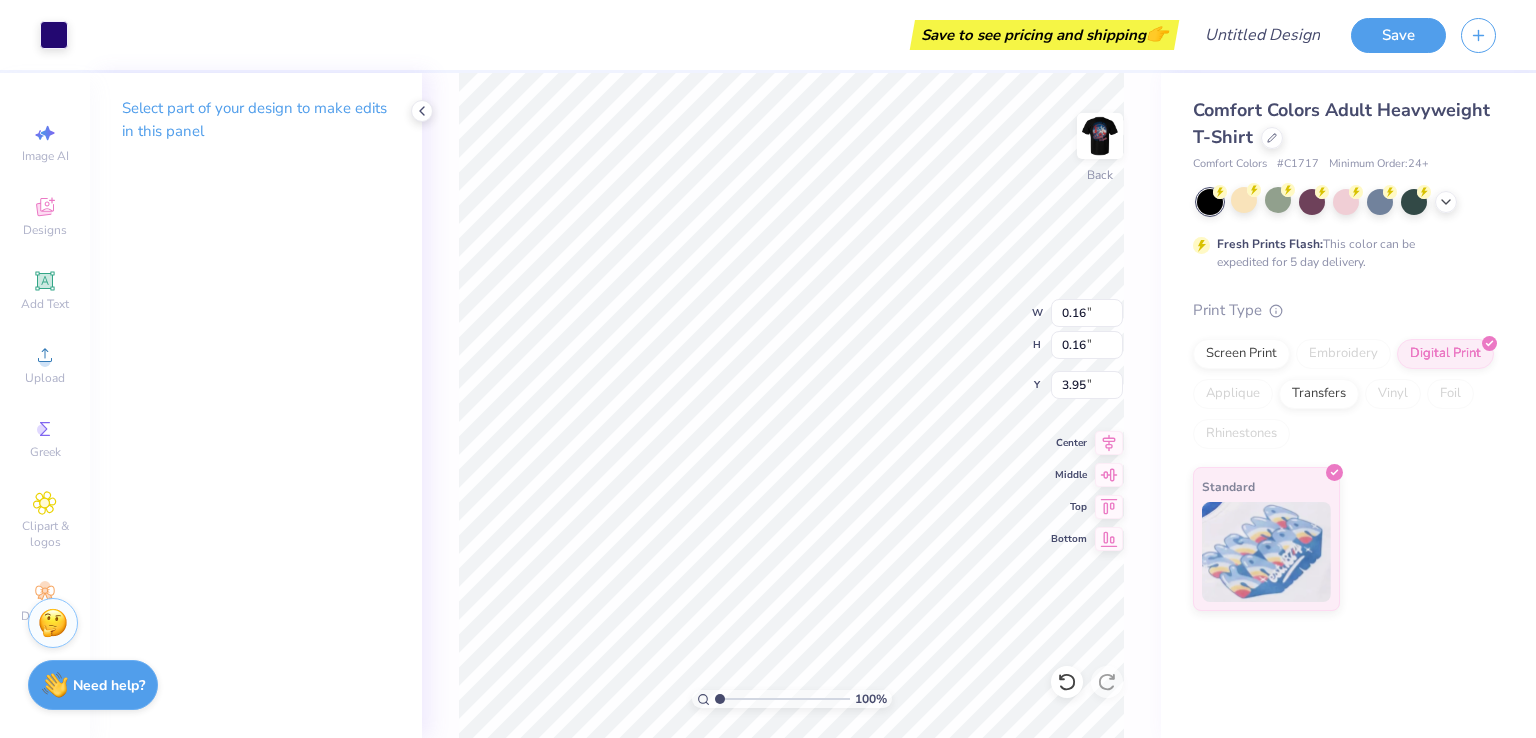 type on "2.04" 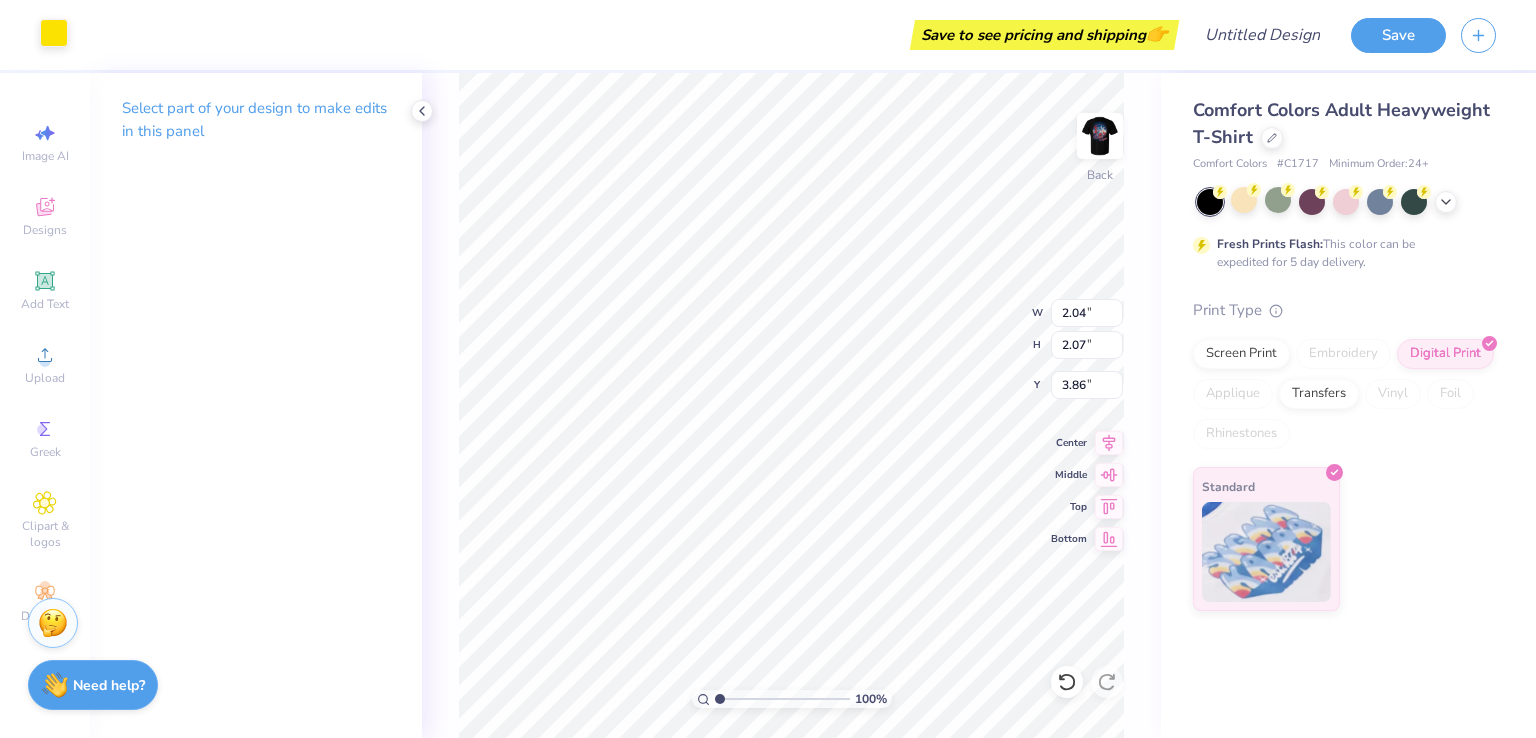 click at bounding box center (54, 33) 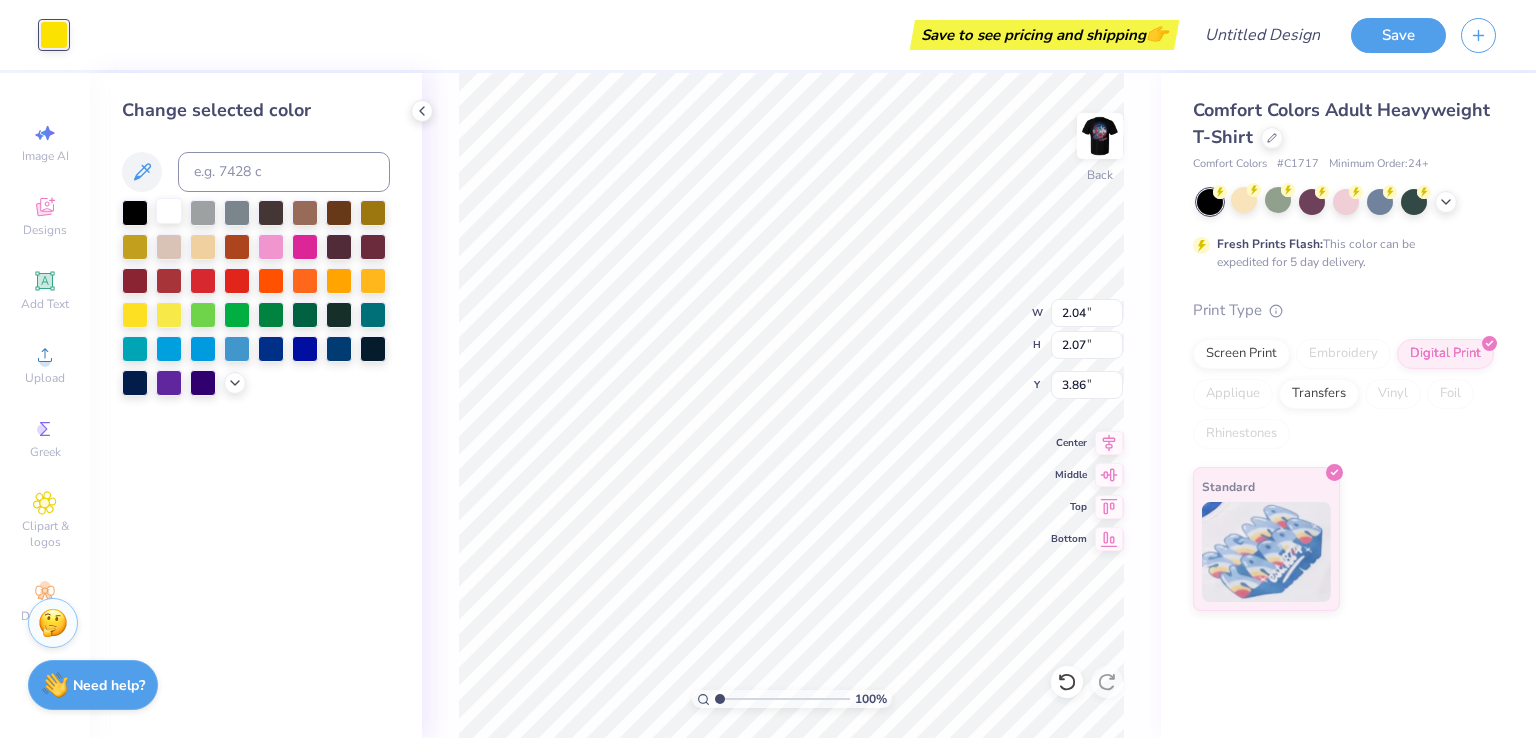 click at bounding box center [169, 211] 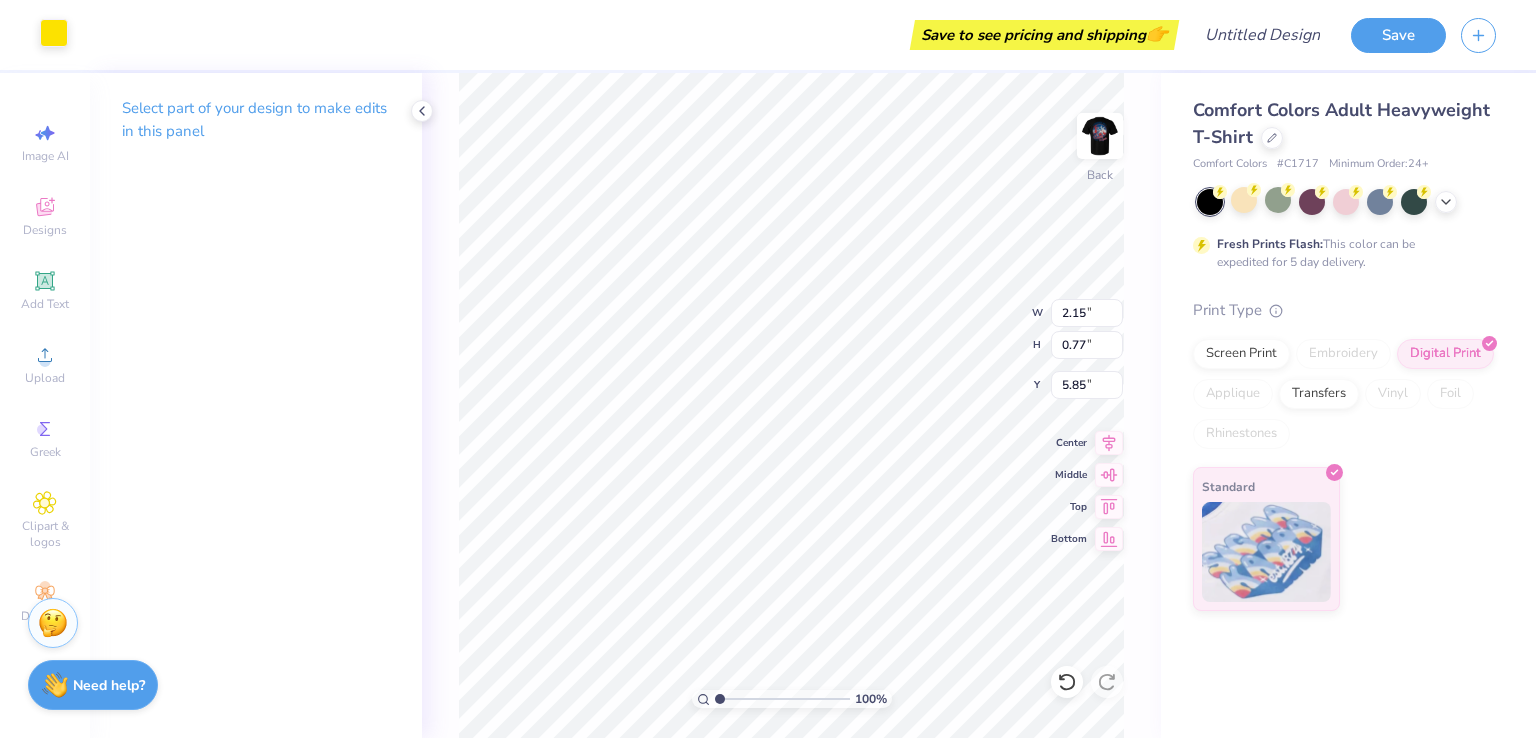 click at bounding box center (54, 33) 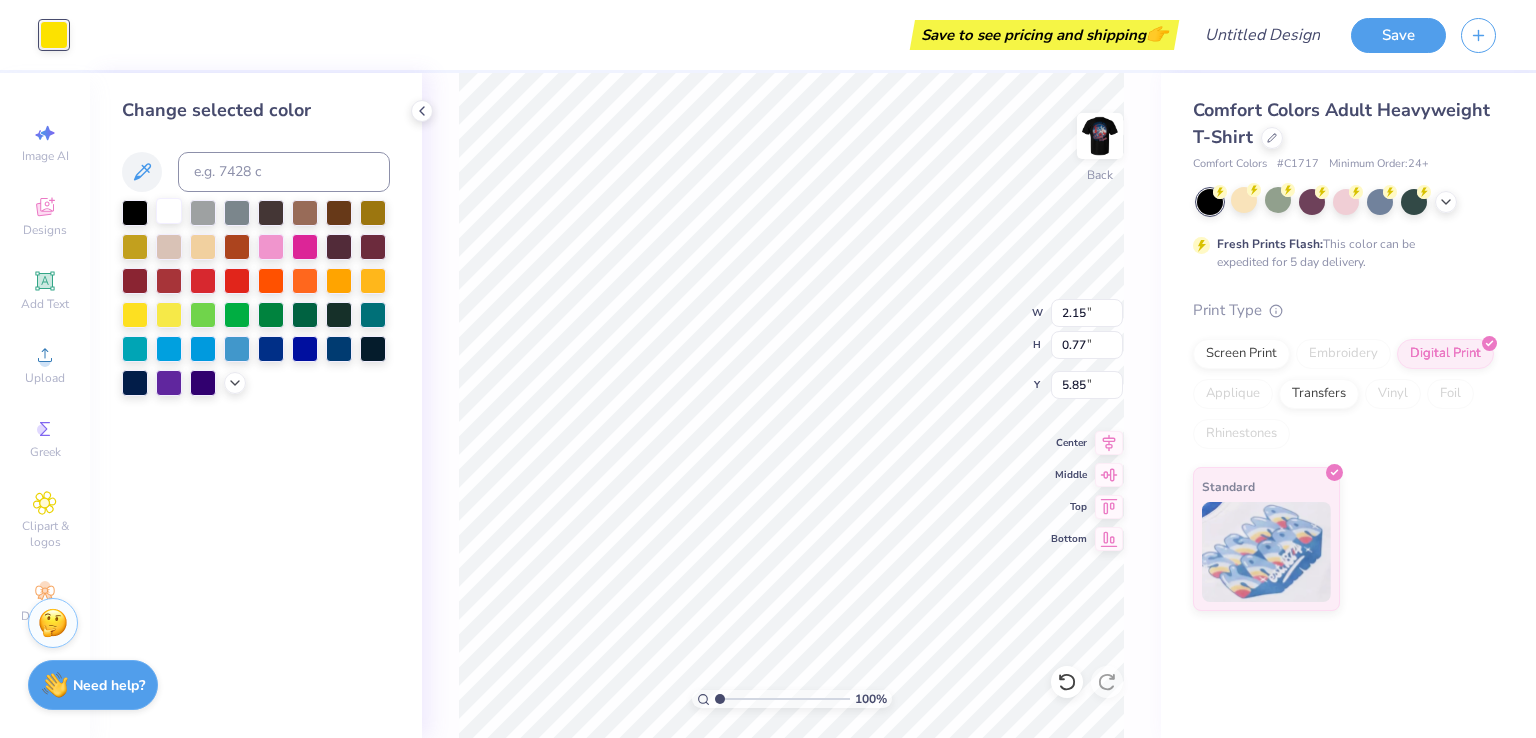 click at bounding box center [169, 211] 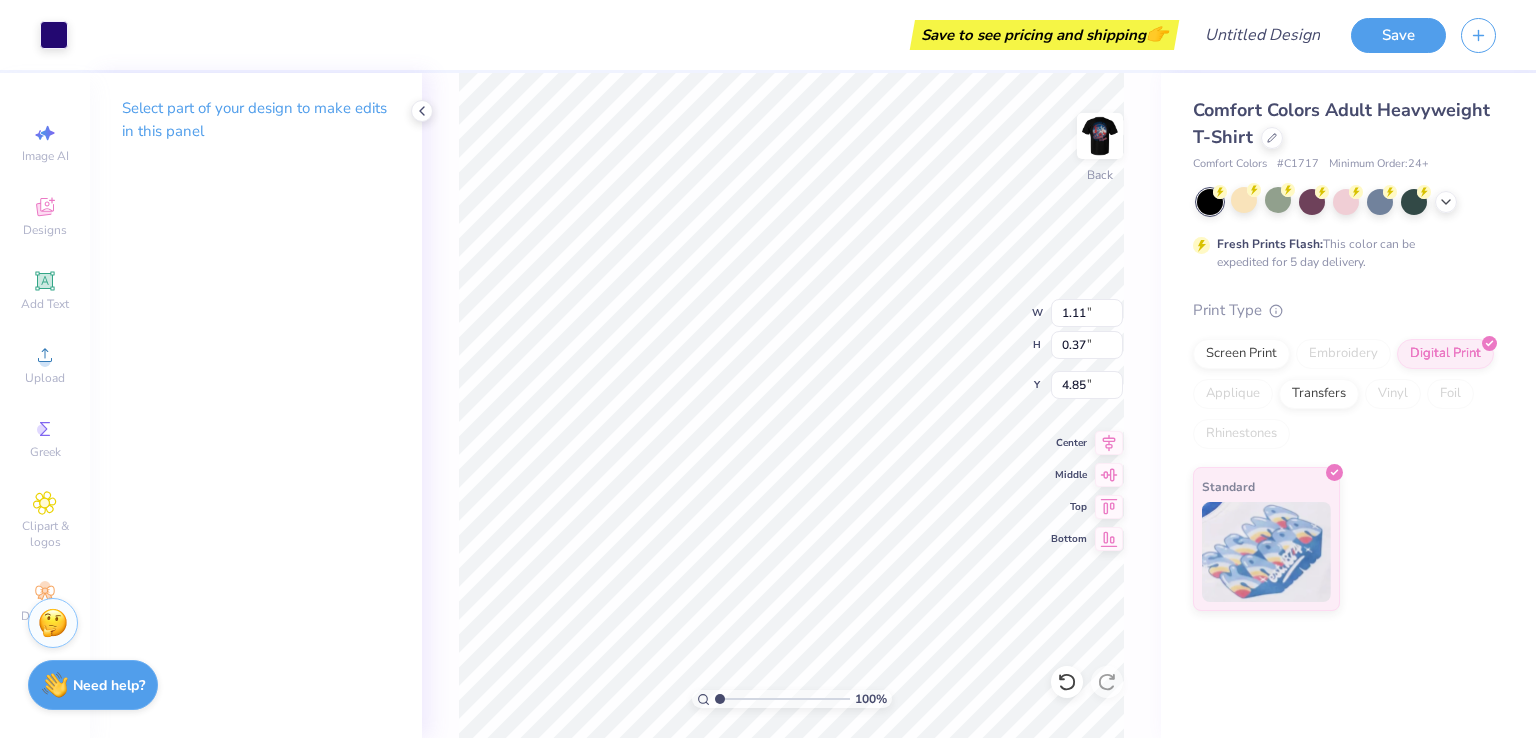 type on "1.80" 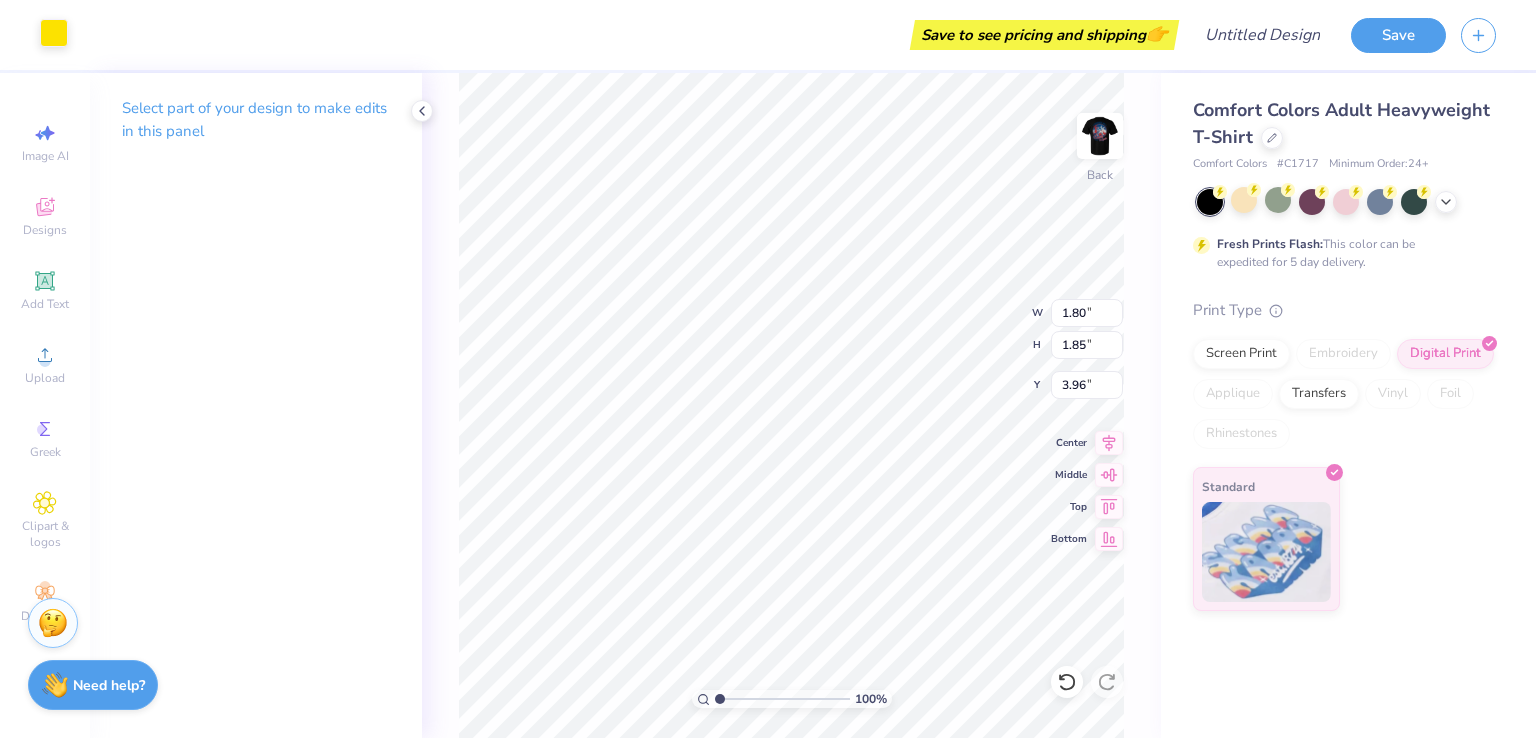 click at bounding box center [54, 33] 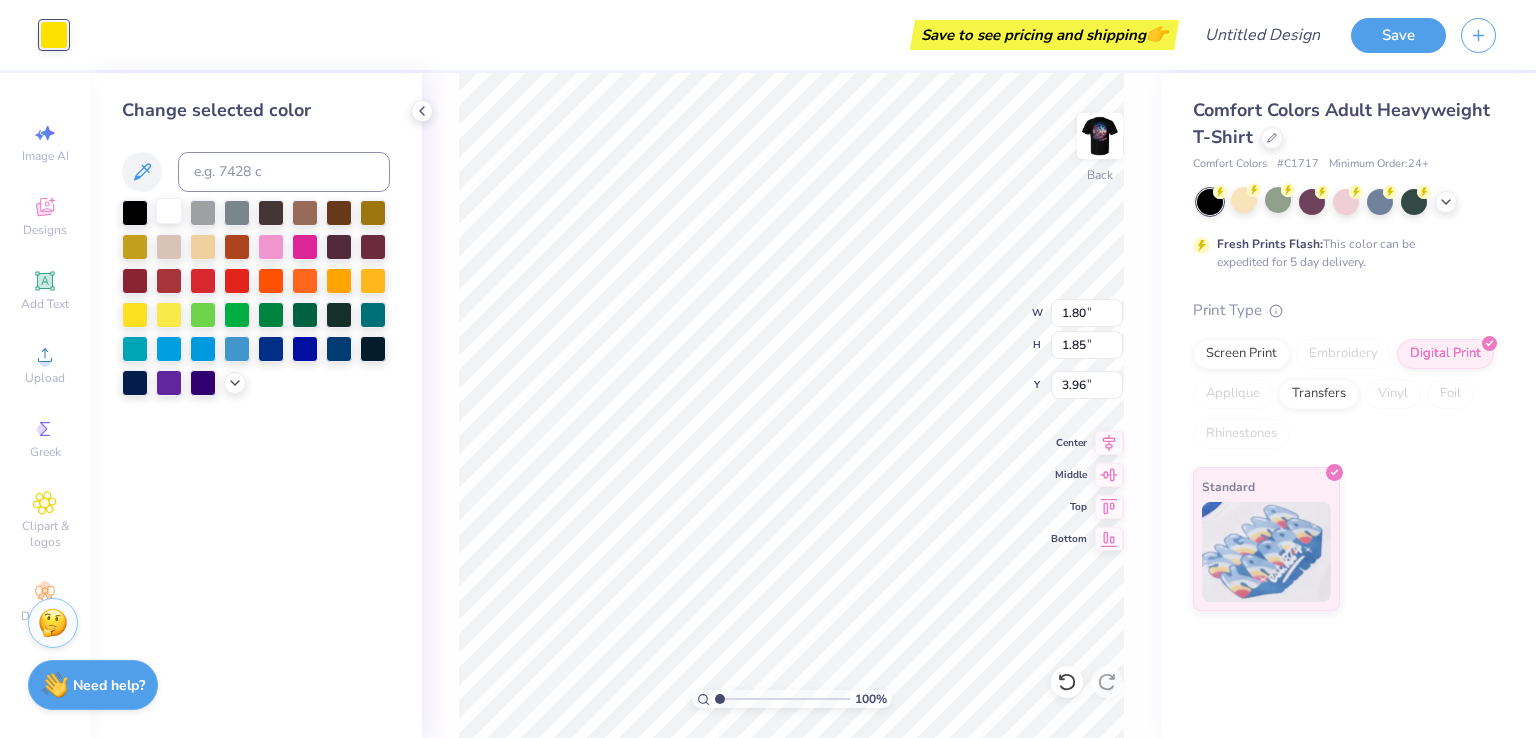 click at bounding box center (169, 211) 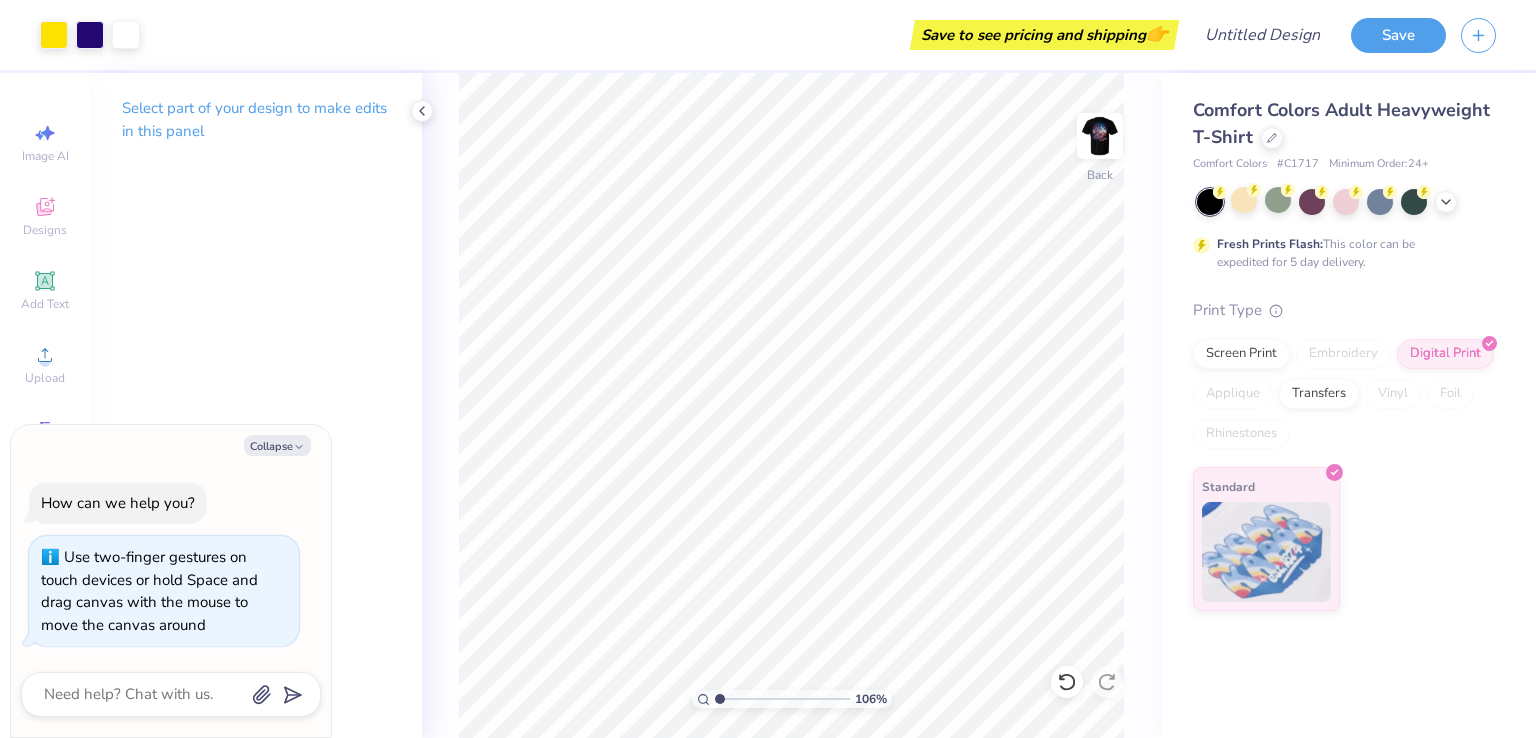 type on "1.05911128954447" 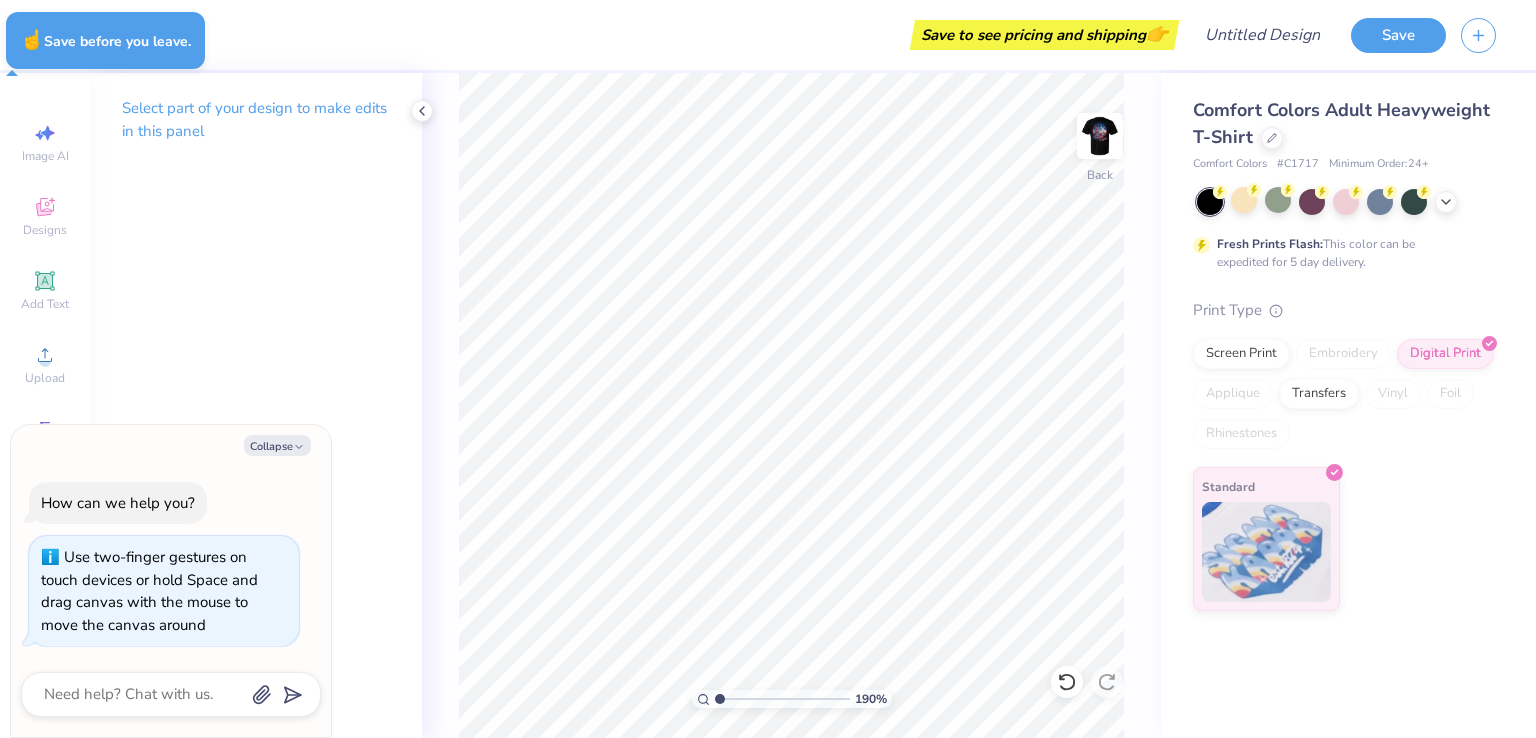 type on "1.9021055654477" 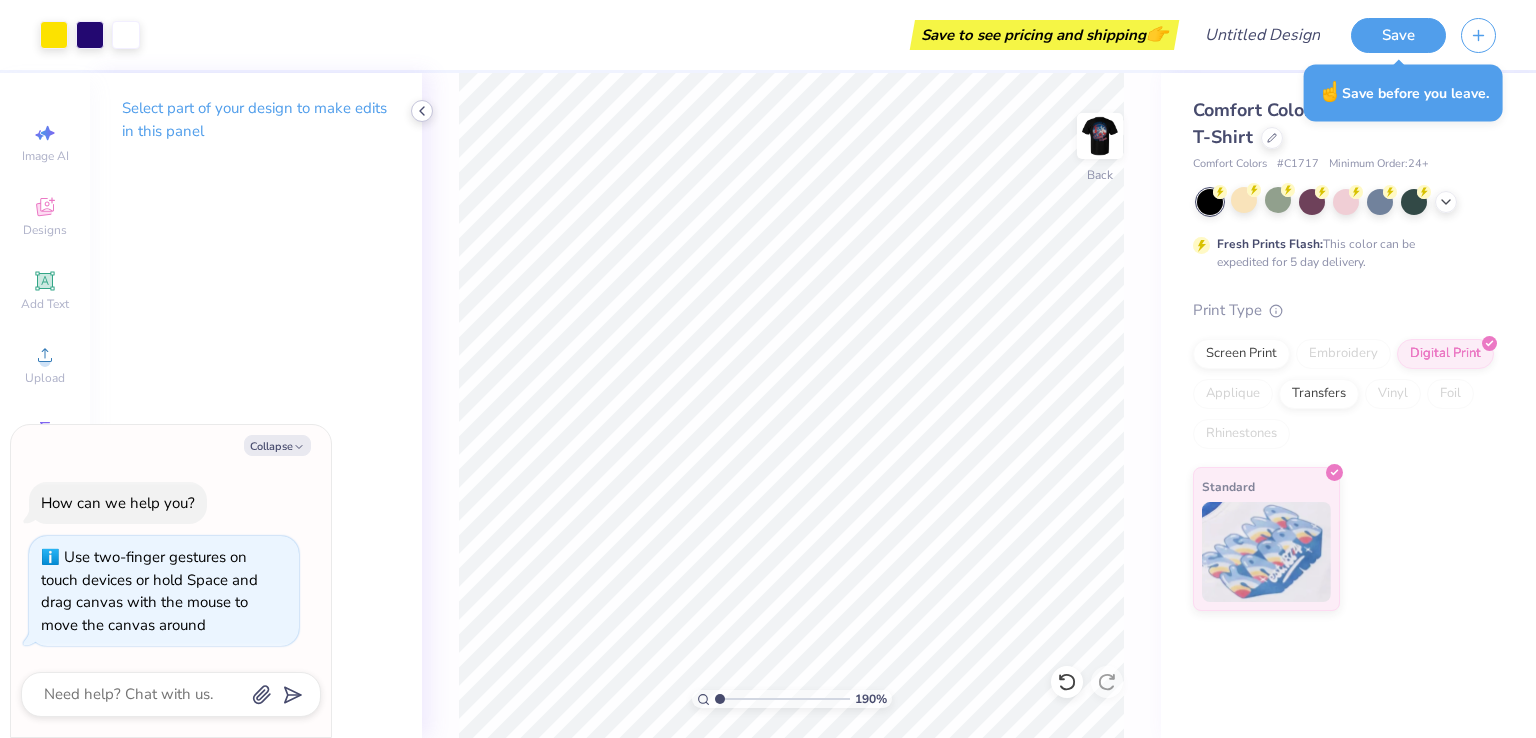 click 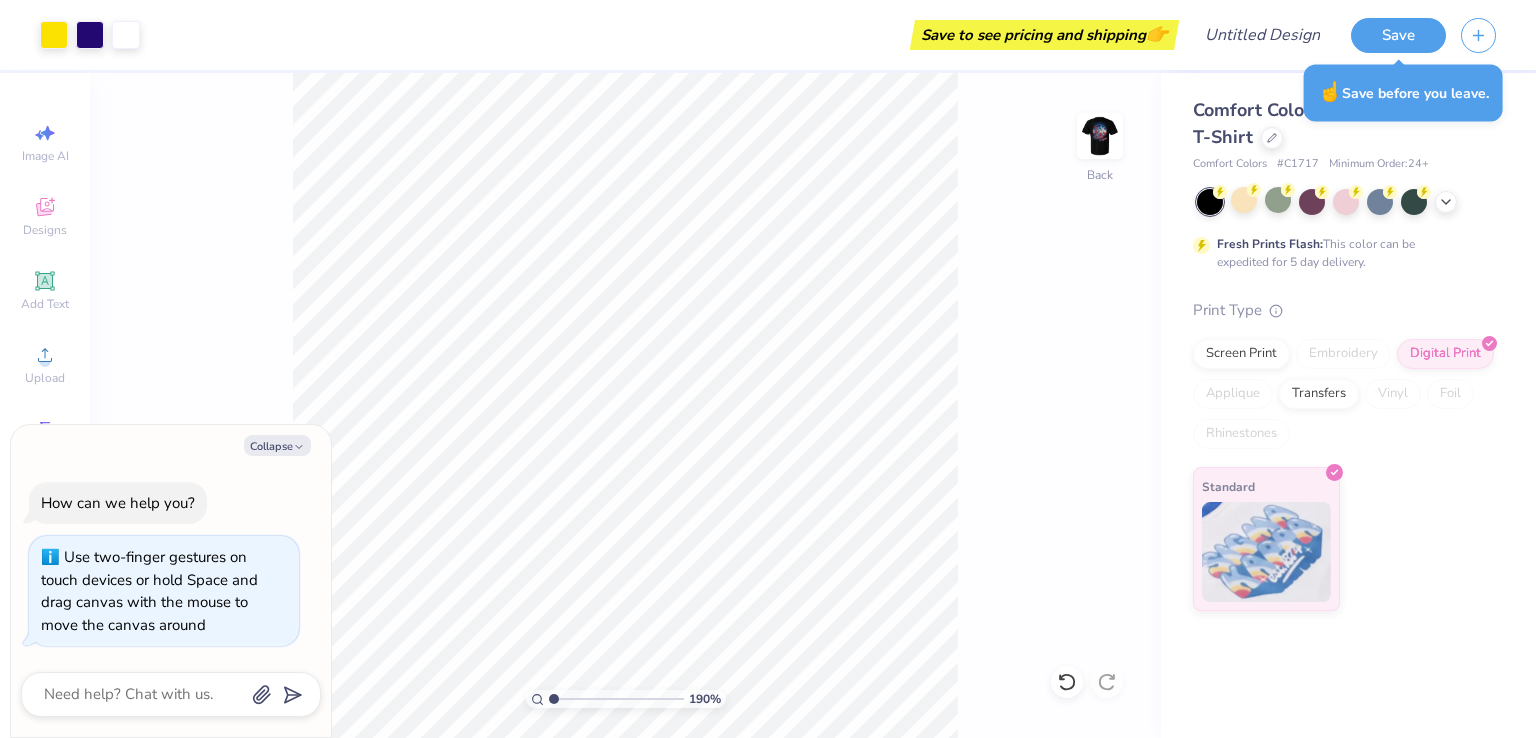 click on "190  % Back" at bounding box center (625, 405) 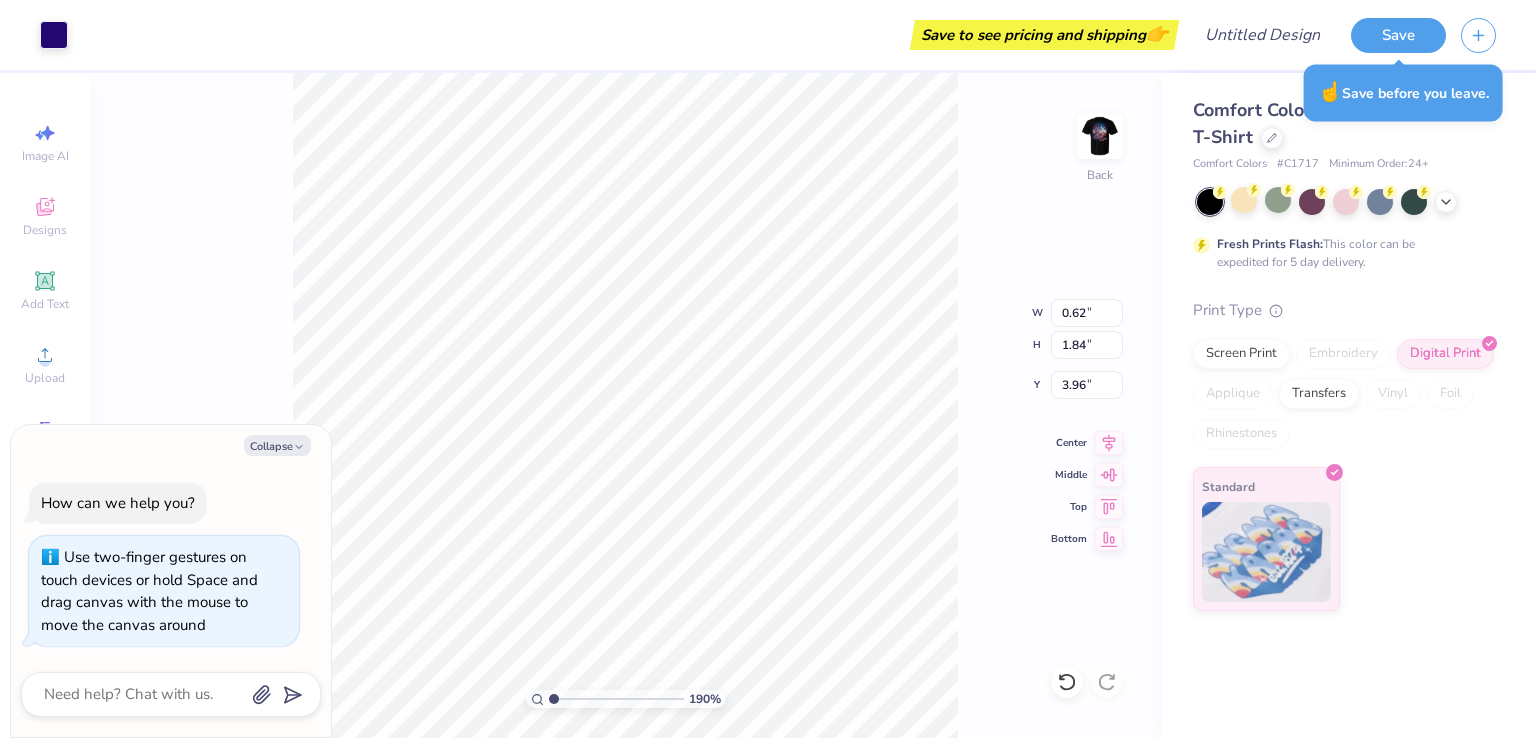 type on "1.9021055654477" 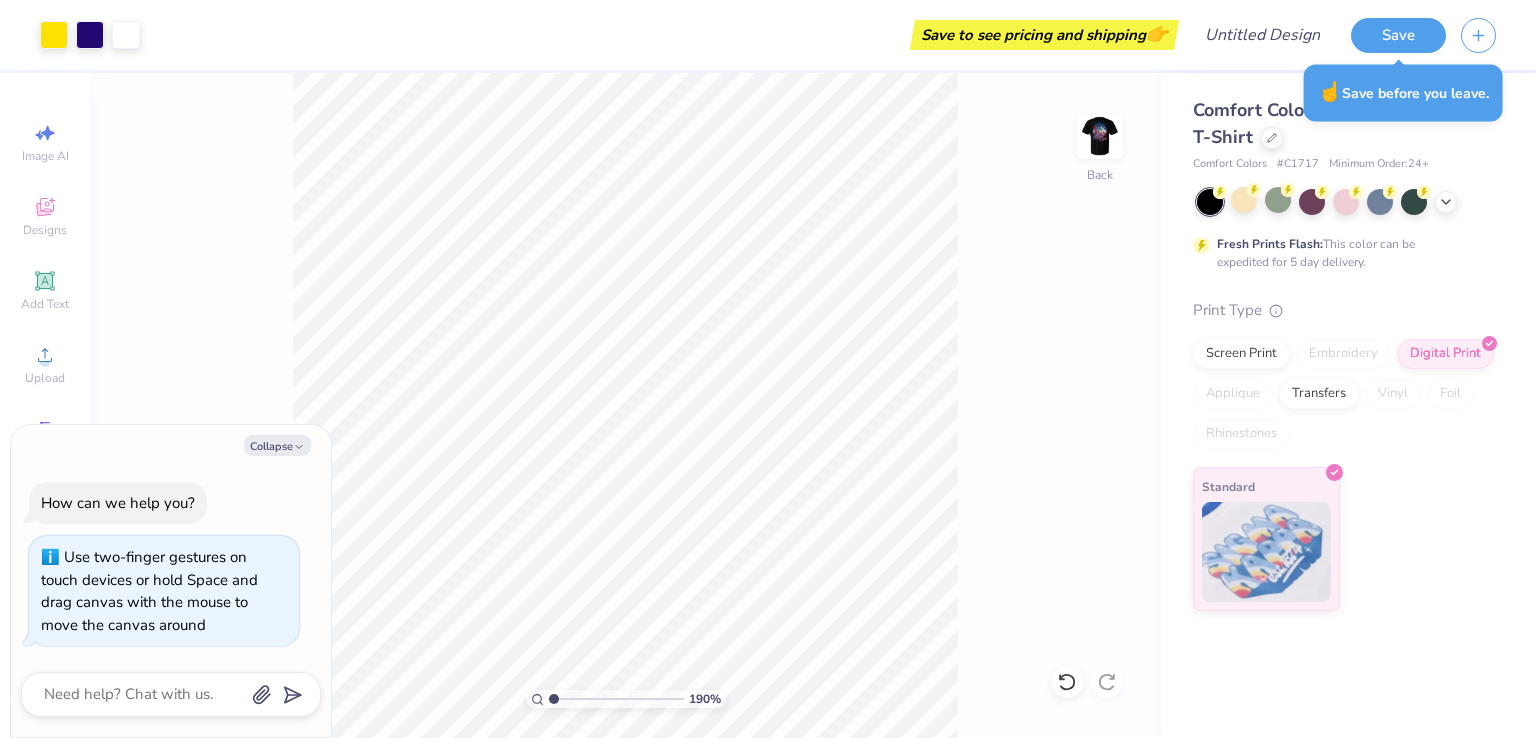 type on "1.9021055654477" 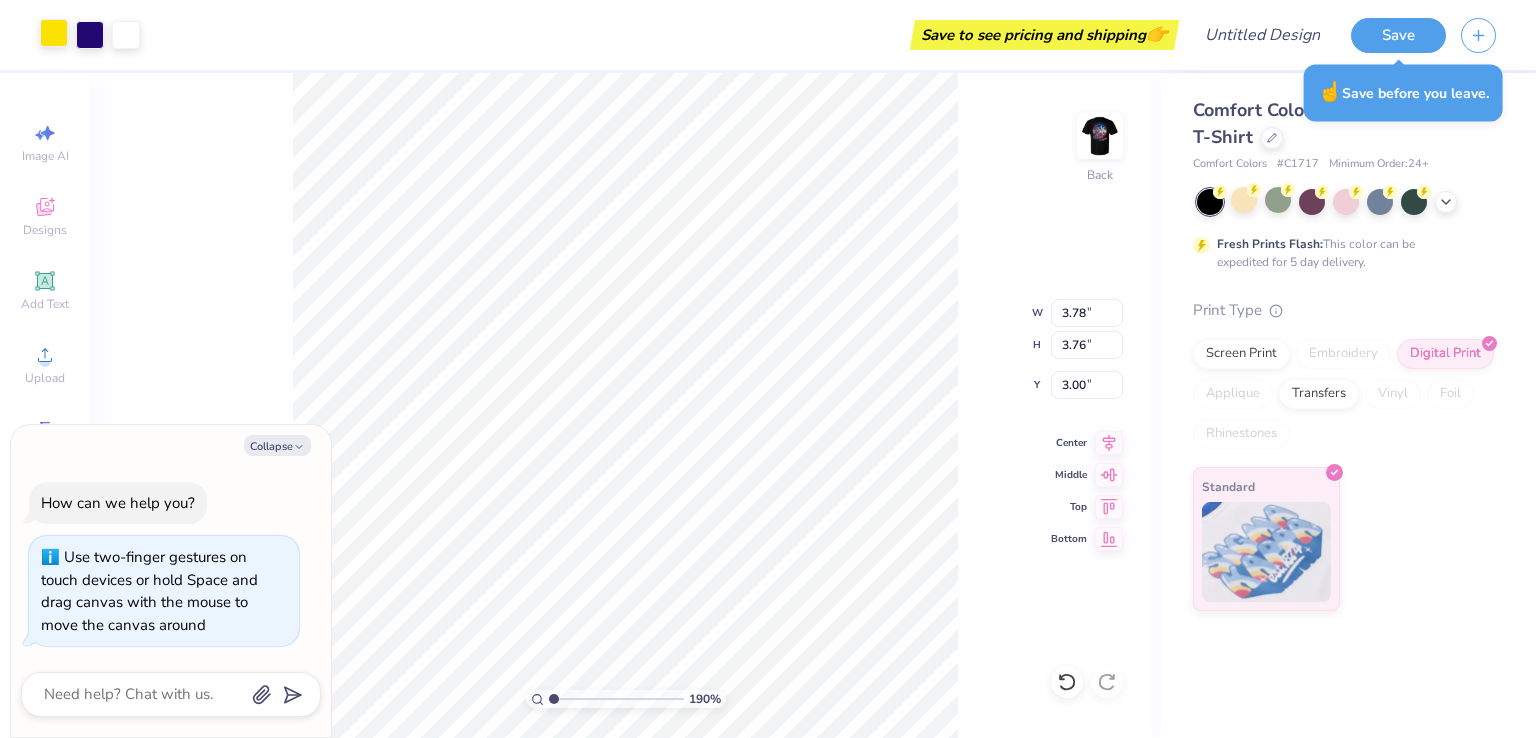 click at bounding box center (54, 33) 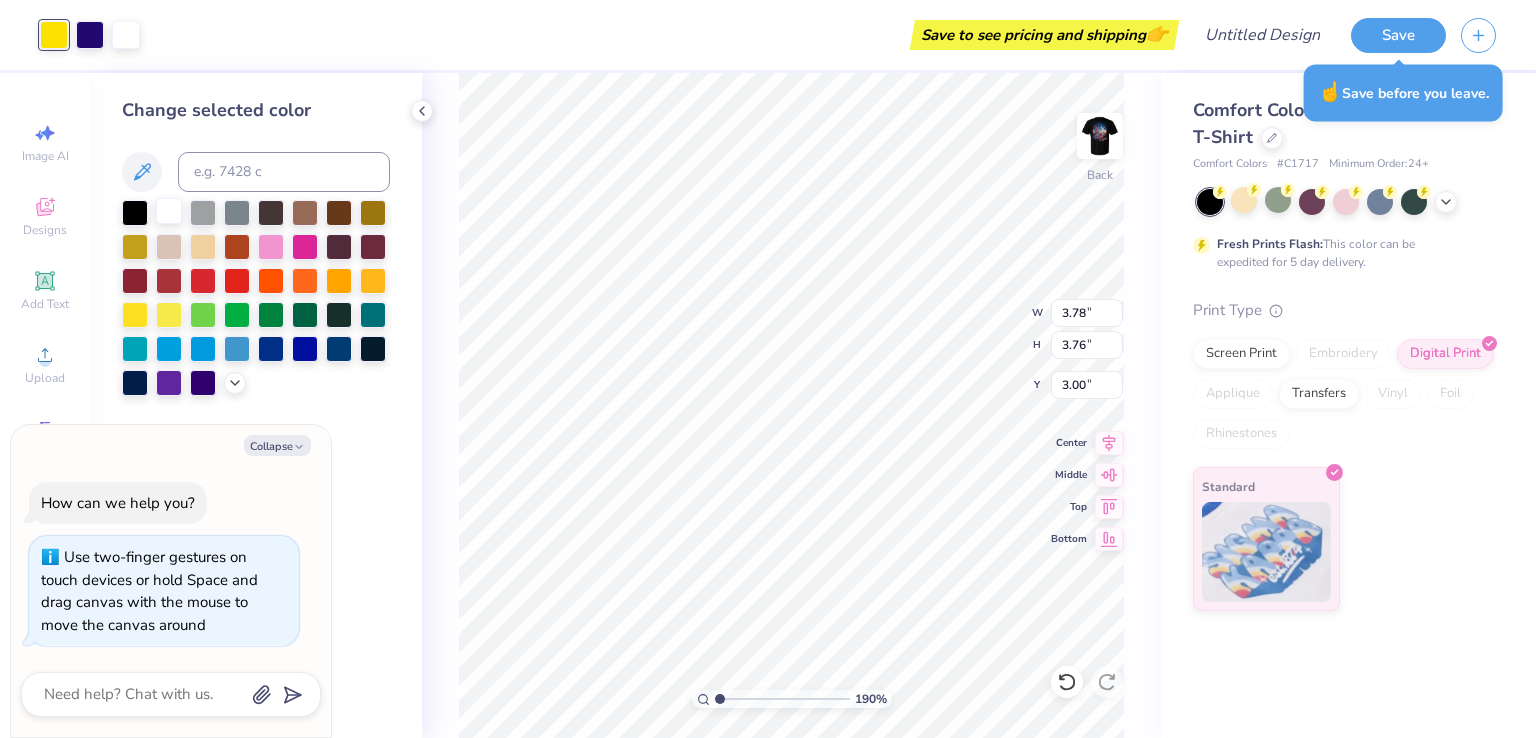 click at bounding box center (169, 211) 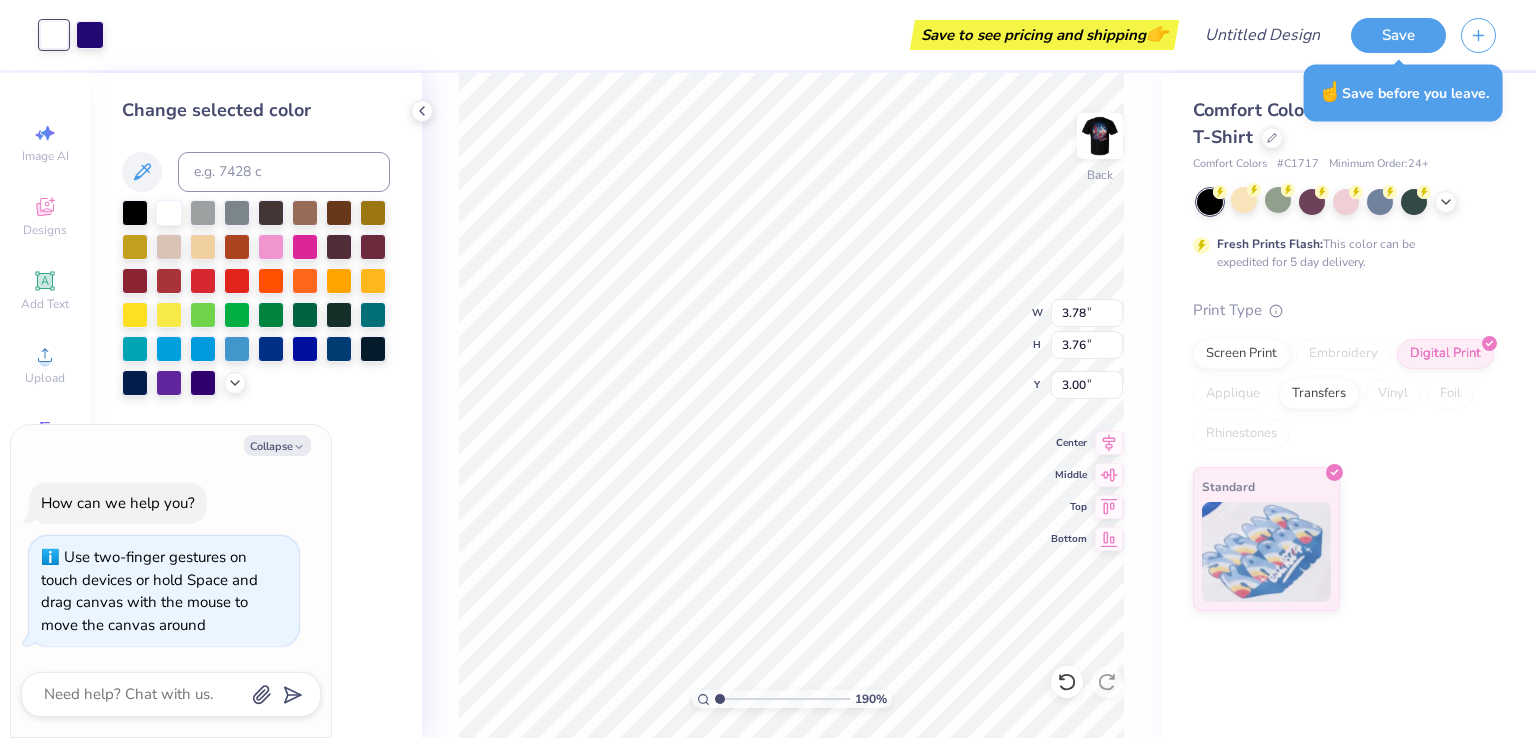 click at bounding box center [54, 35] 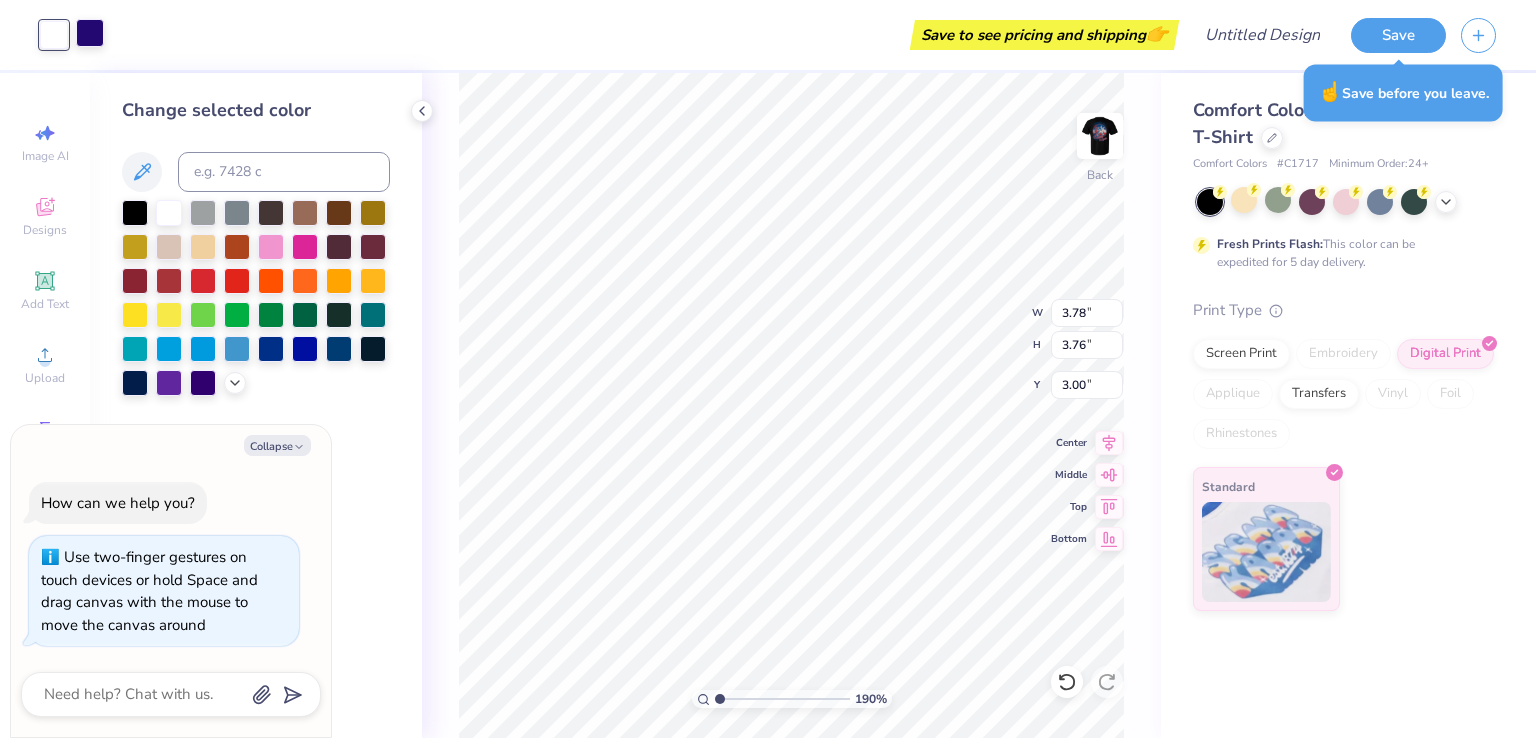 click at bounding box center [90, 33] 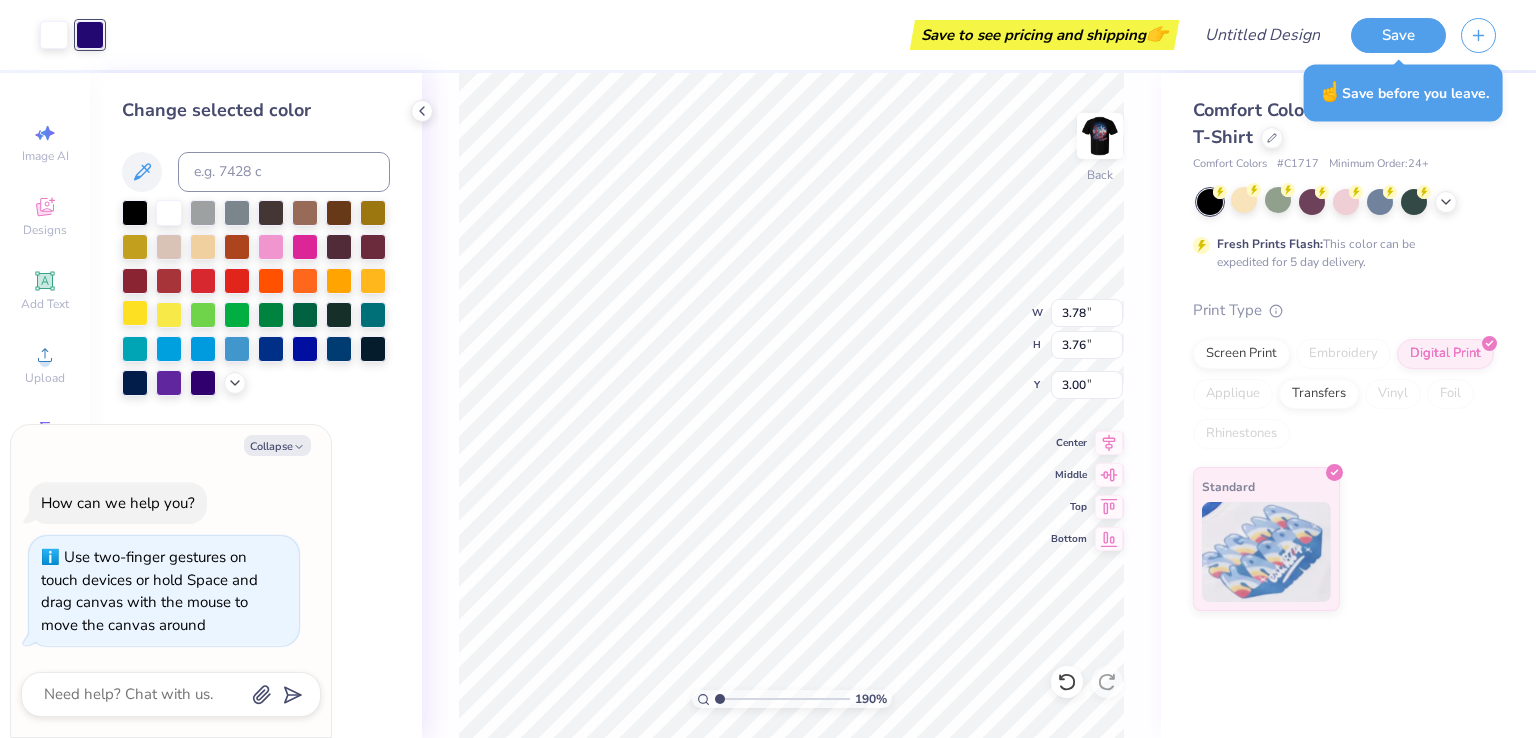 click at bounding box center (135, 313) 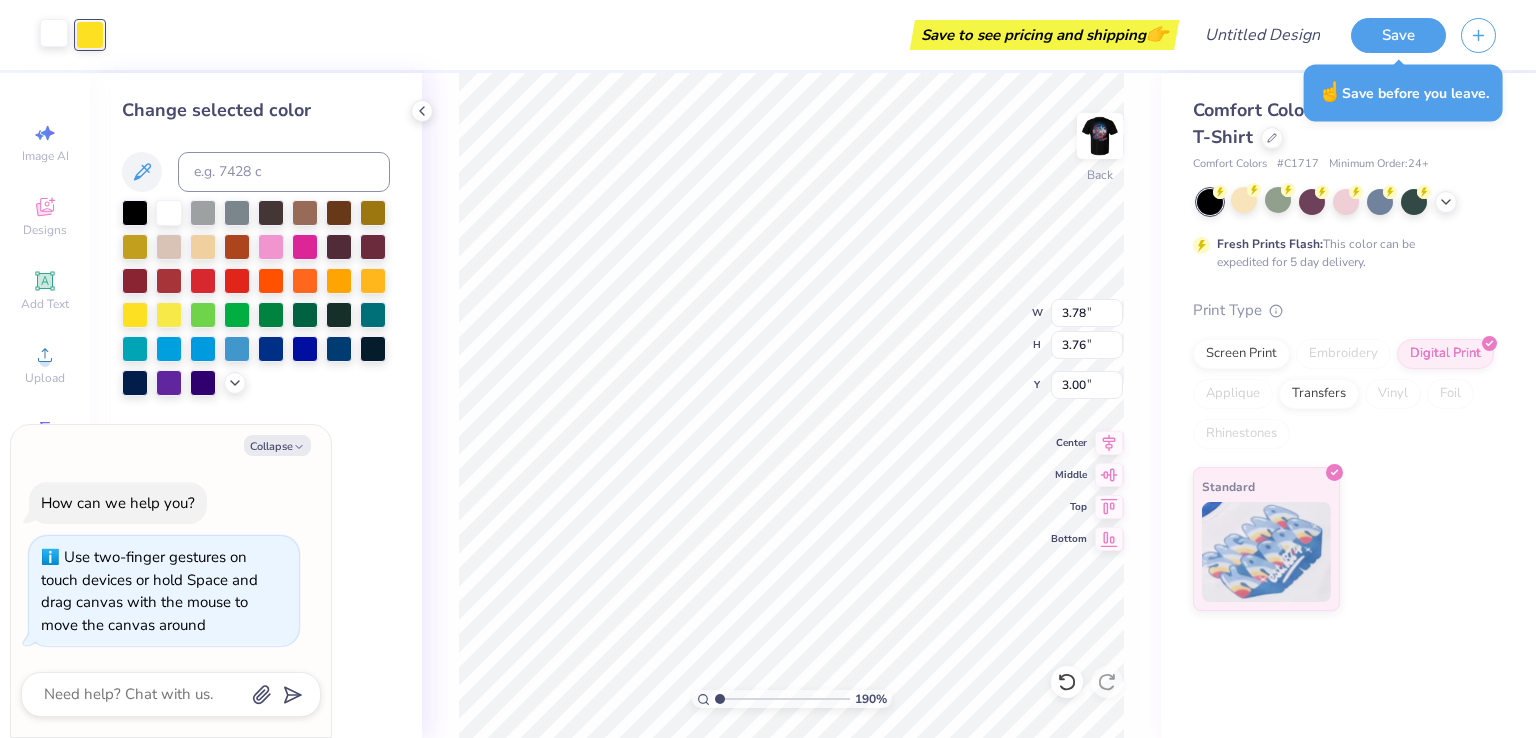 type on "1.9021055654477" 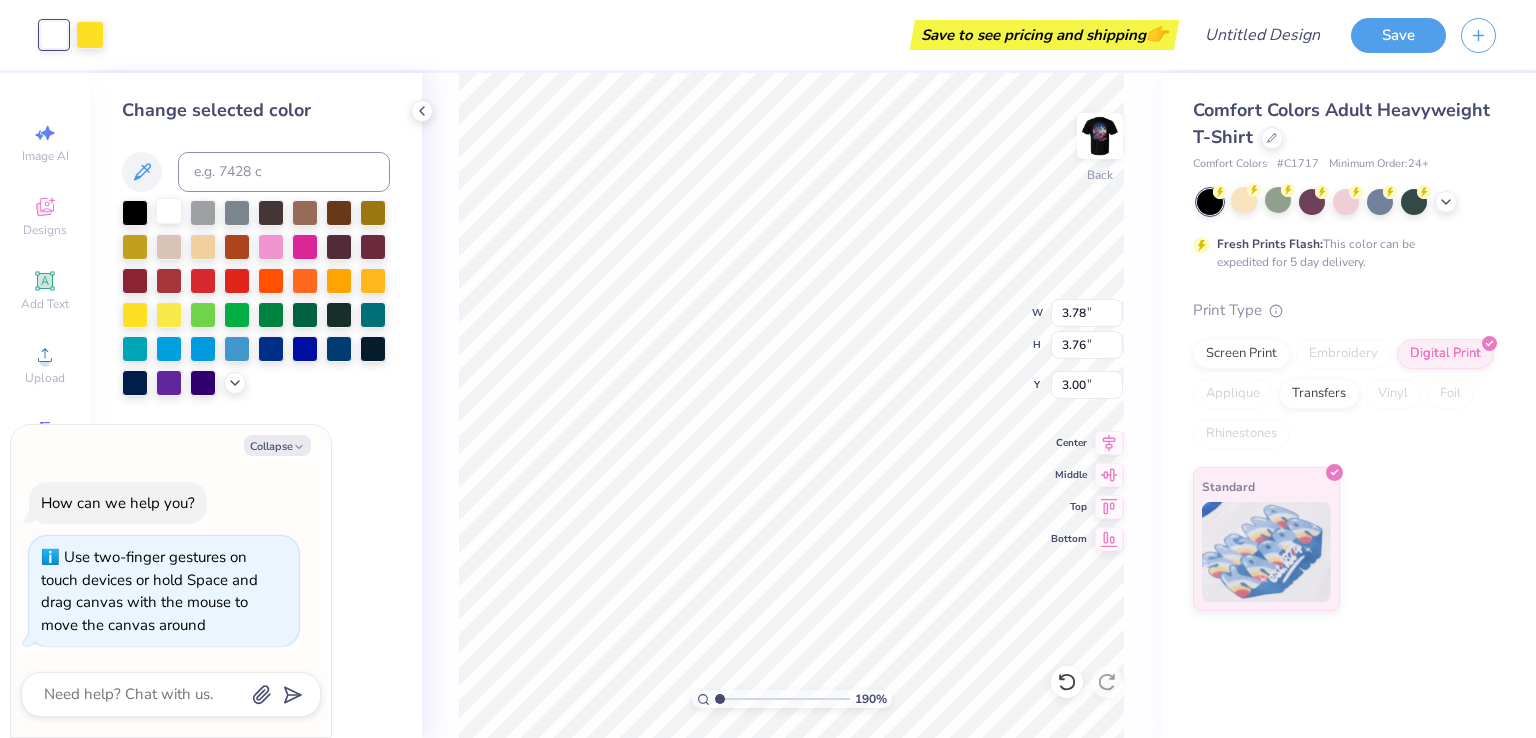 click at bounding box center (169, 211) 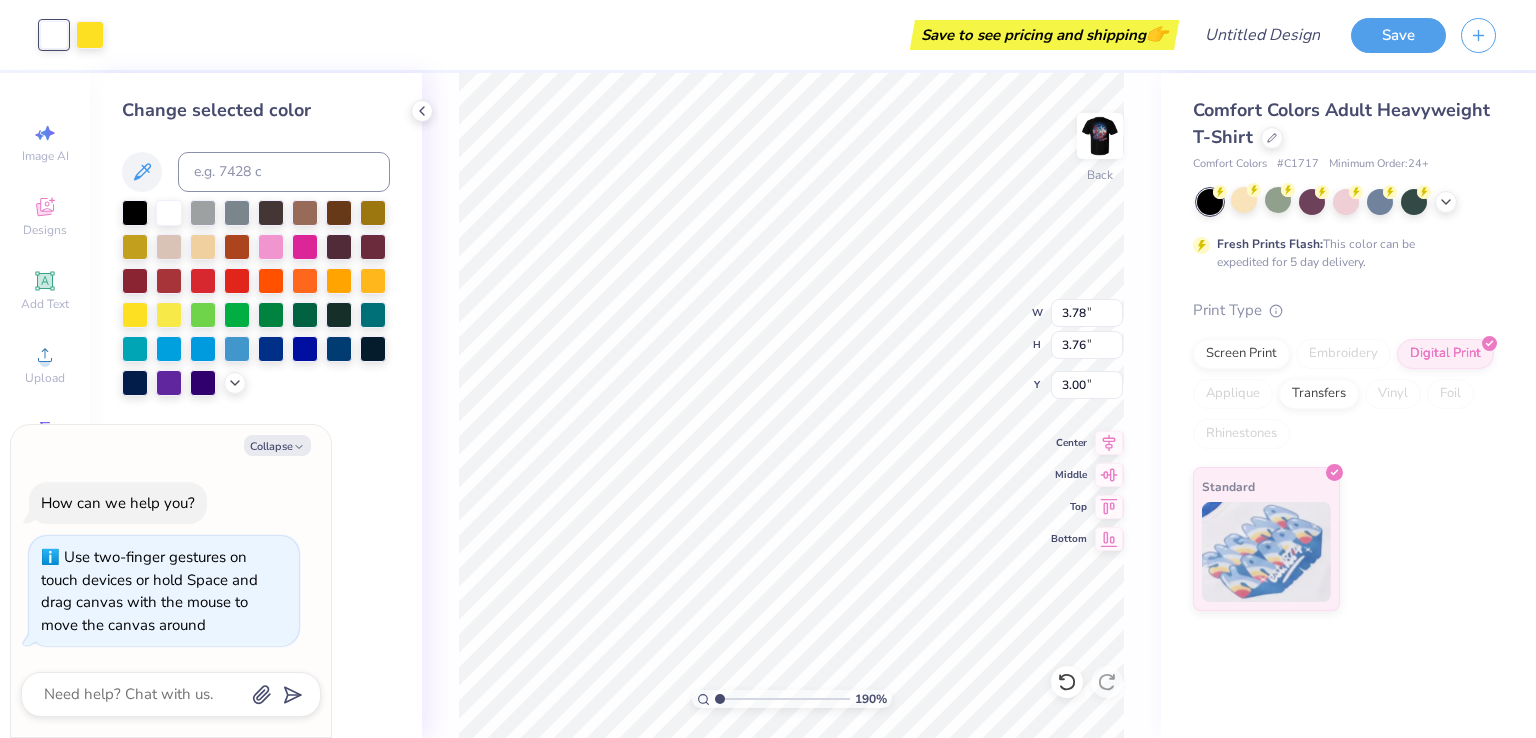 type on "1.9021055654477" 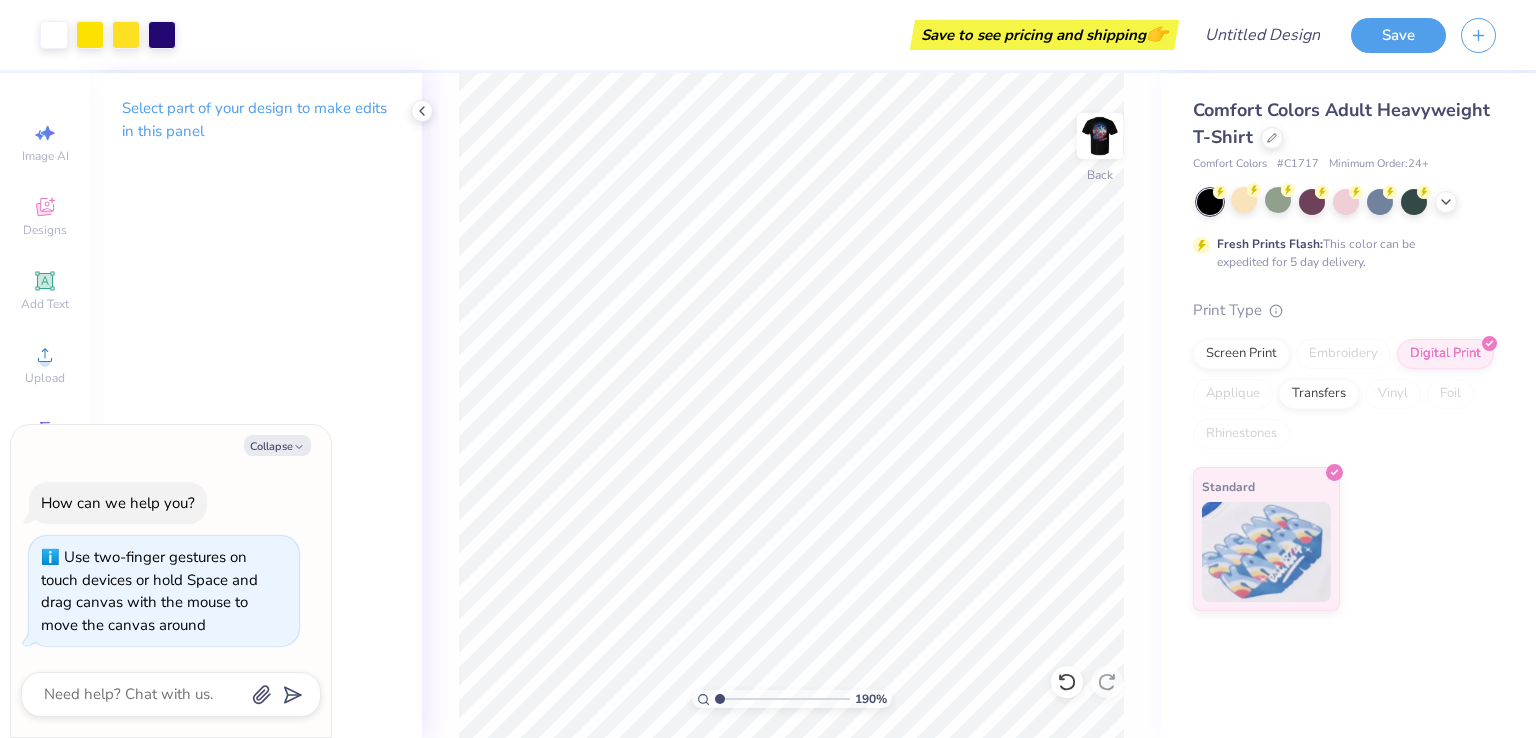type on "1.9021055654477" 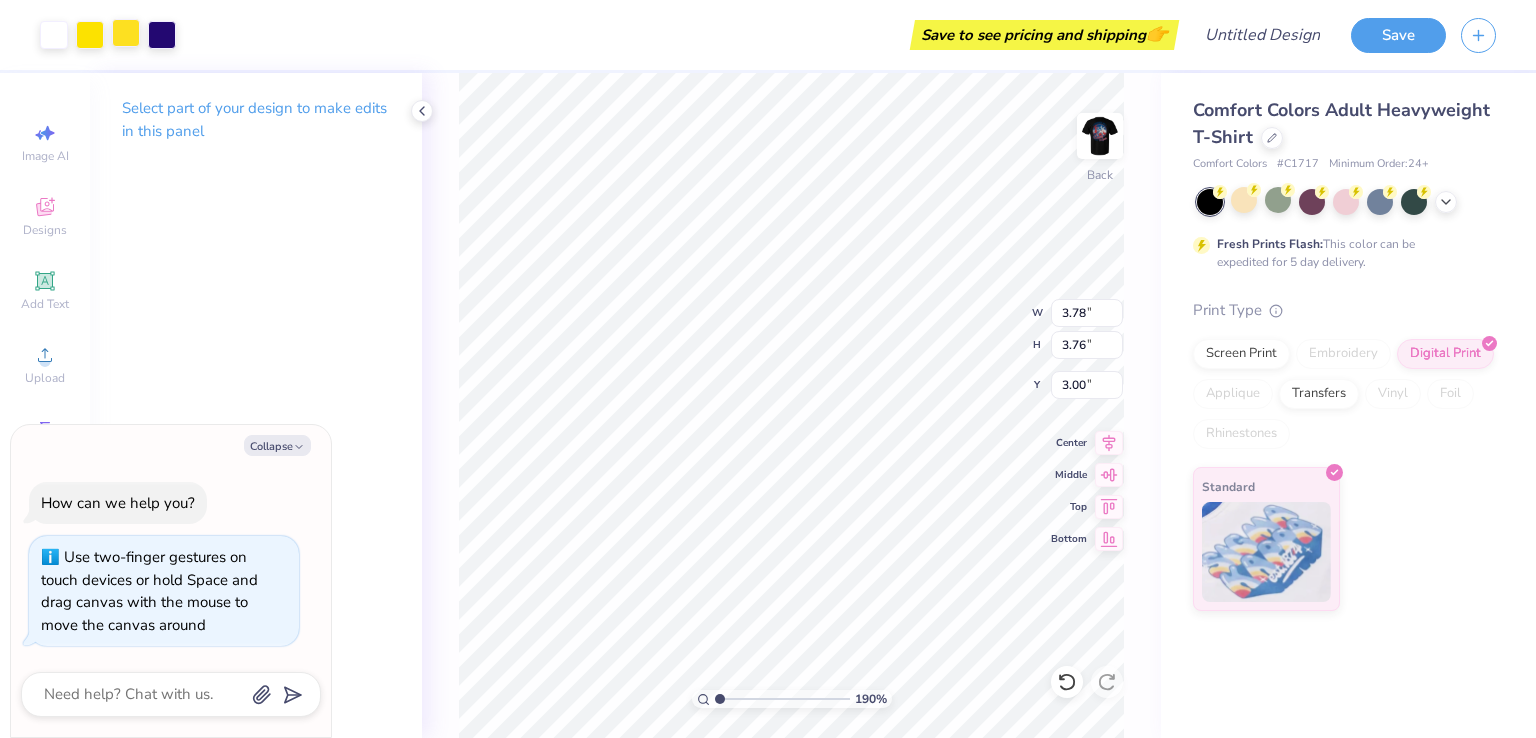 click at bounding box center [126, 33] 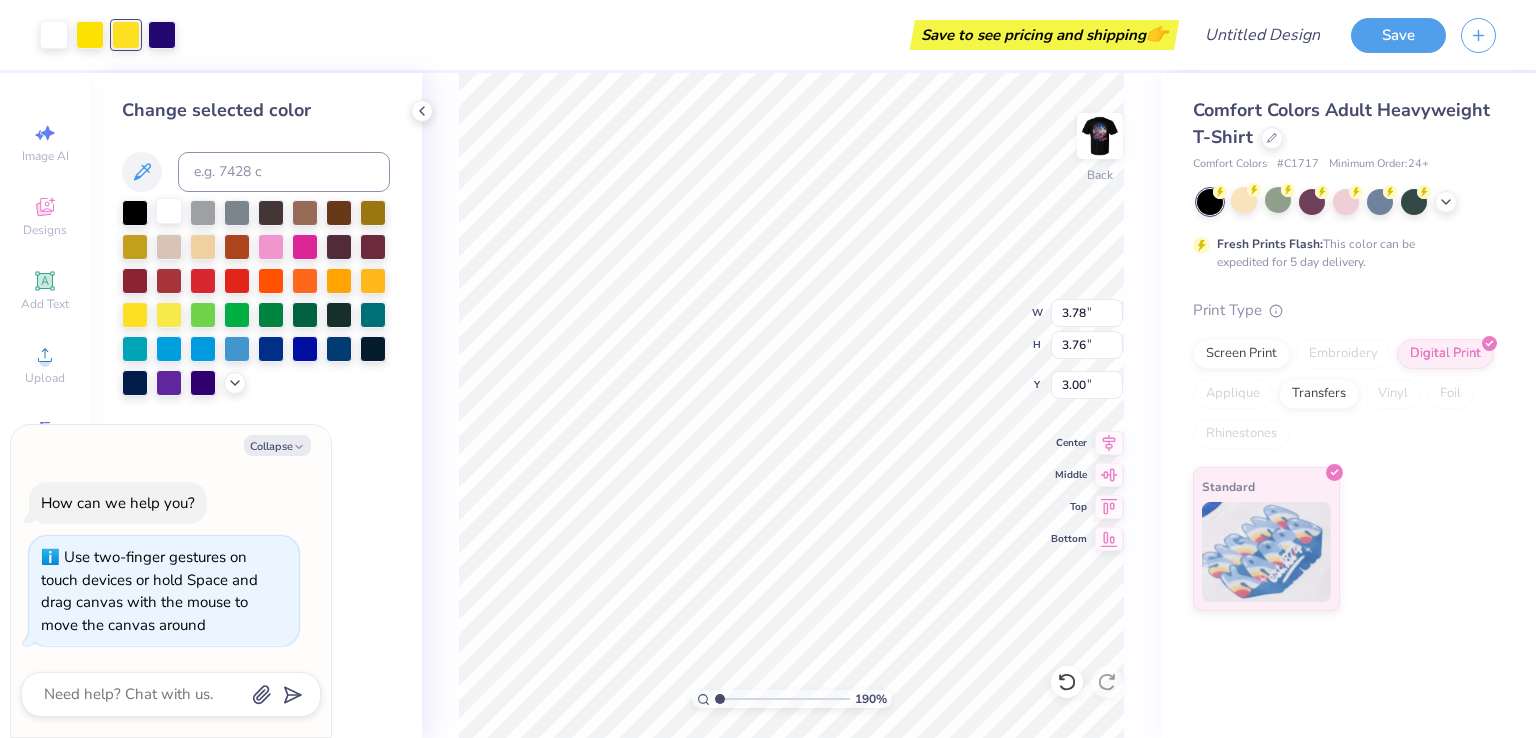 click at bounding box center (169, 211) 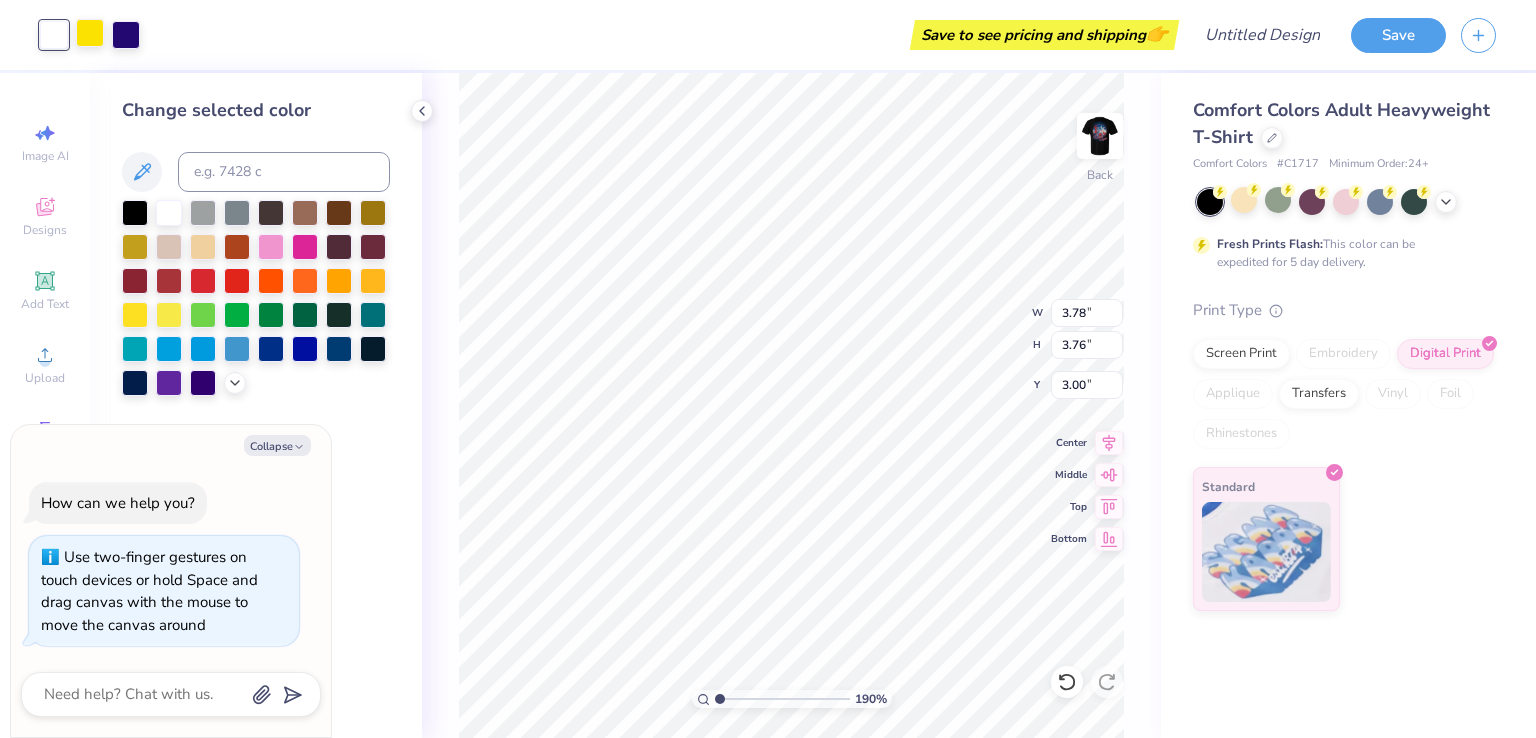 click at bounding box center [90, 33] 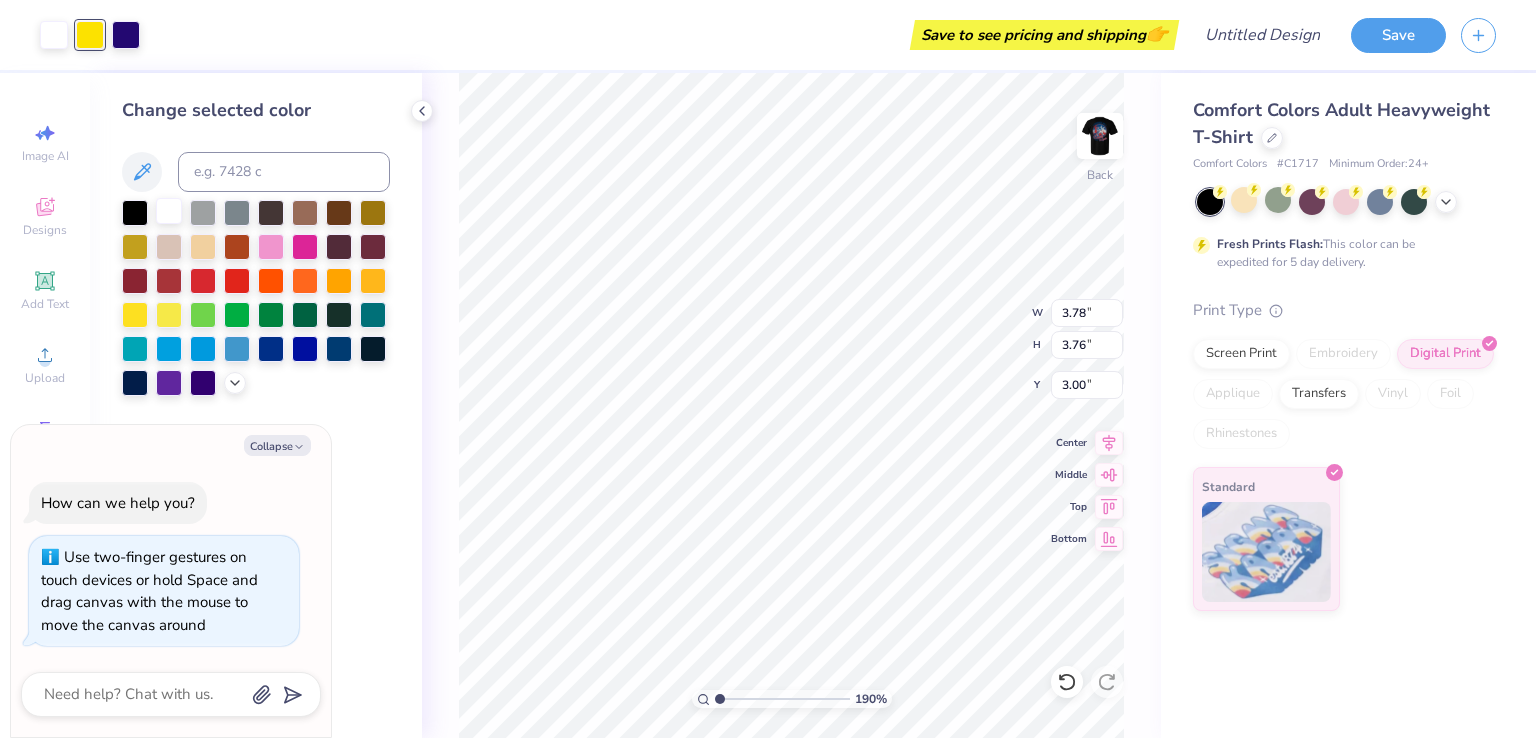 click at bounding box center [169, 211] 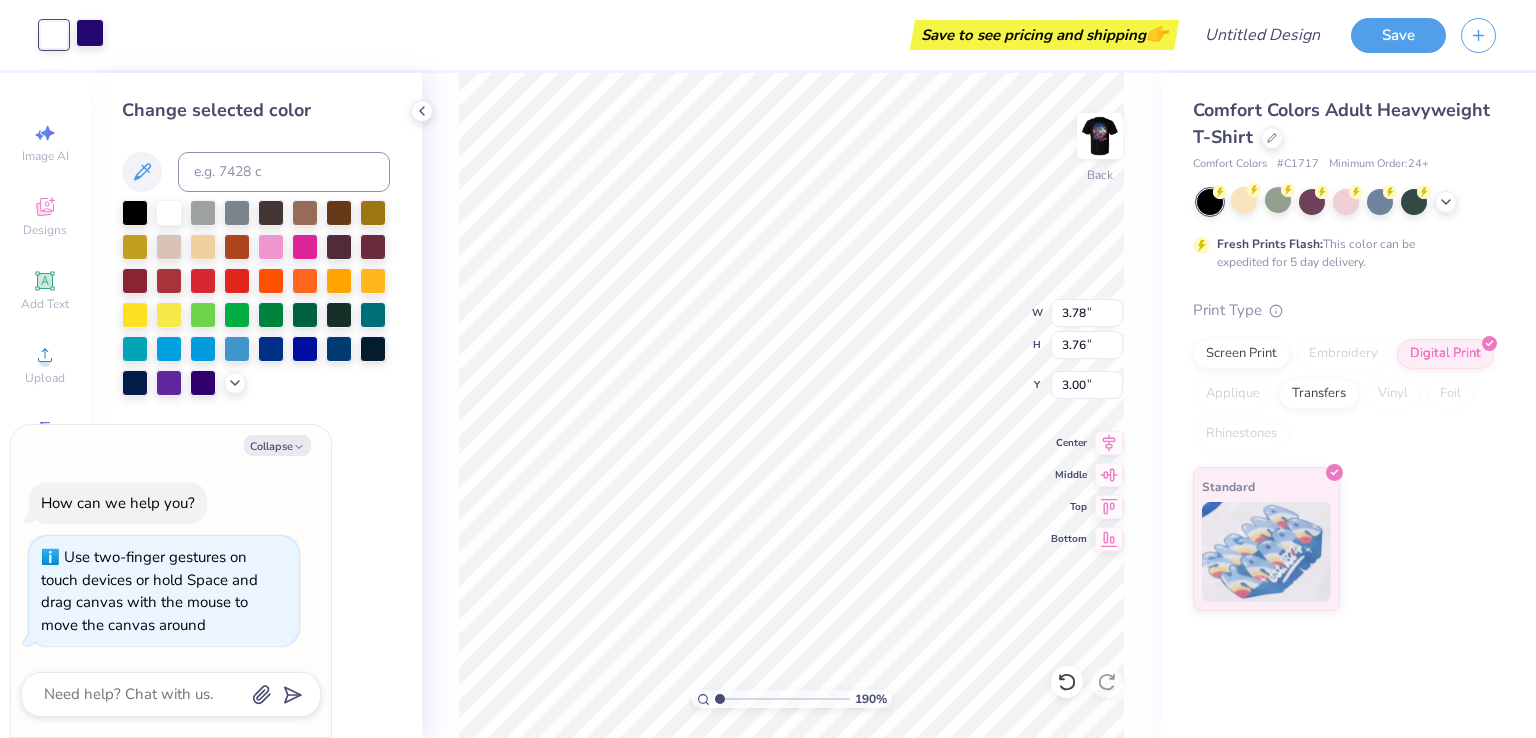 click at bounding box center [90, 33] 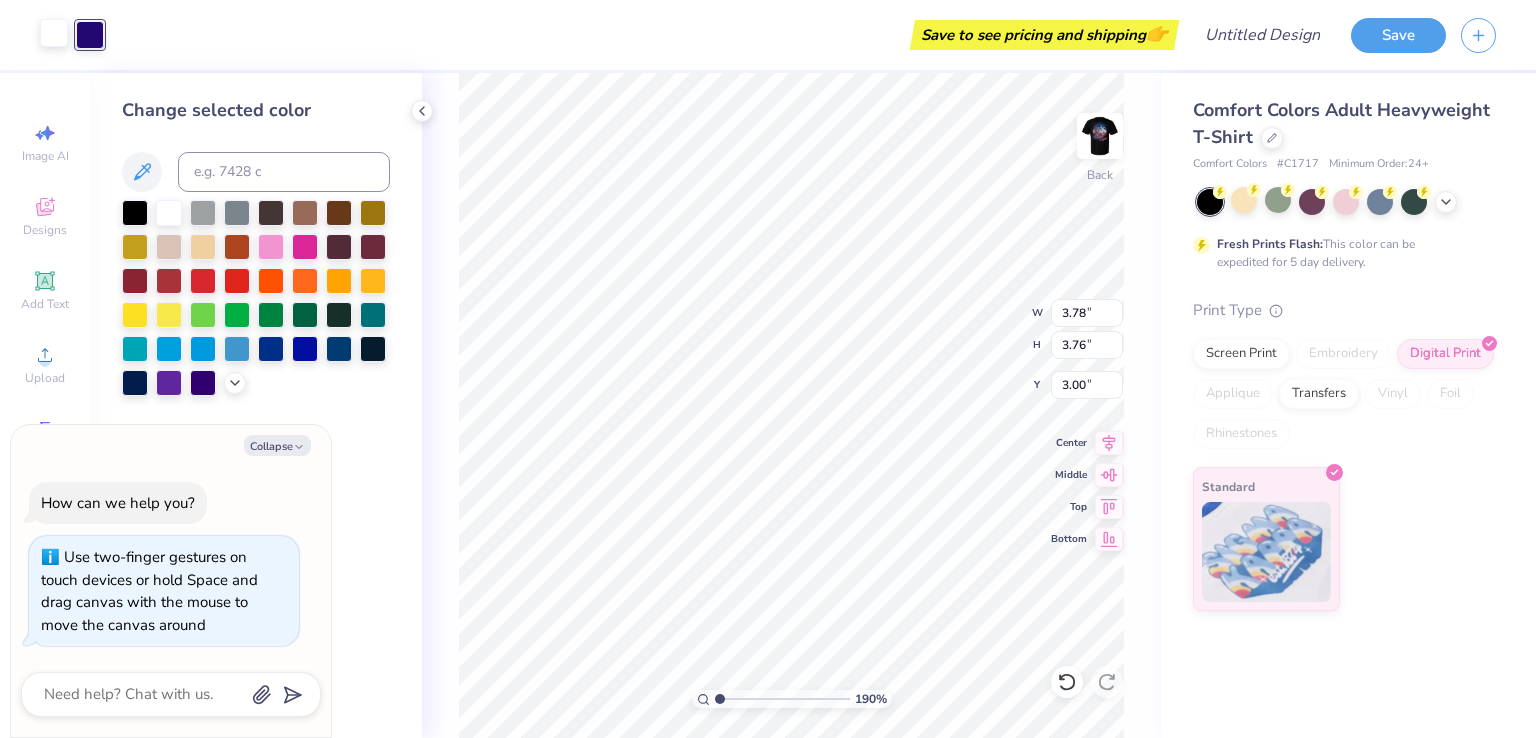 click at bounding box center (54, 33) 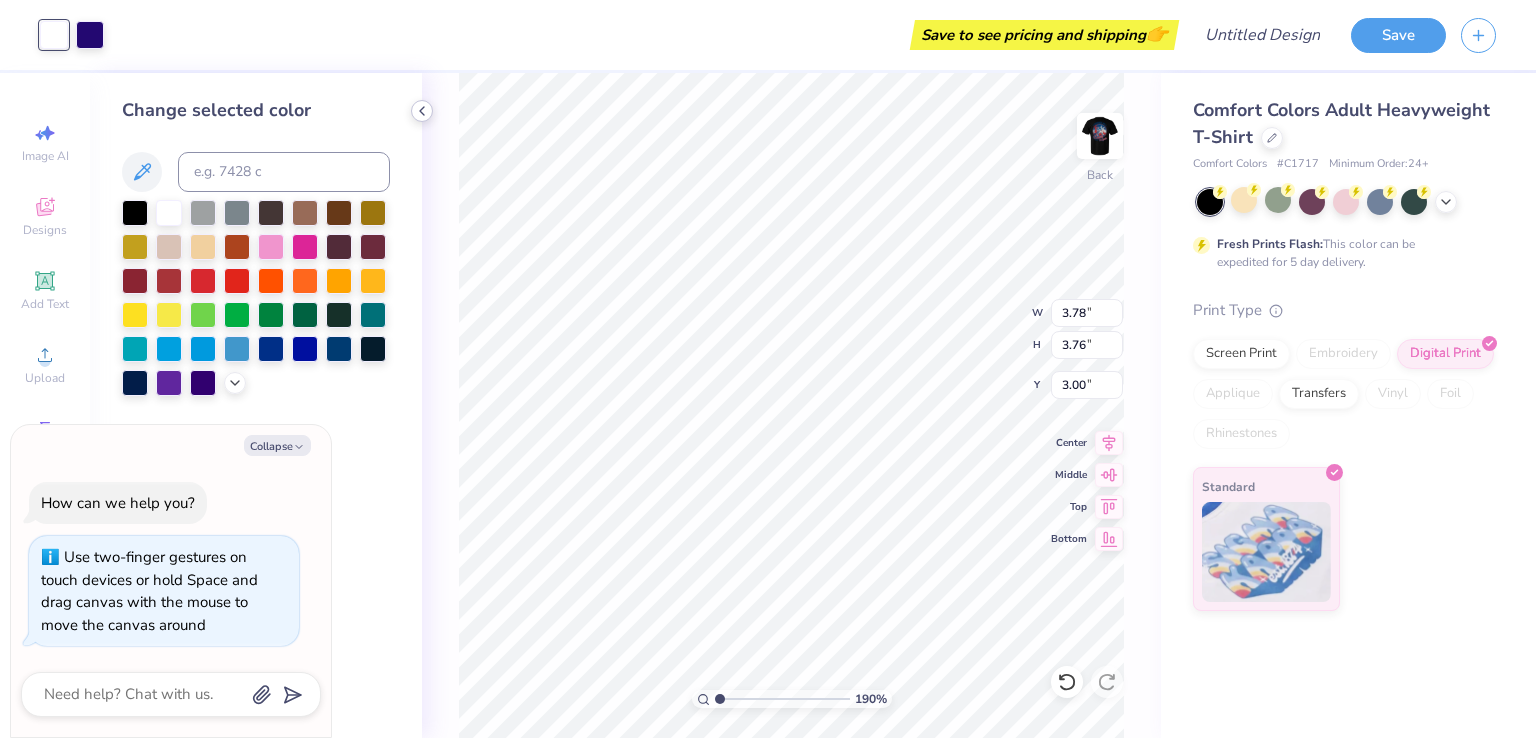 click at bounding box center (422, 111) 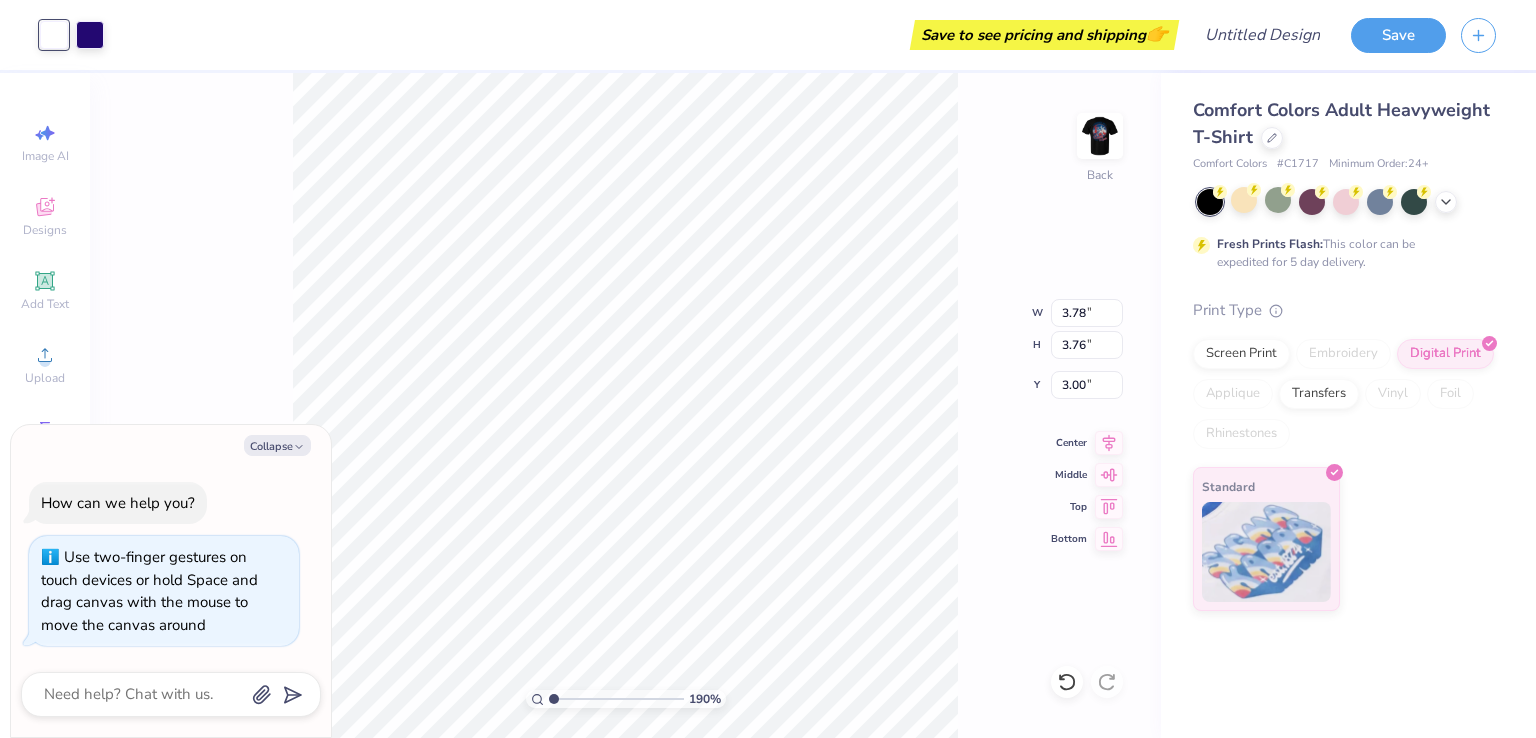type on "1.9021055654477" 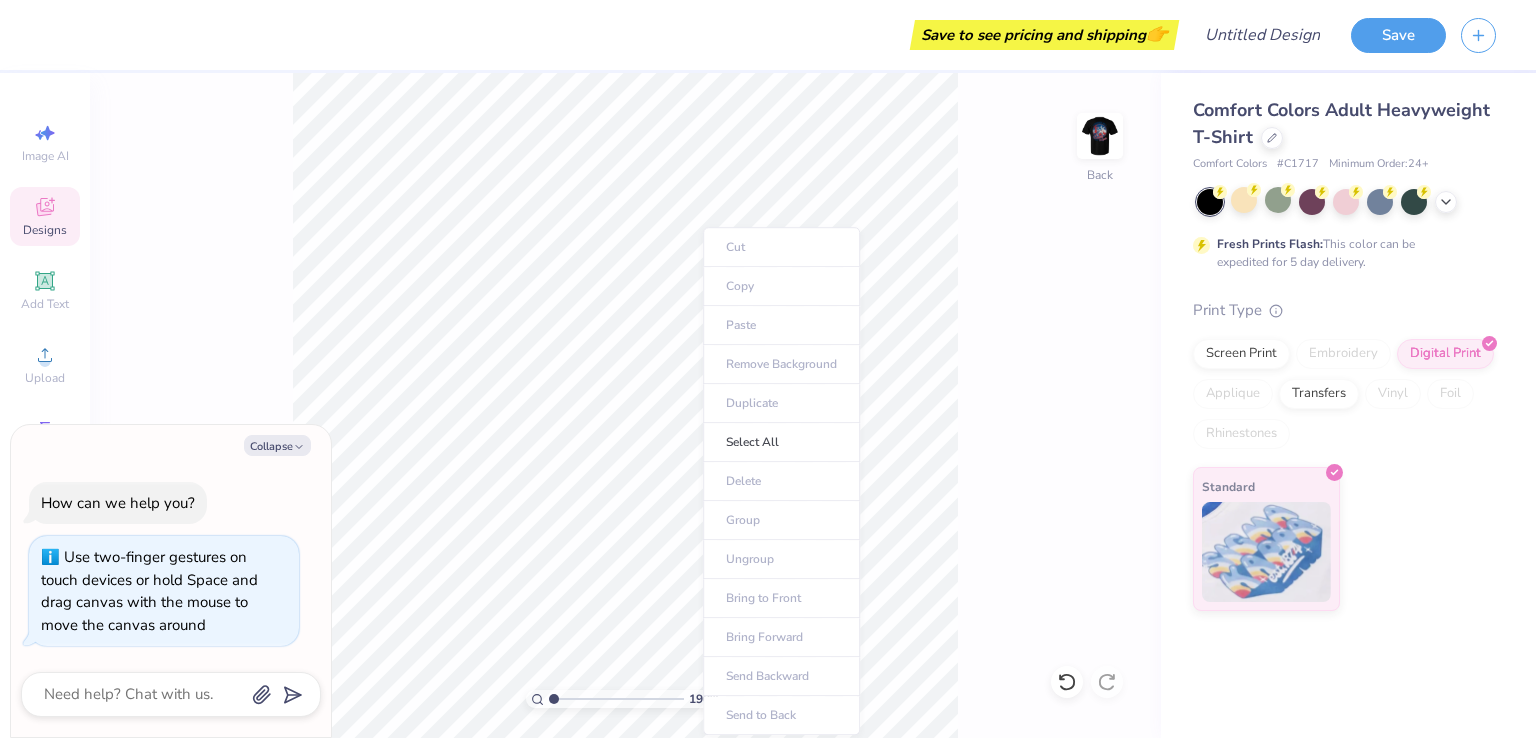 click on "Designs" at bounding box center [45, 216] 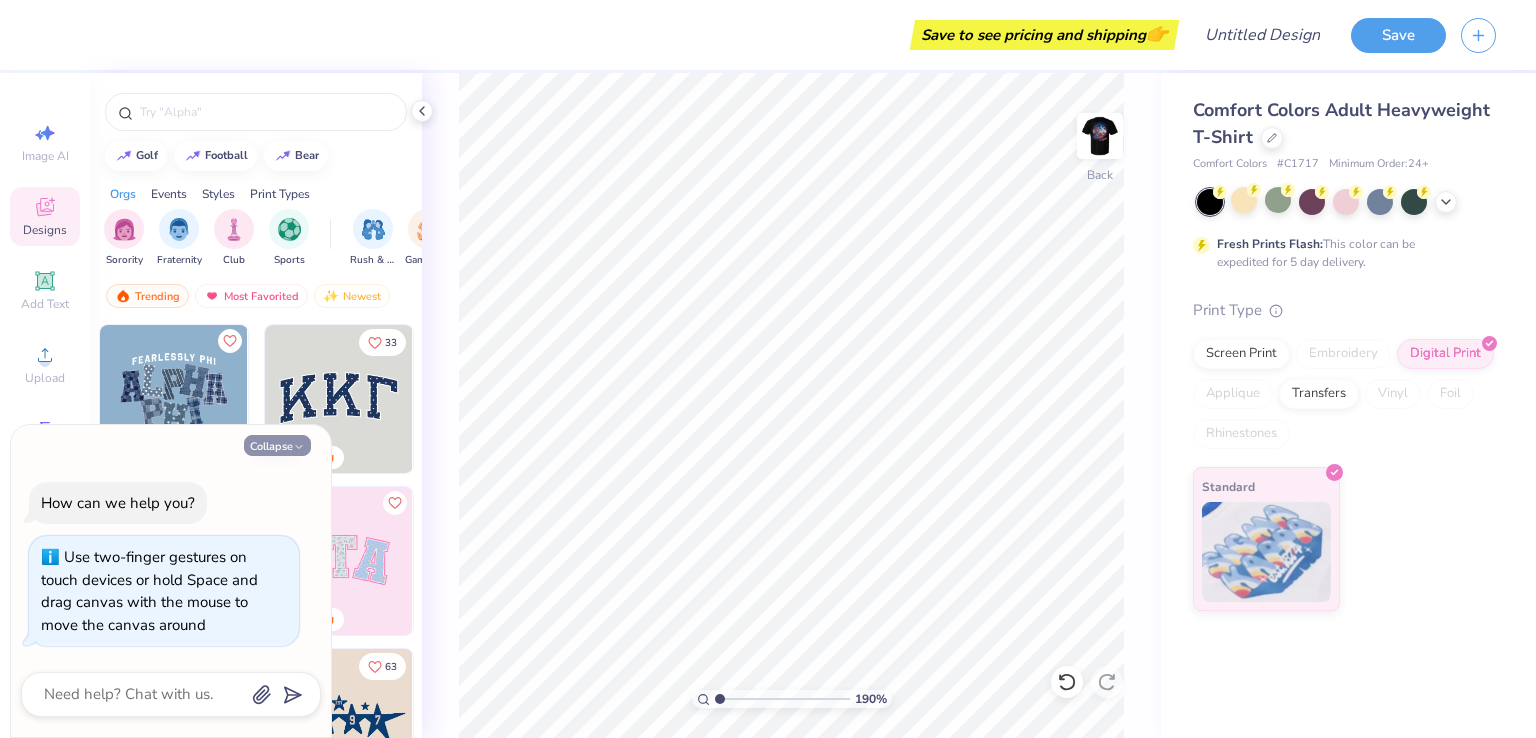click 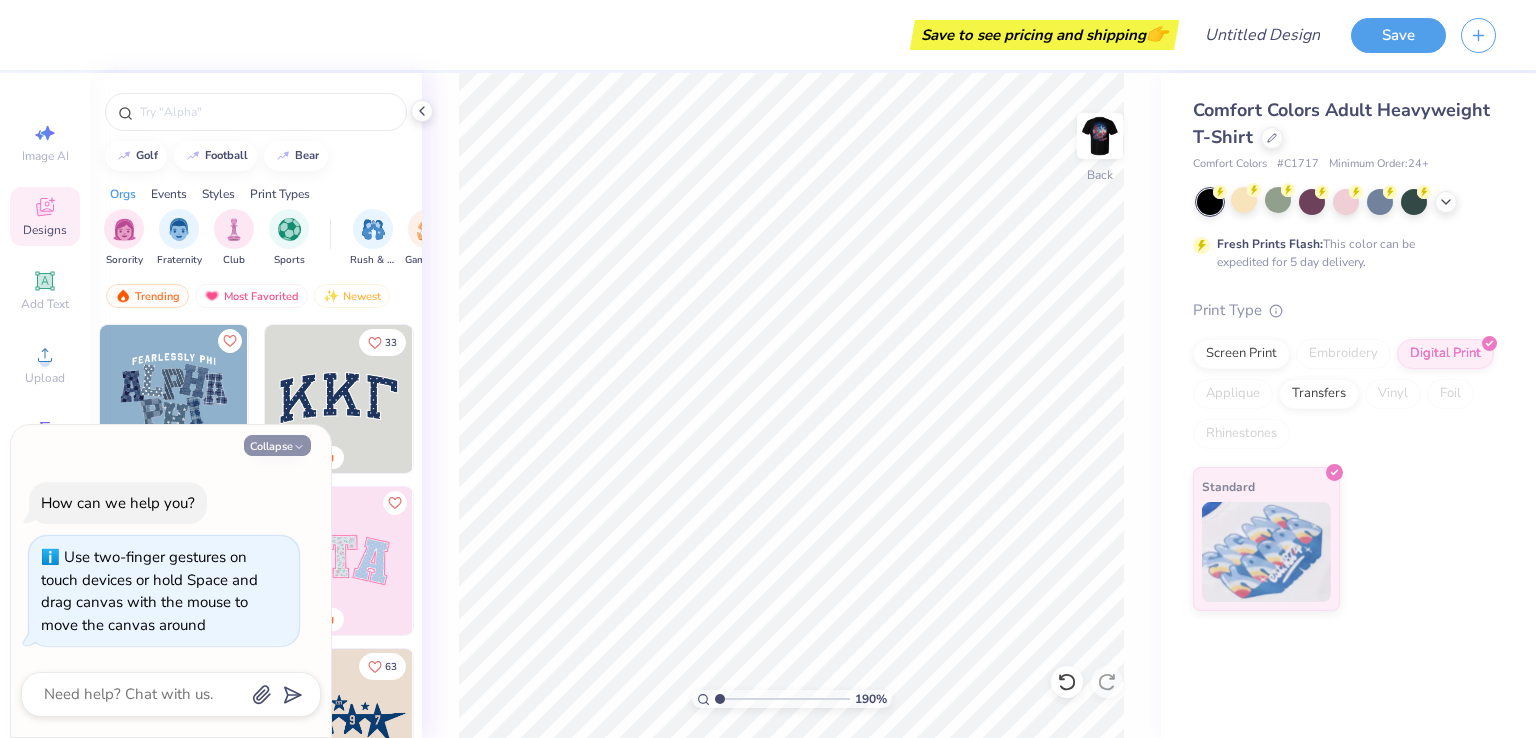 type on "x" 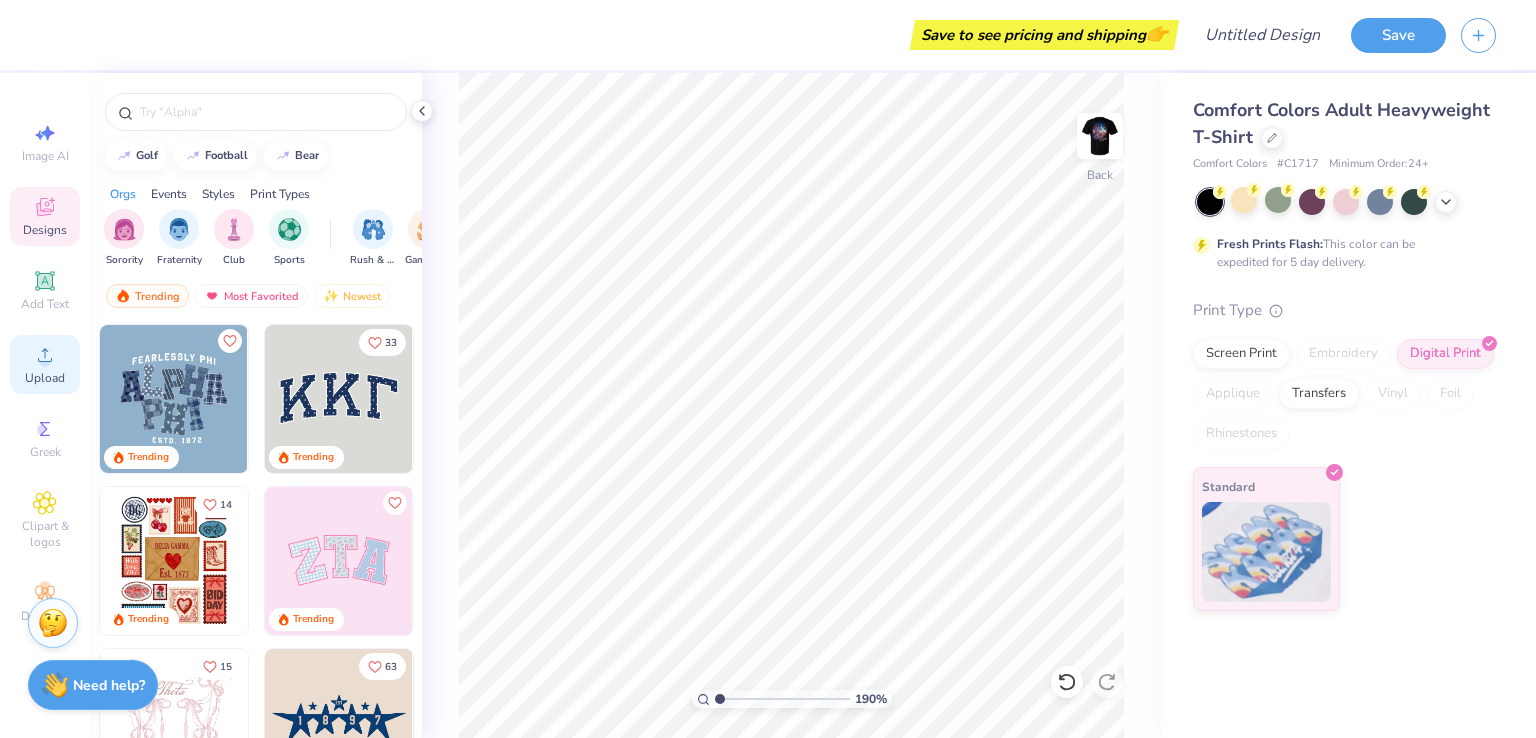 click on "Upload" at bounding box center (45, 378) 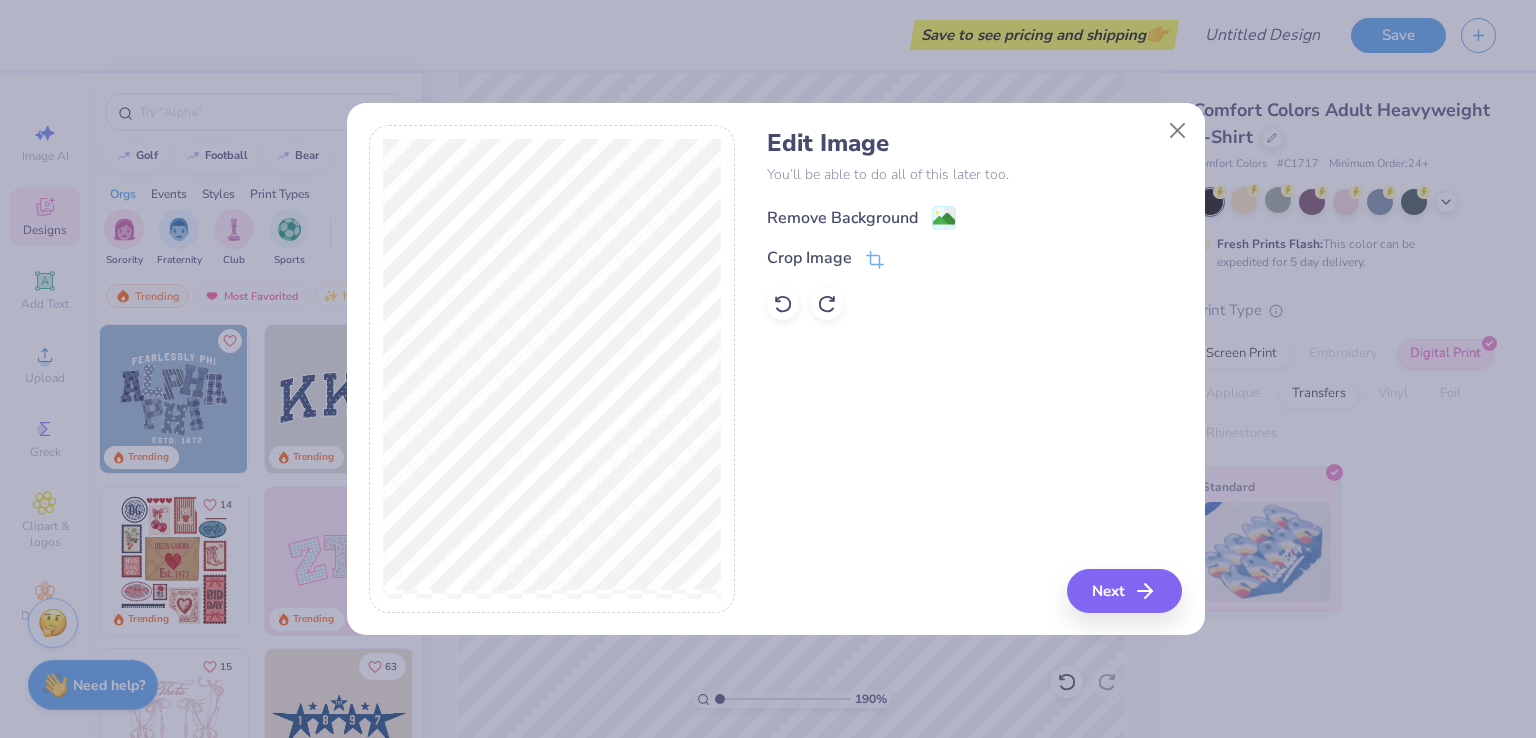 click on "Remove Background" at bounding box center [842, 218] 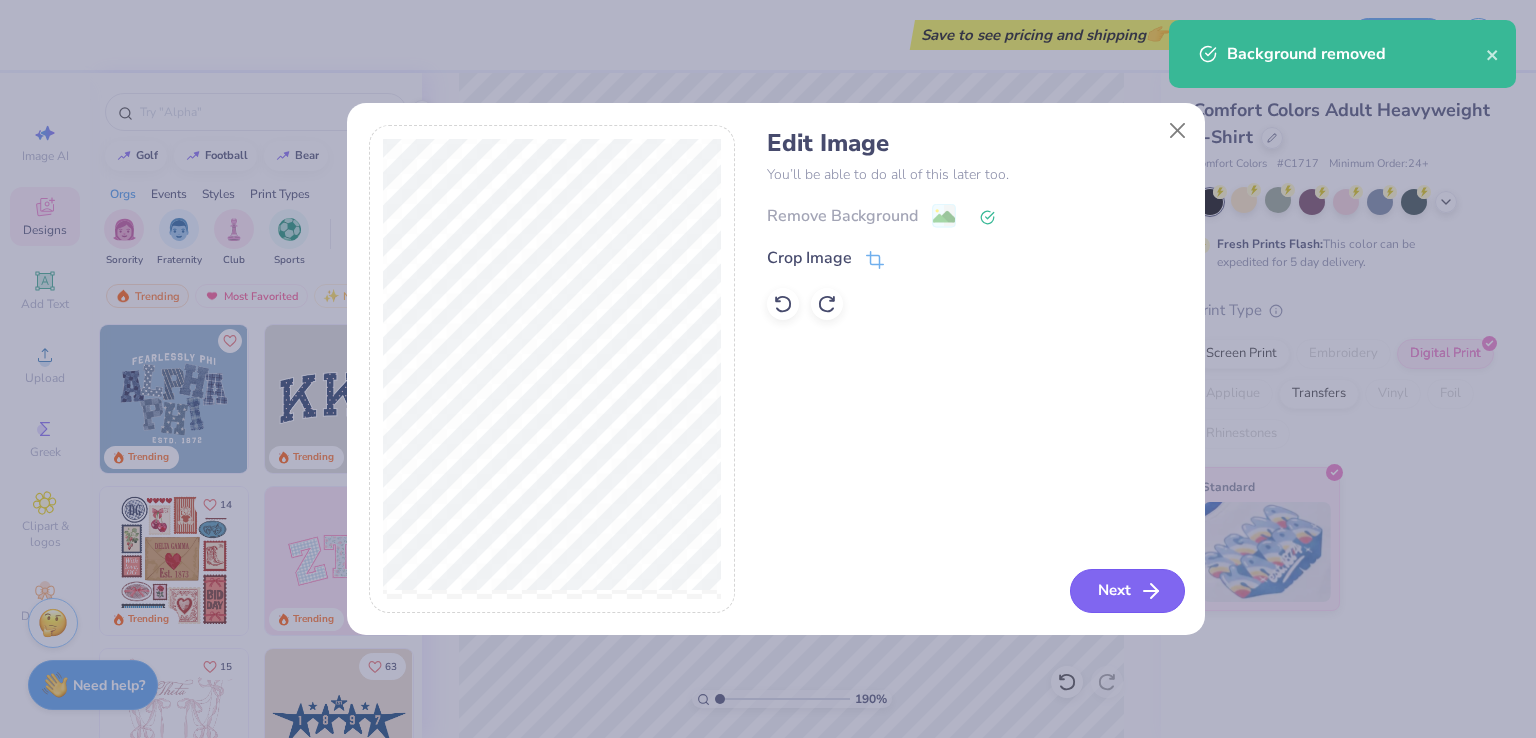 click on "Next" at bounding box center [1127, 591] 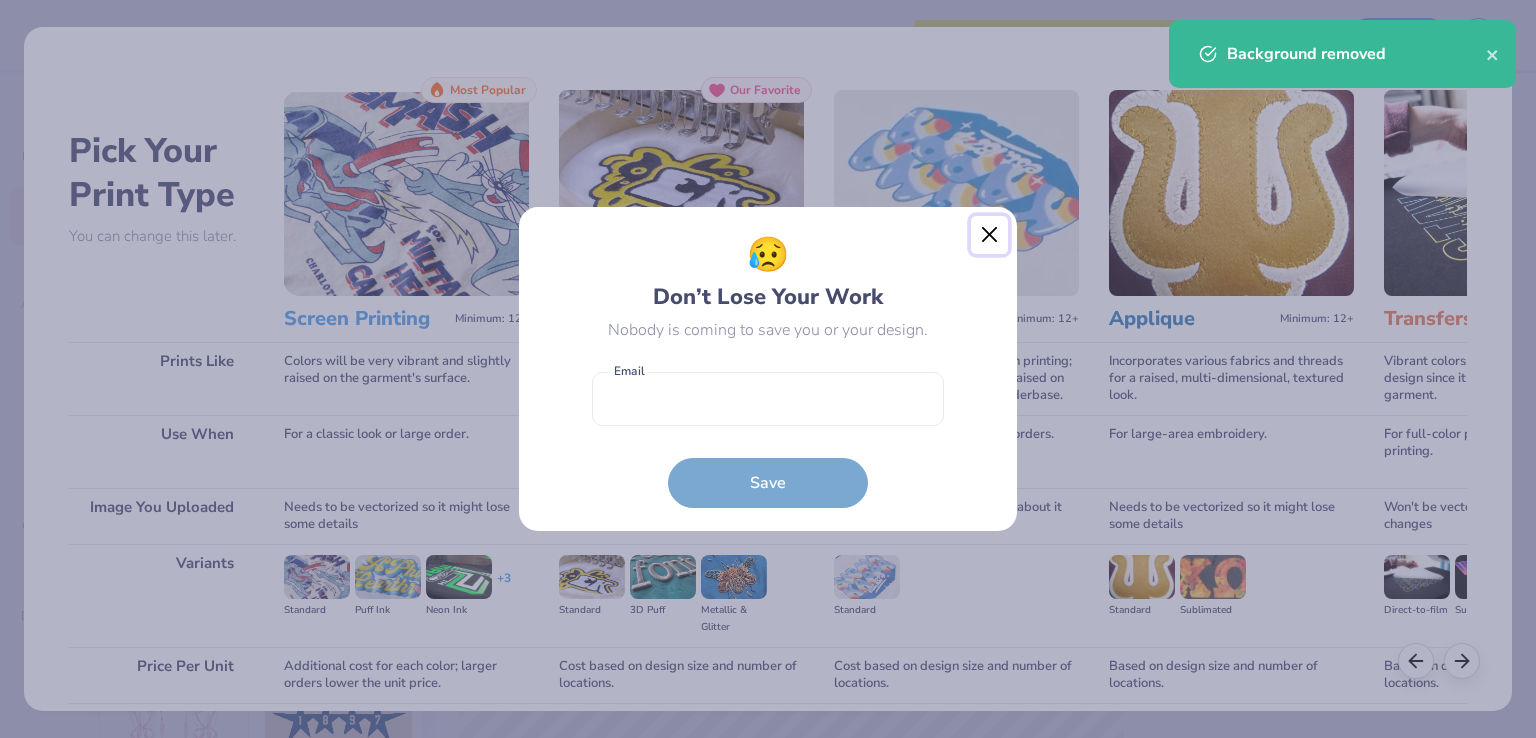 click at bounding box center (990, 235) 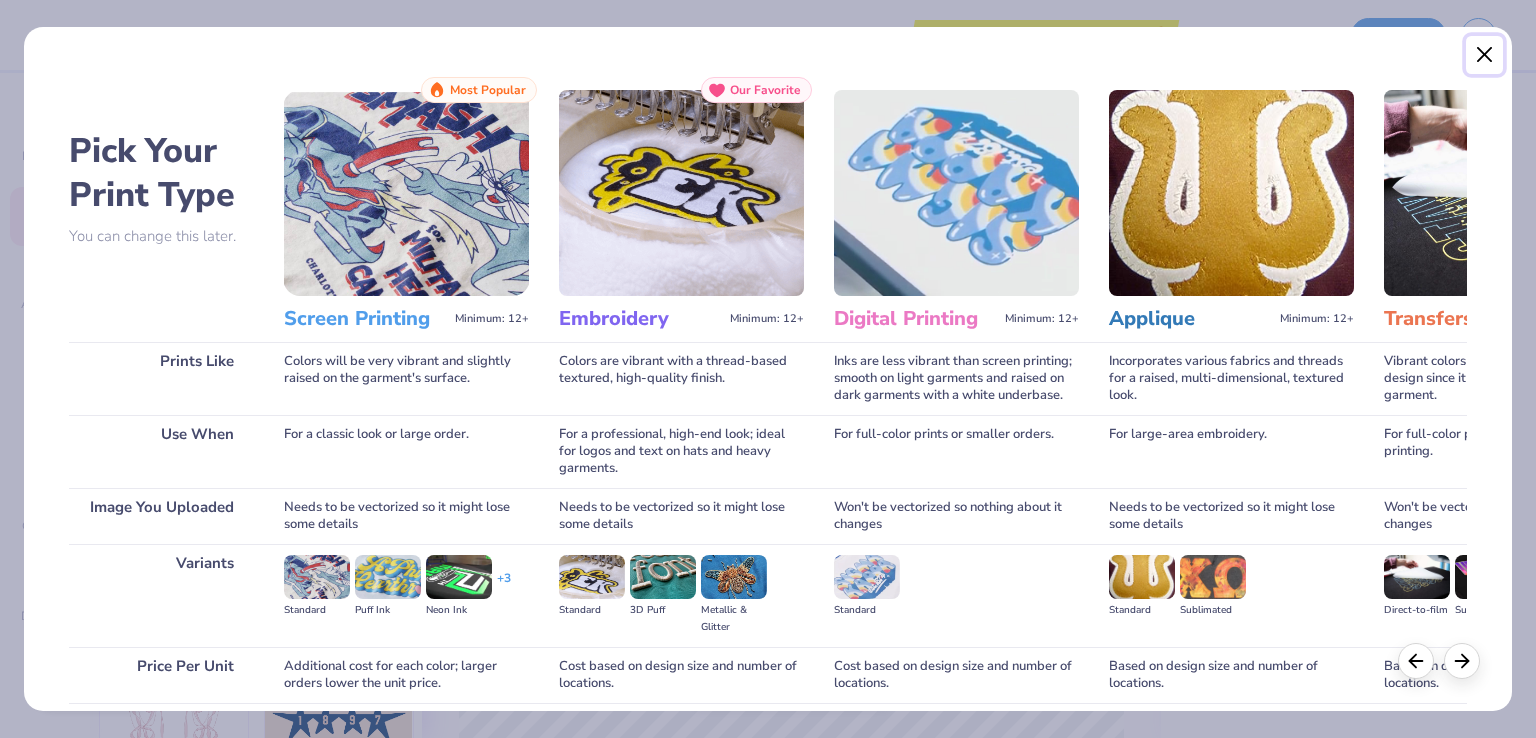 click at bounding box center (1485, 55) 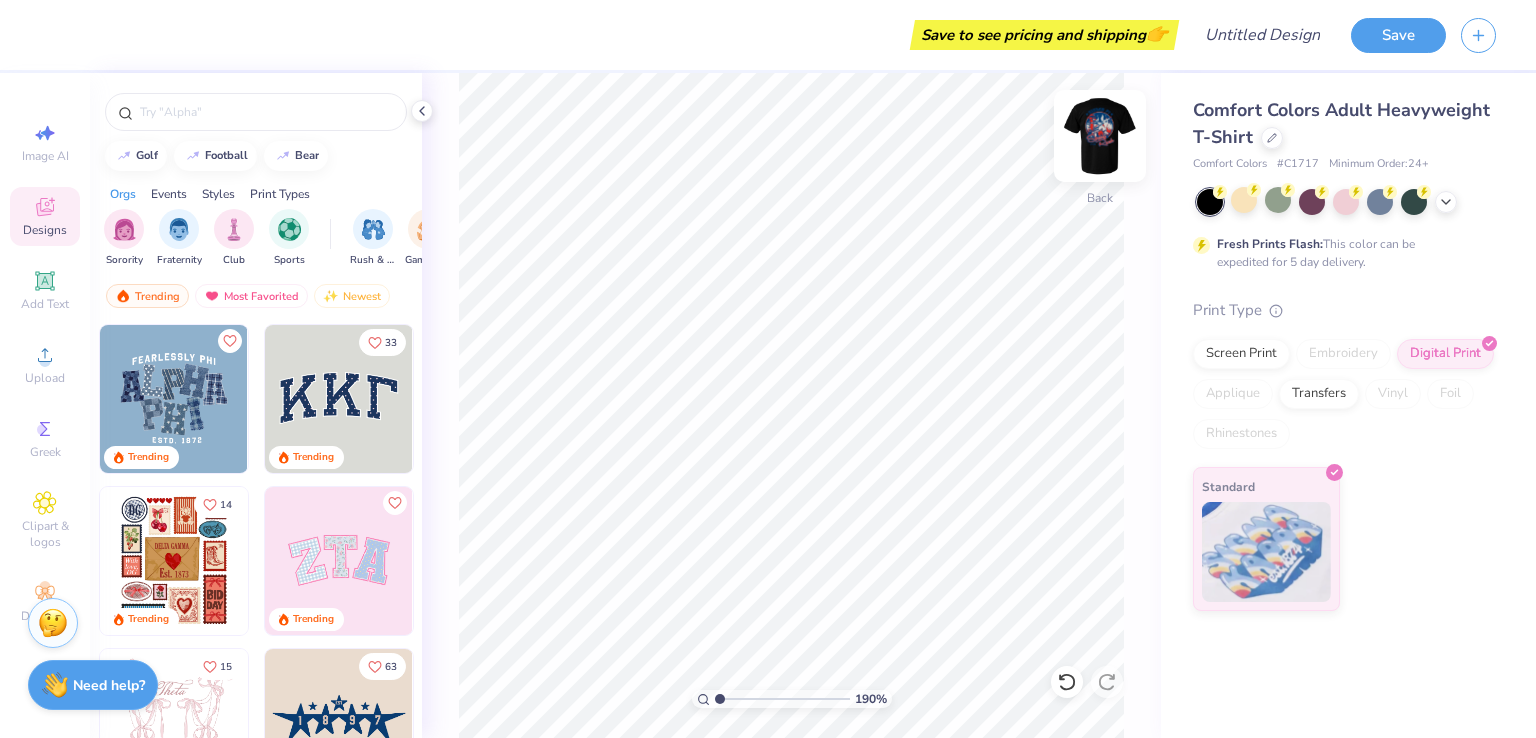 click at bounding box center (1100, 136) 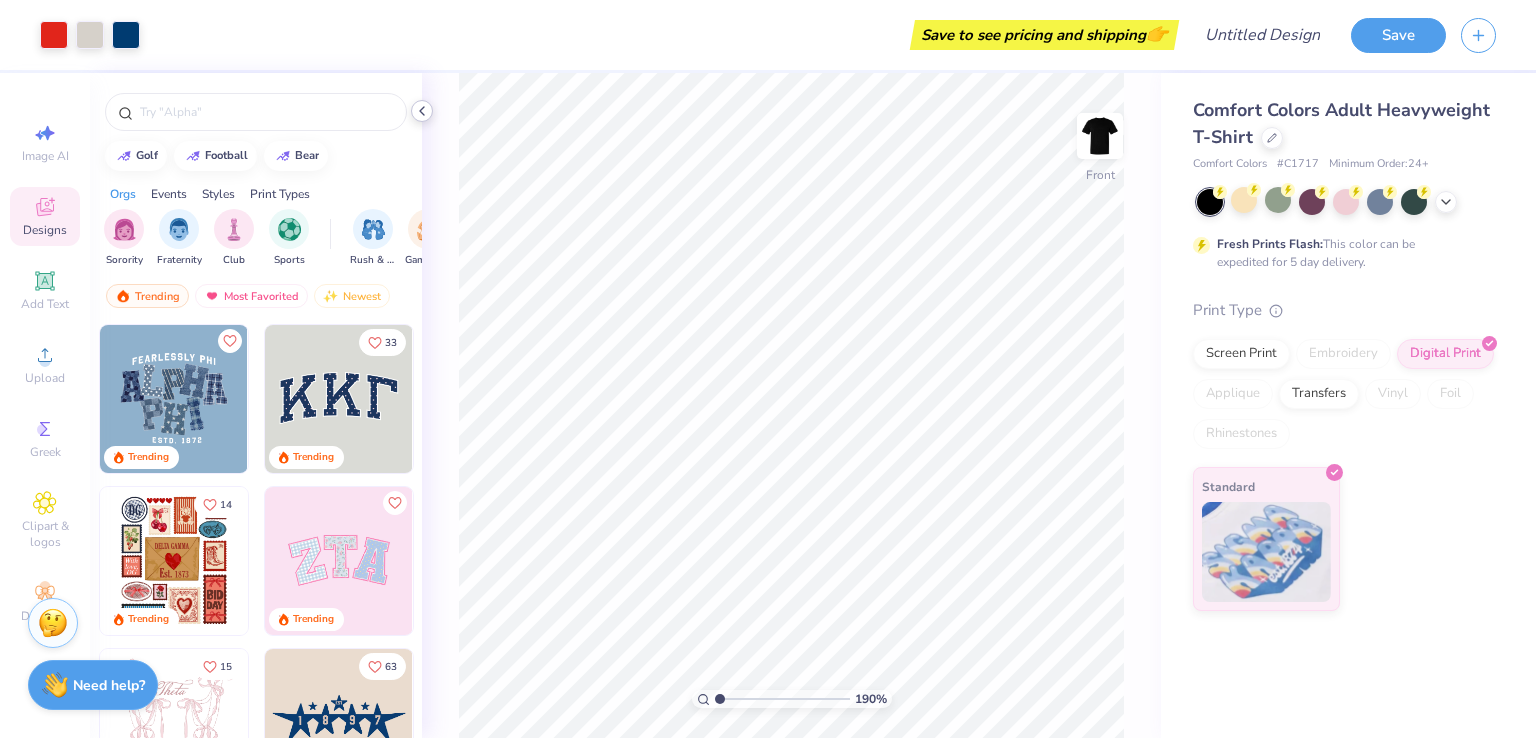 click 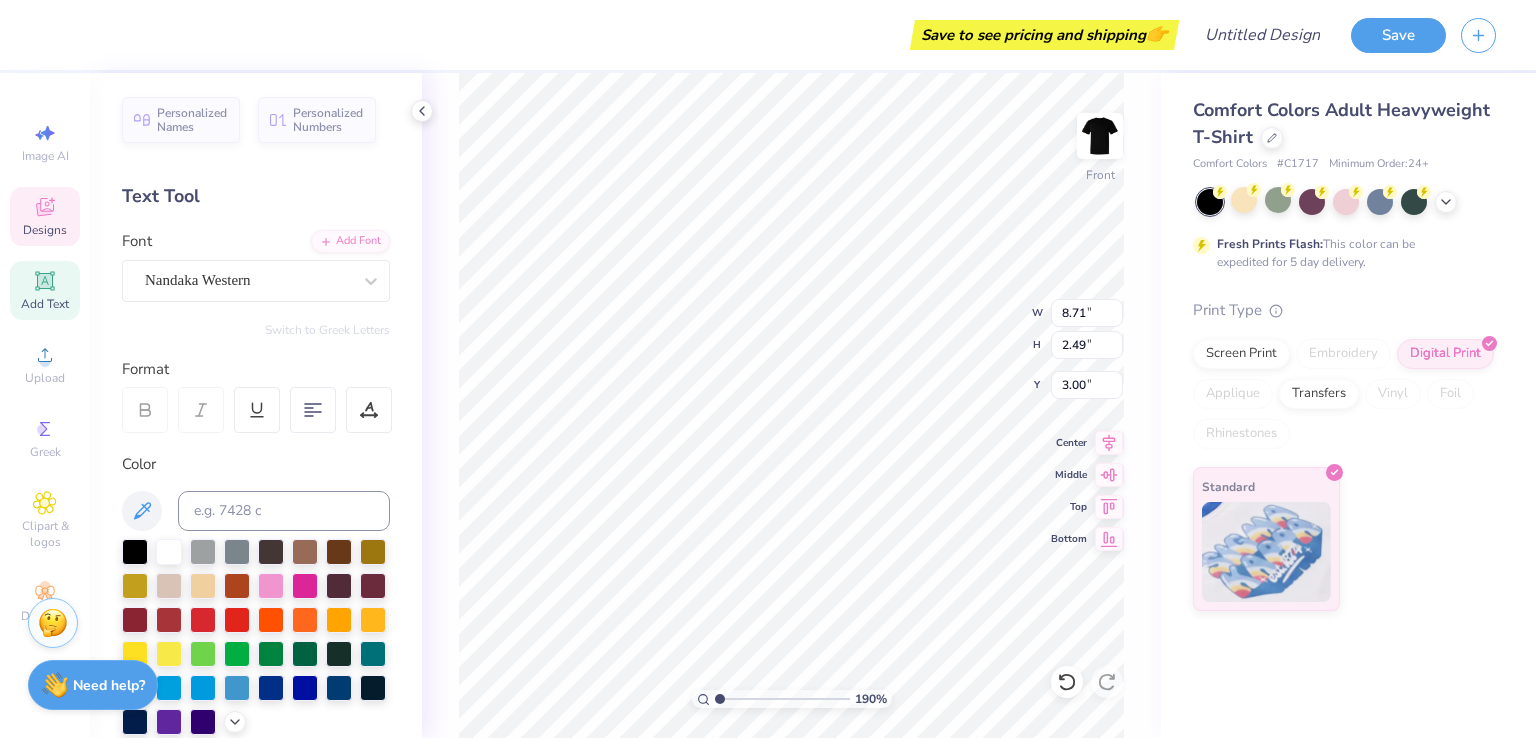 scroll, scrollTop: 16, scrollLeft: 2, axis: both 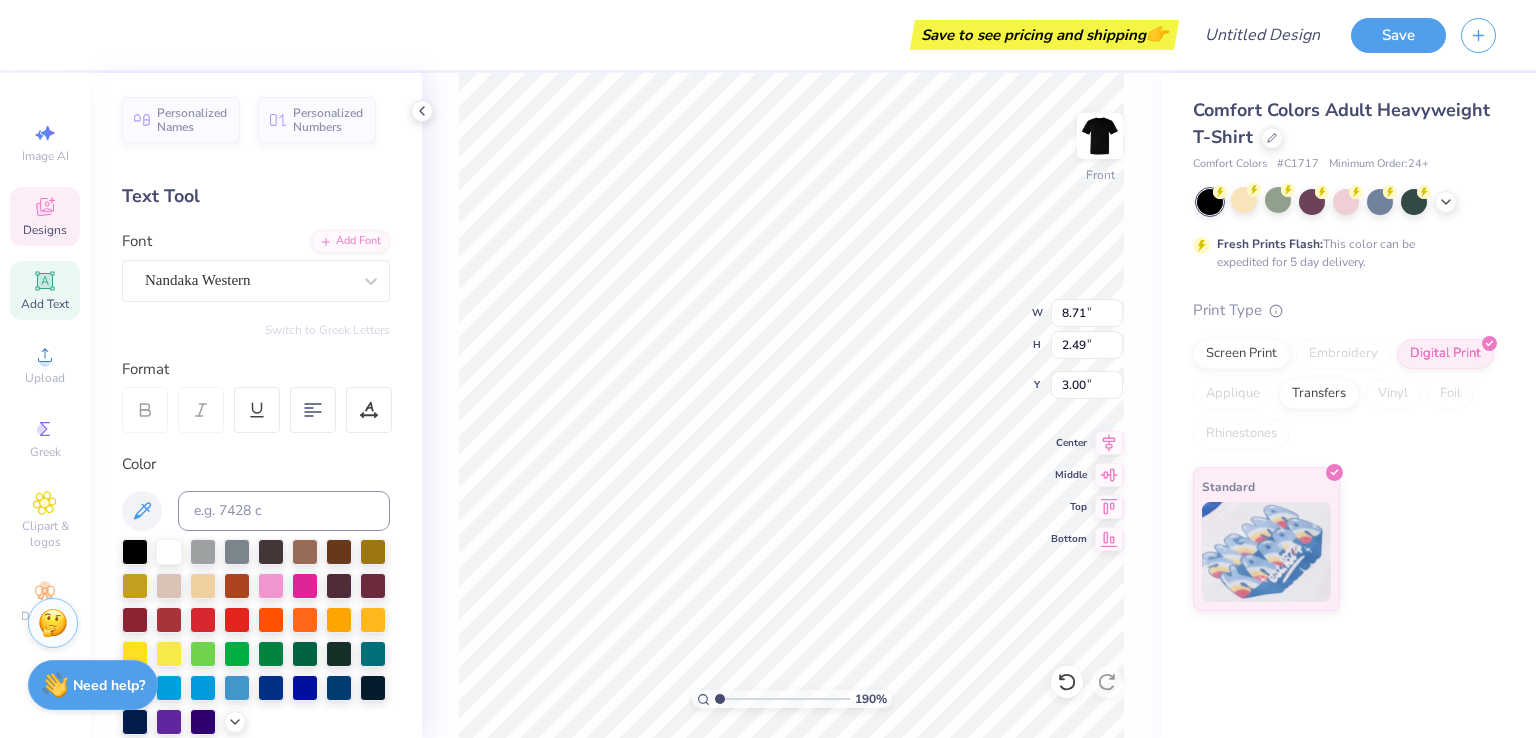click on "Save to see pricing and shipping  👉" at bounding box center (614, 35) 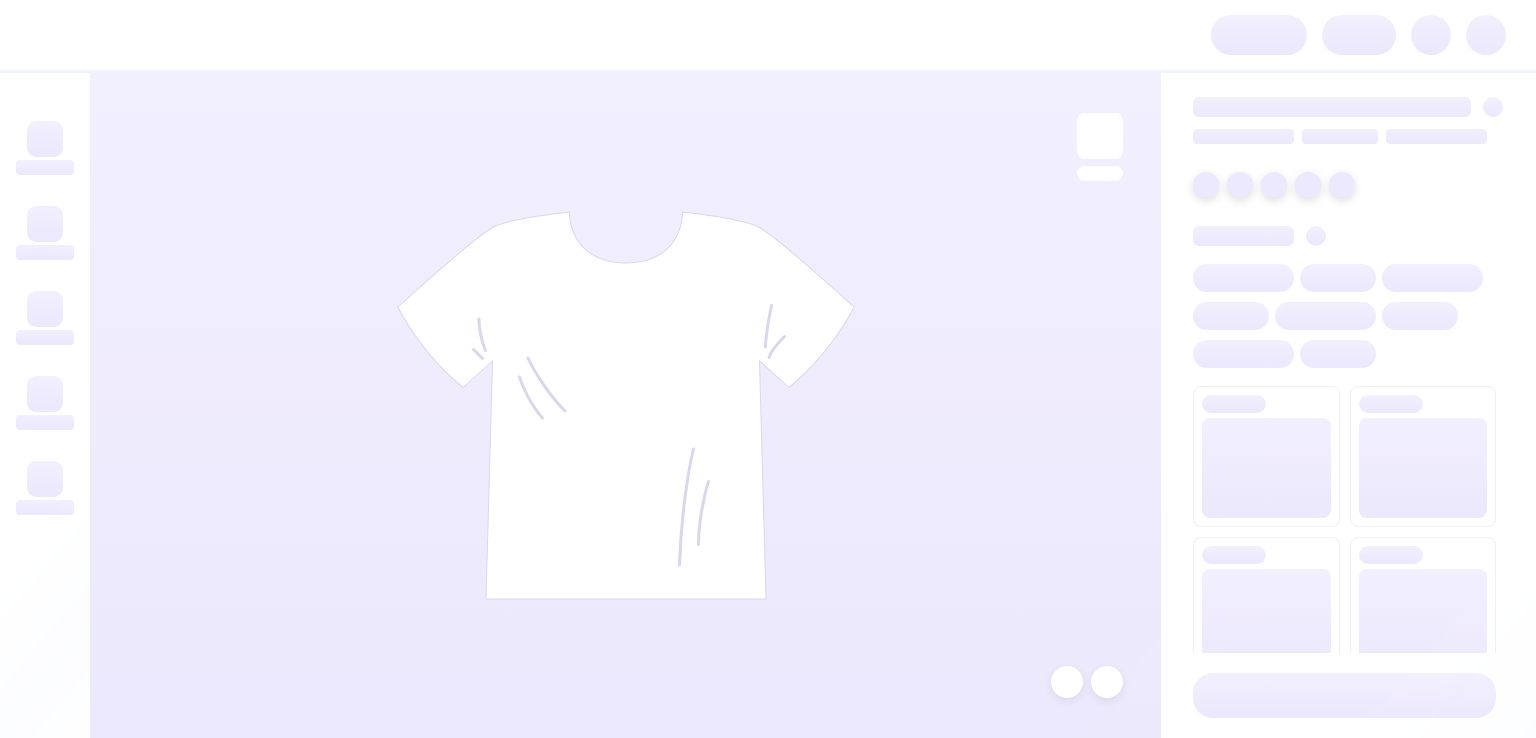 scroll, scrollTop: 0, scrollLeft: 0, axis: both 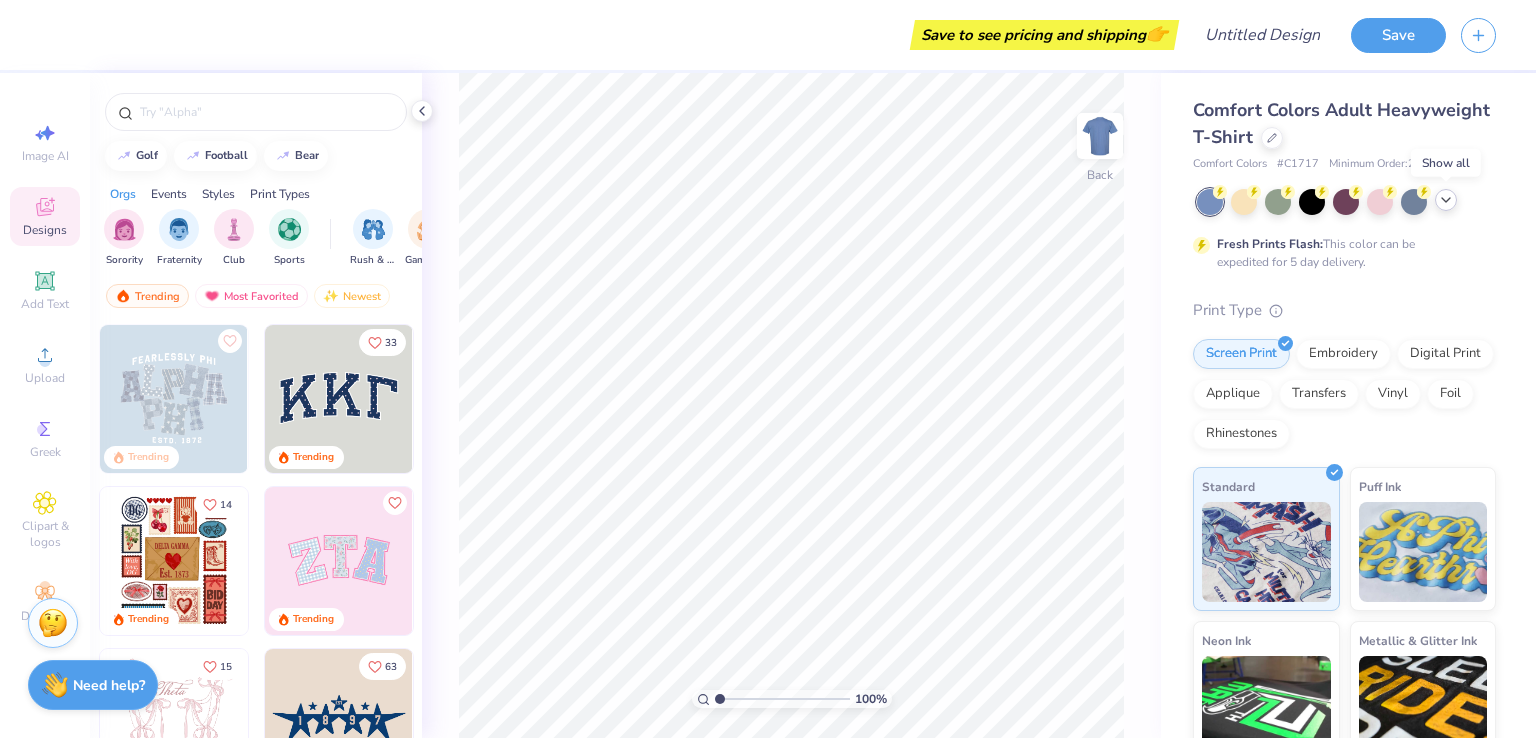 click at bounding box center (1446, 200) 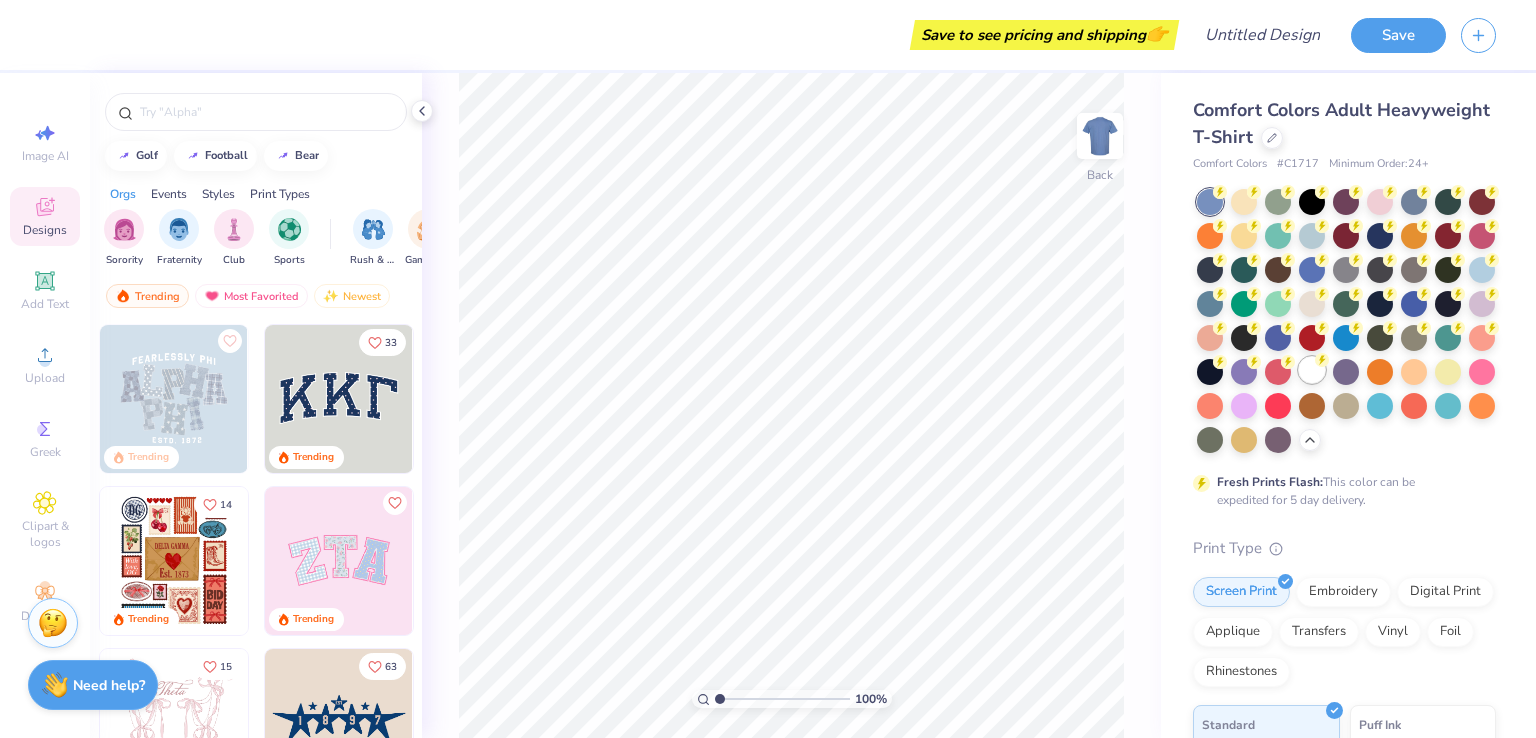 click at bounding box center (1312, 370) 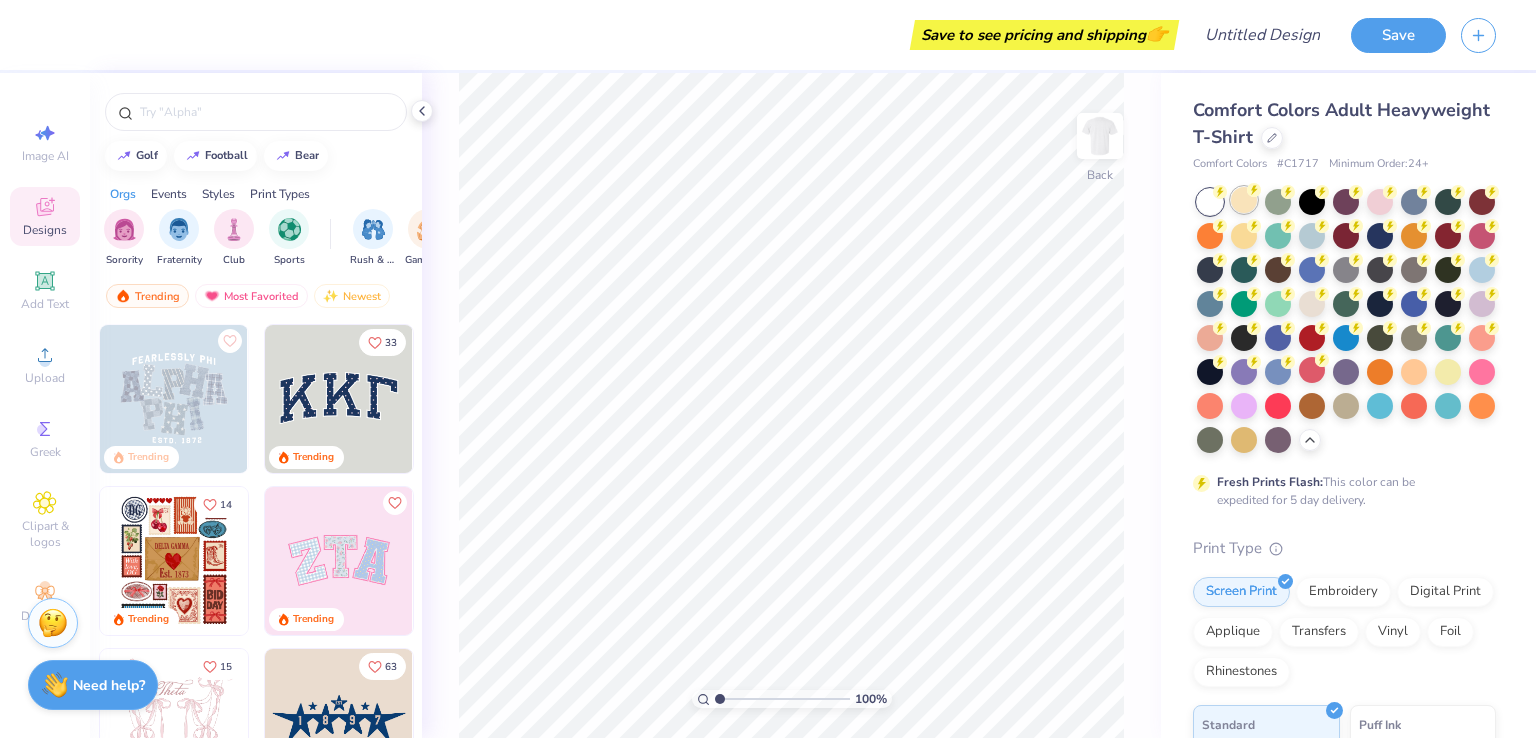 click at bounding box center [1244, 200] 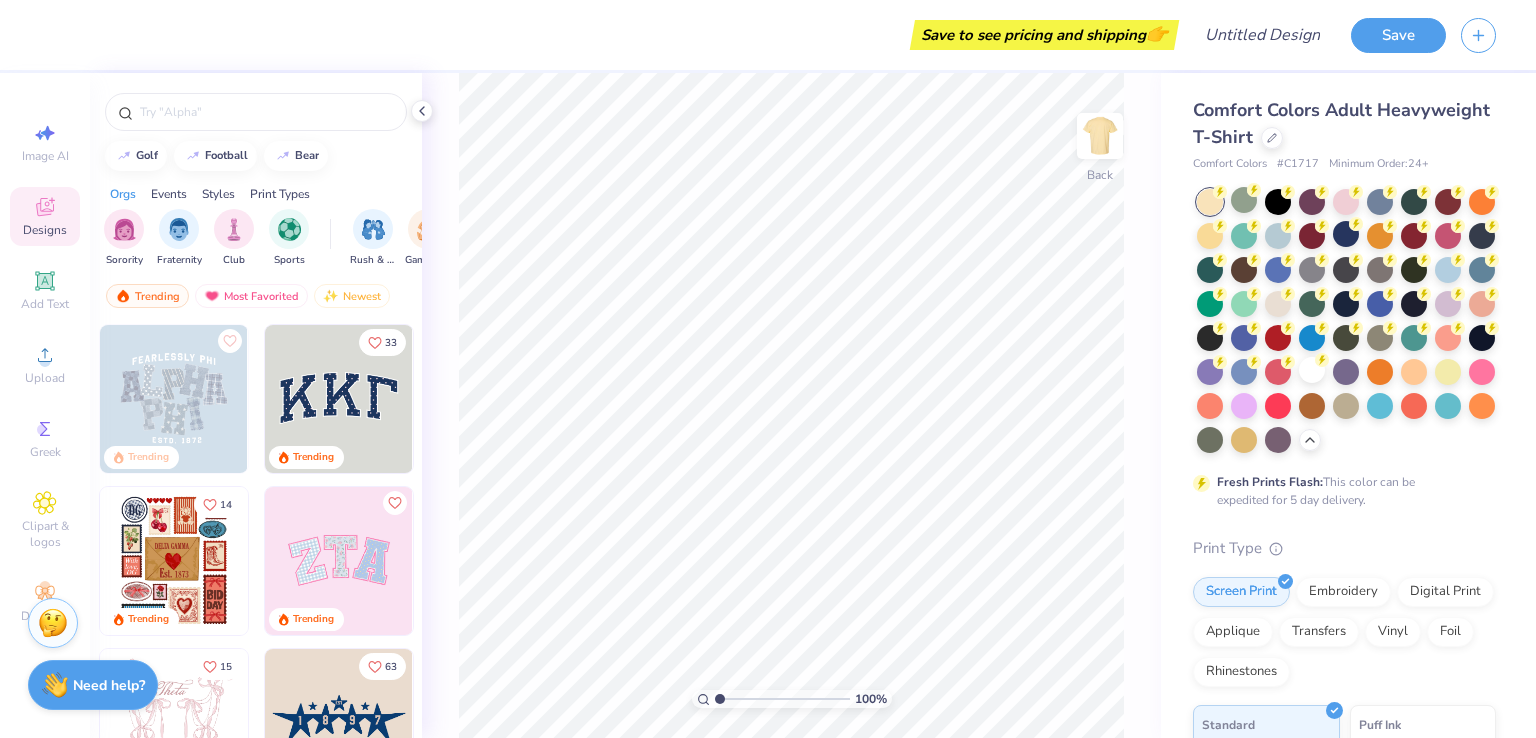 click at bounding box center [1346, 321] 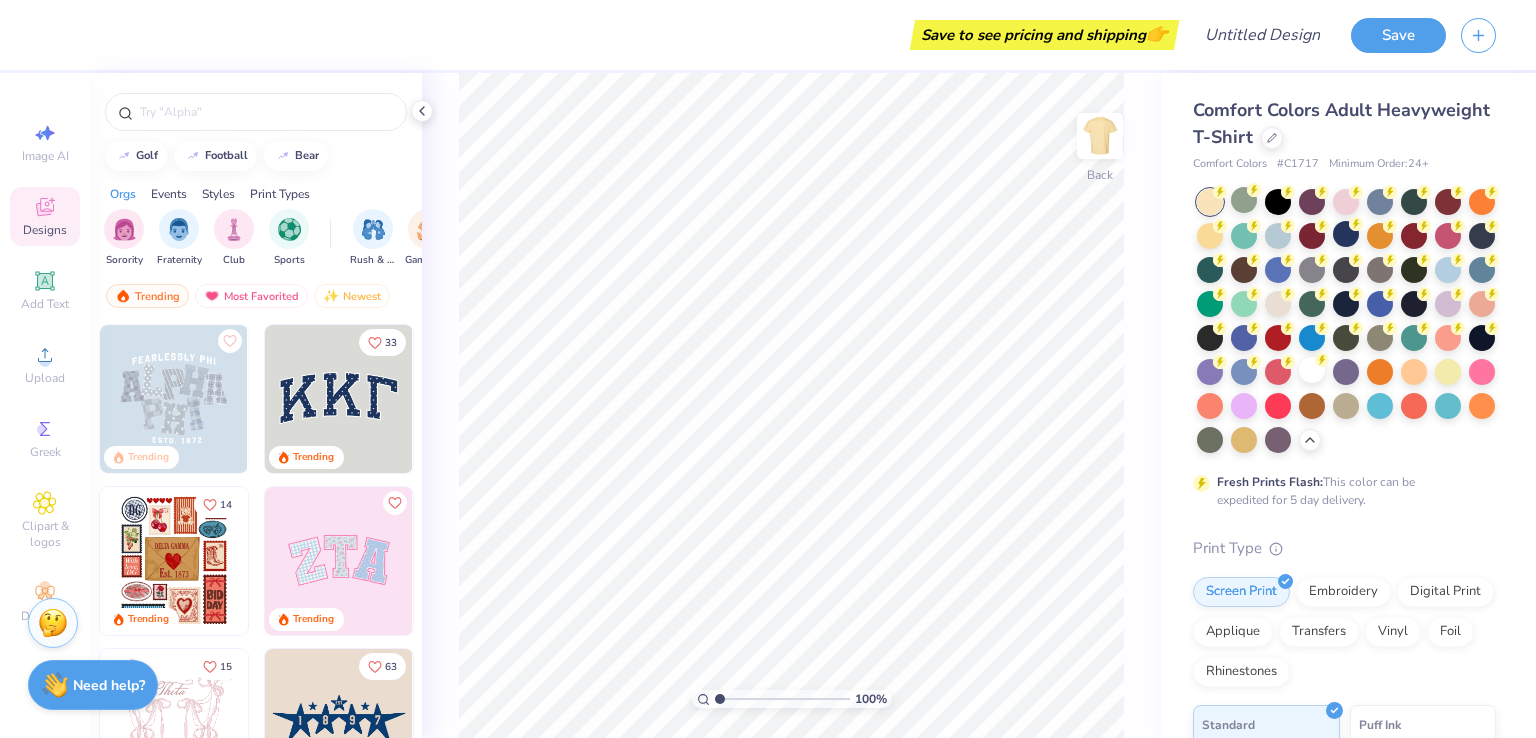 click at bounding box center (1346, 321) 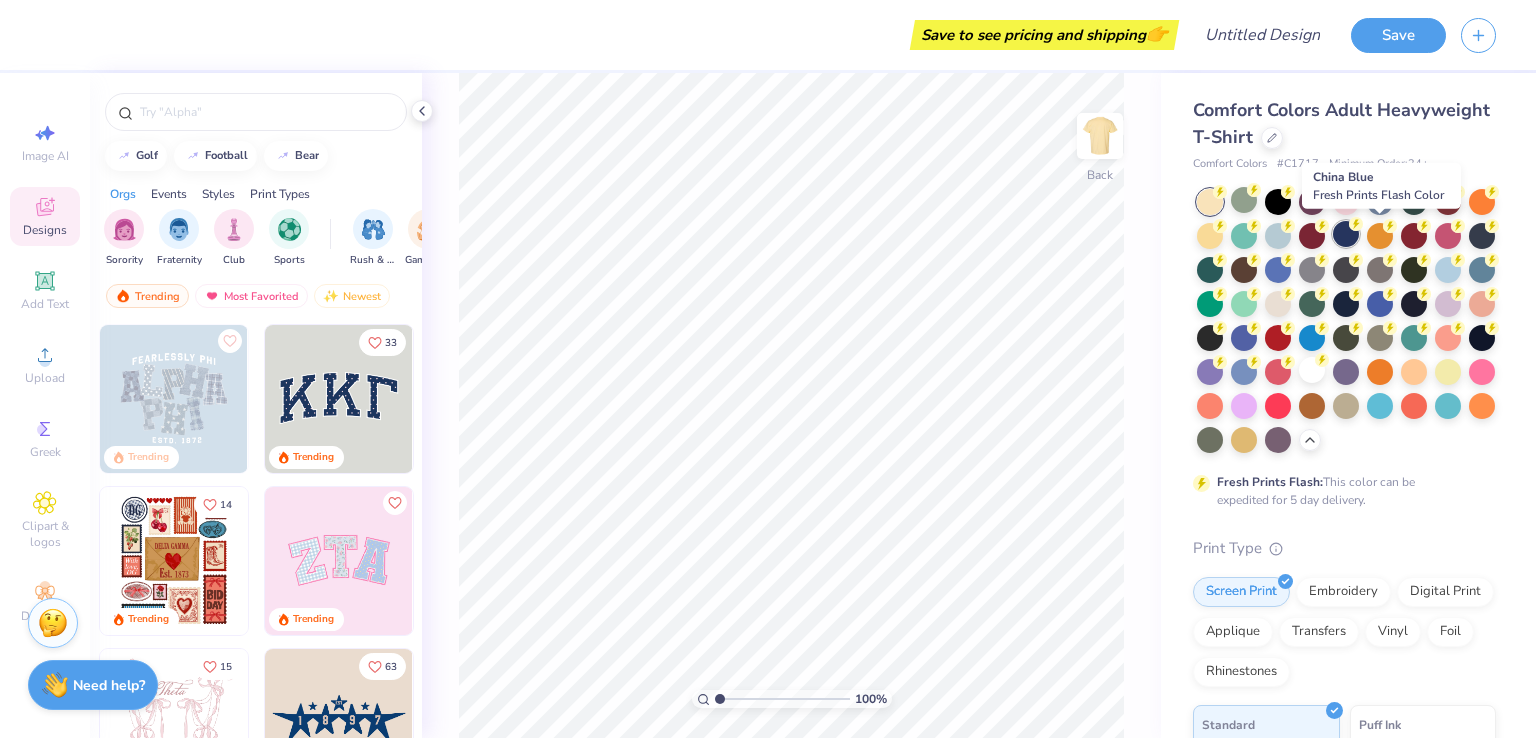 click at bounding box center (1346, 234) 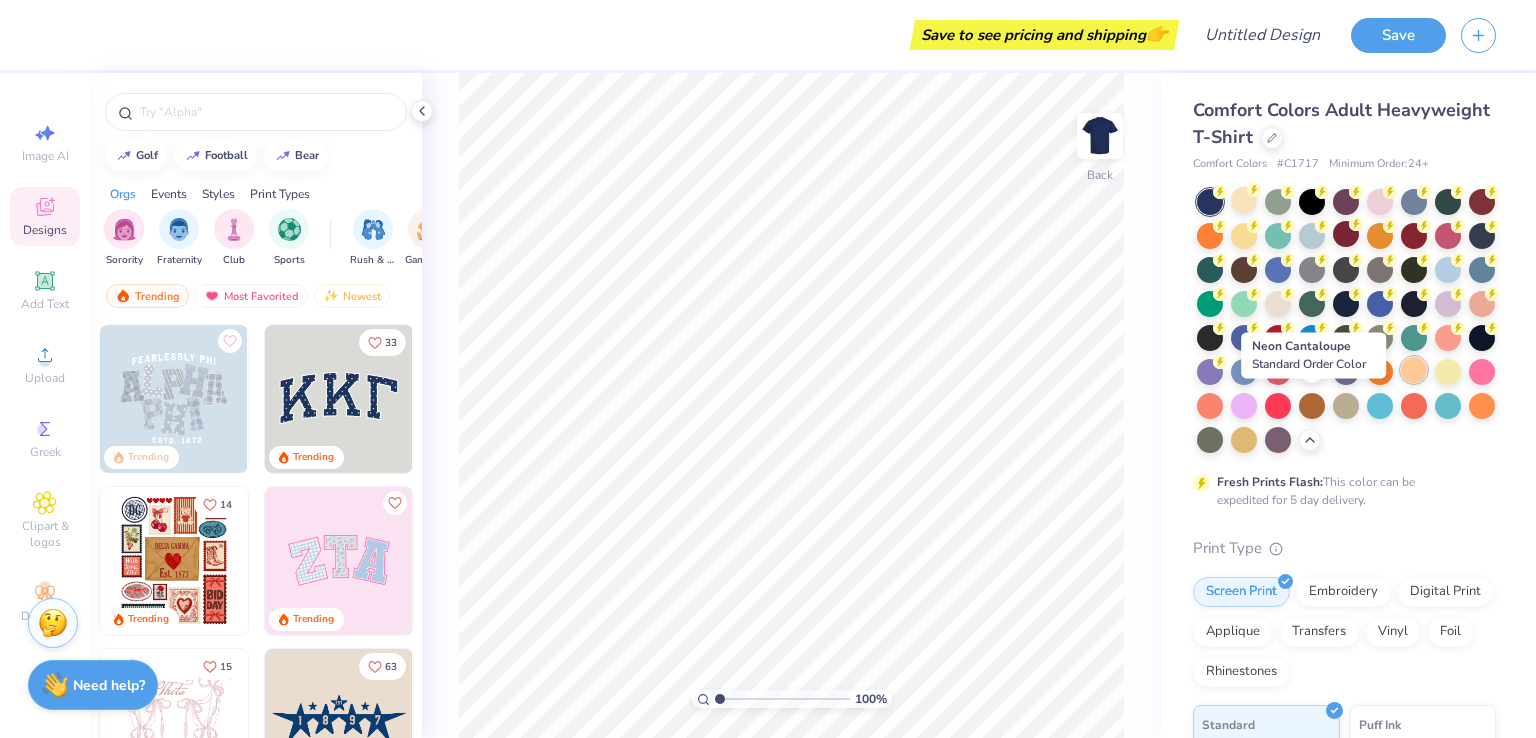 click at bounding box center (1414, 370) 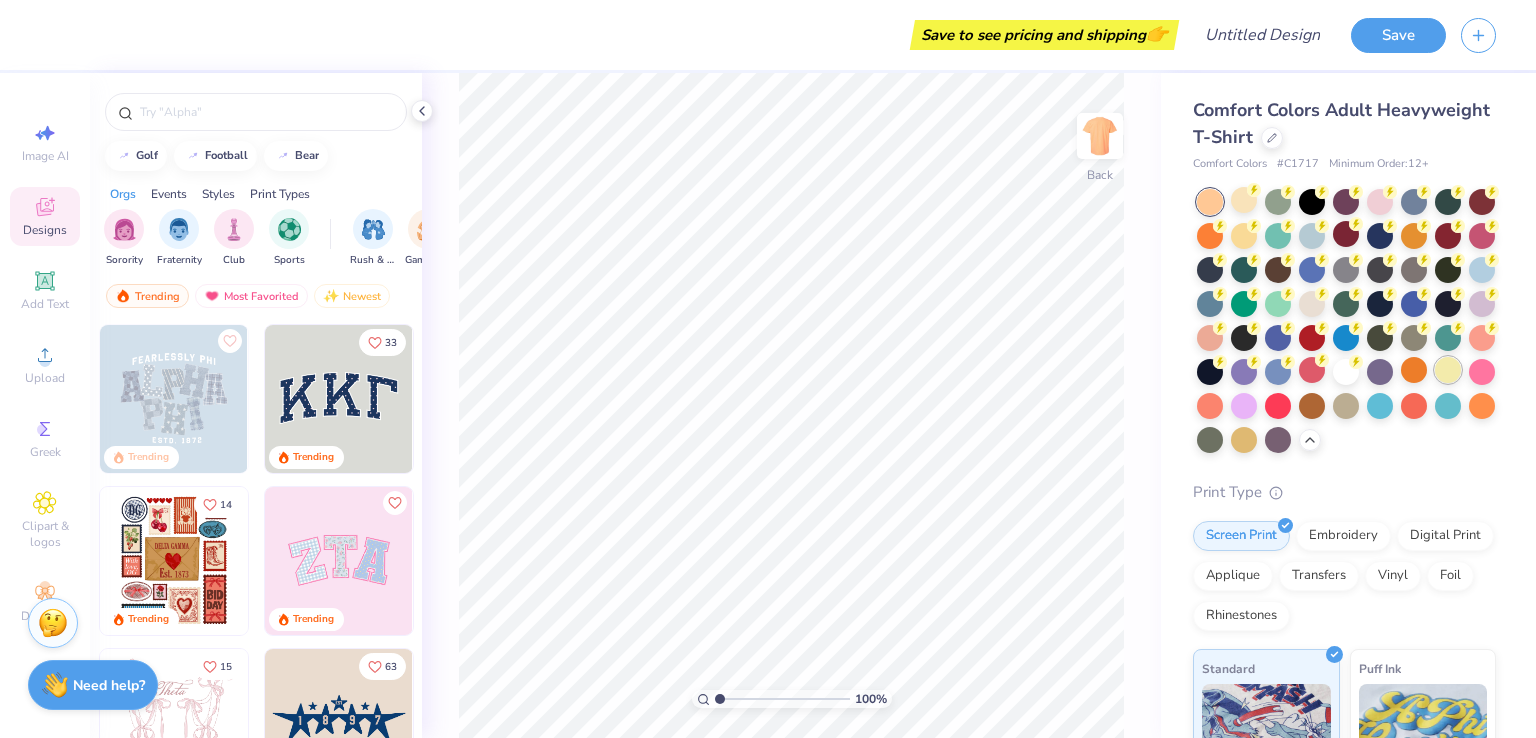 click at bounding box center [1448, 370] 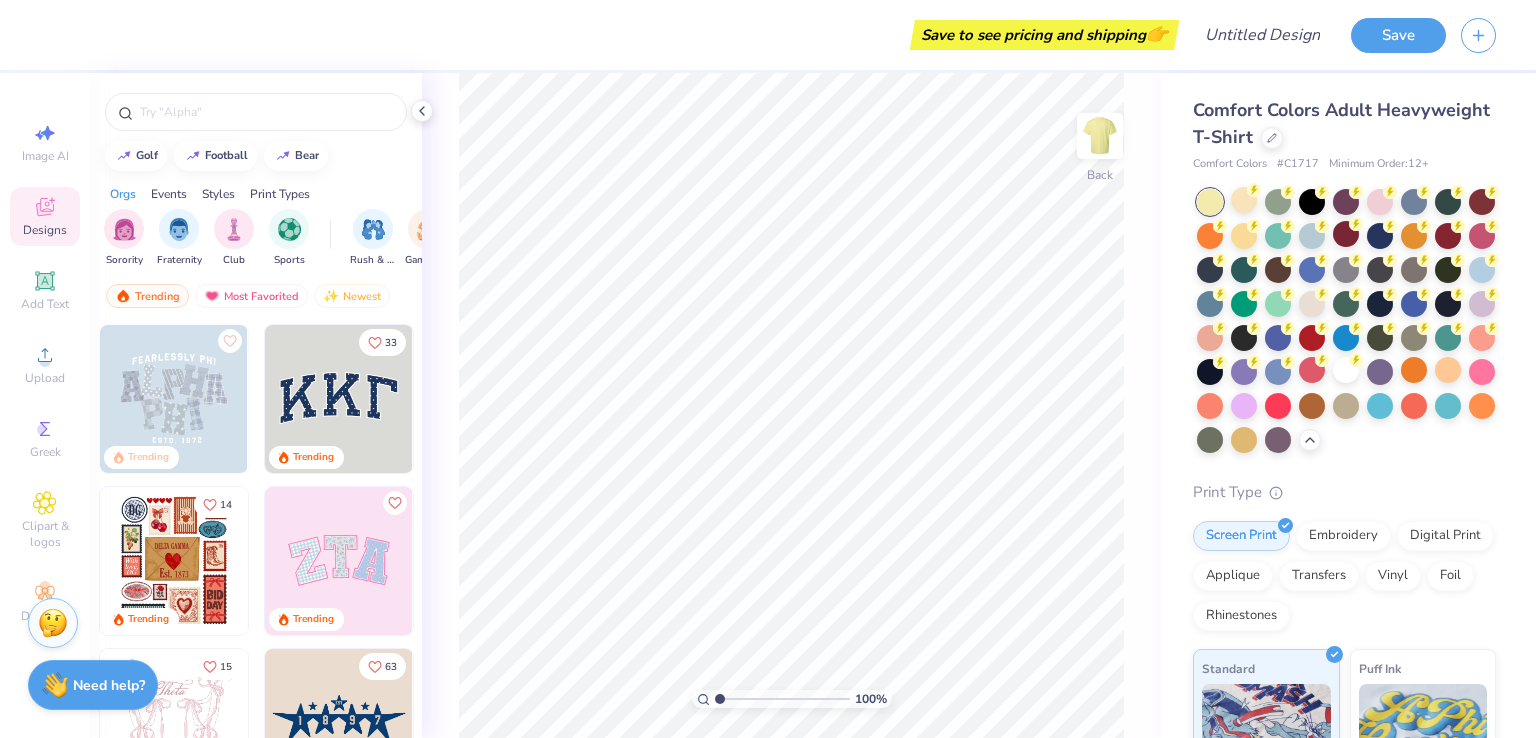 click at bounding box center (1346, 321) 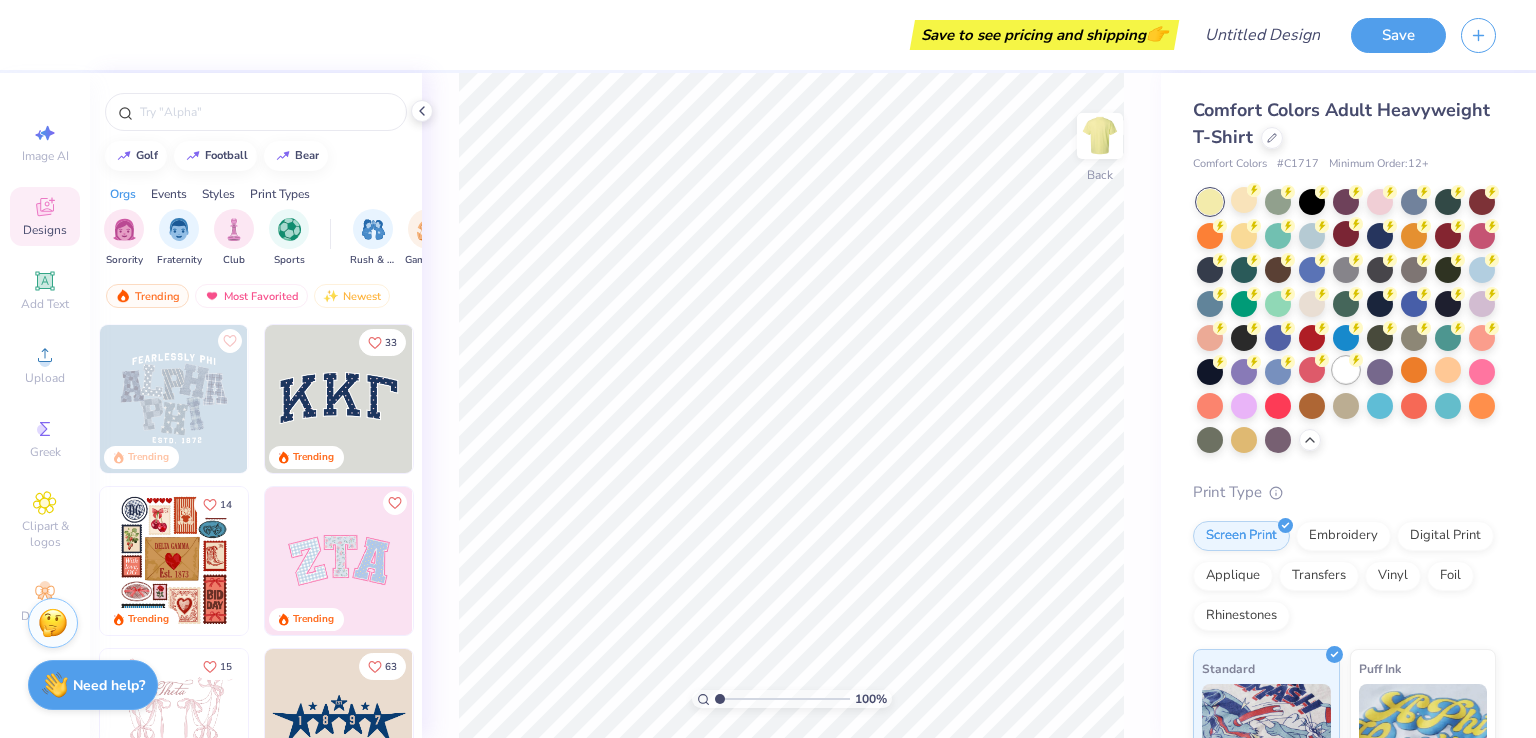 click at bounding box center (1346, 370) 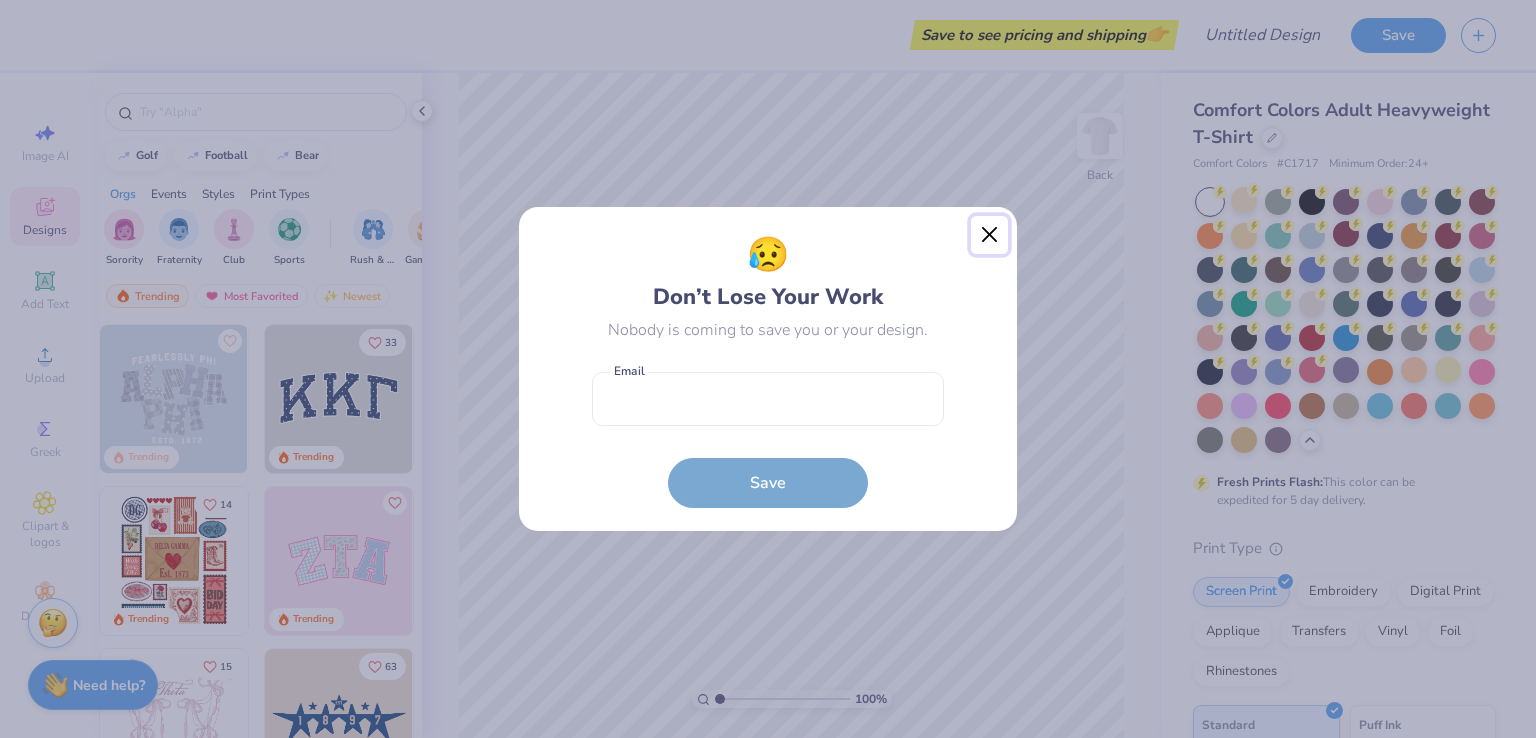 click at bounding box center (990, 235) 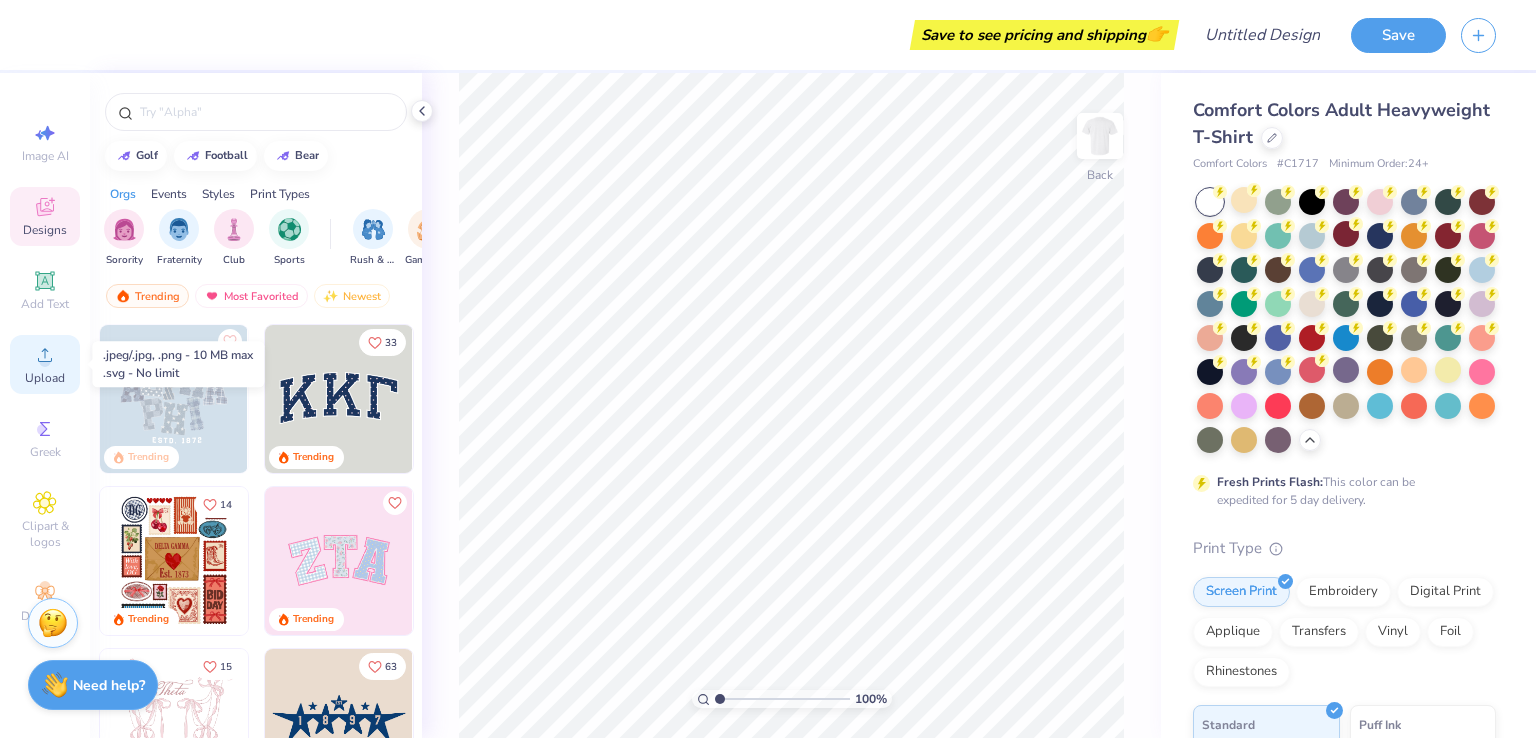 click 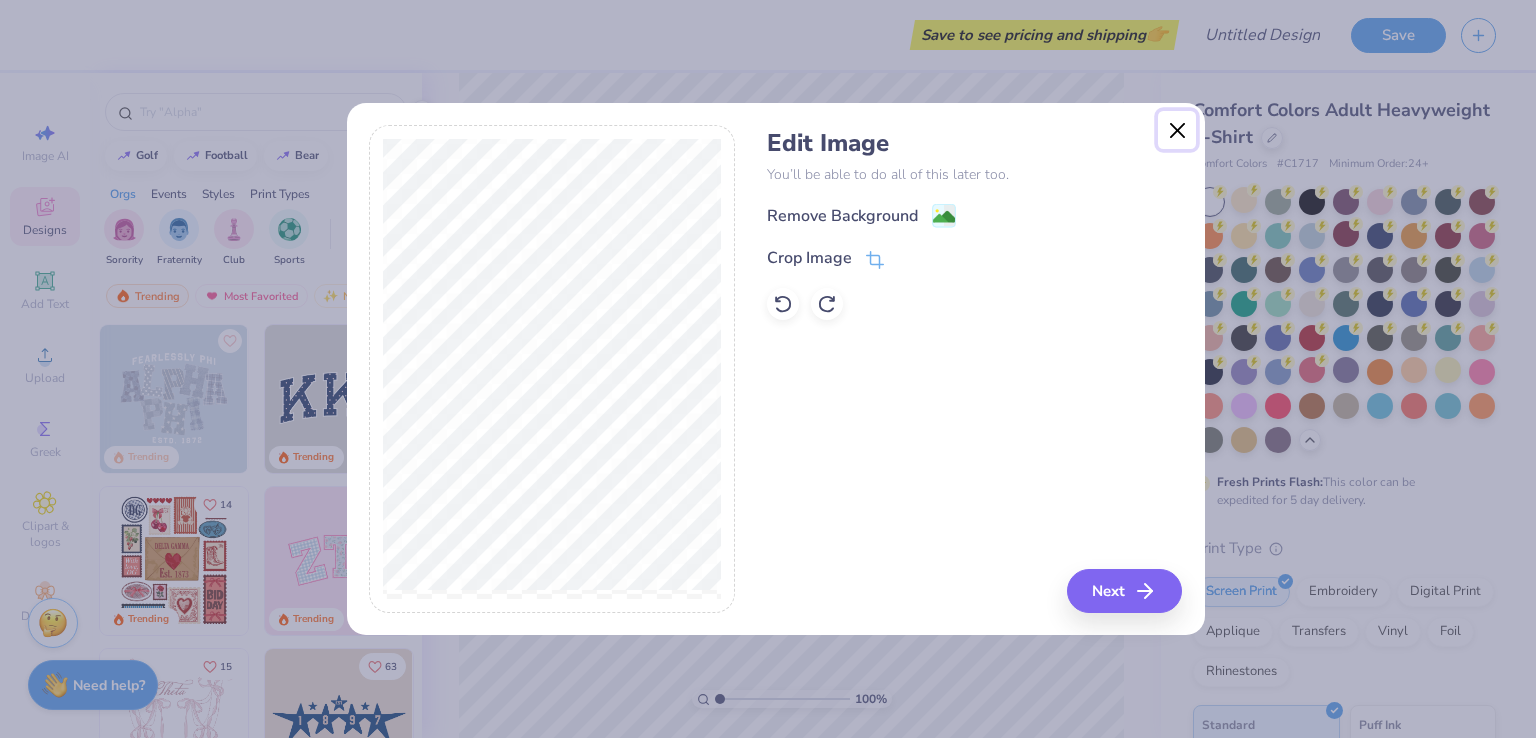 click at bounding box center [1177, 130] 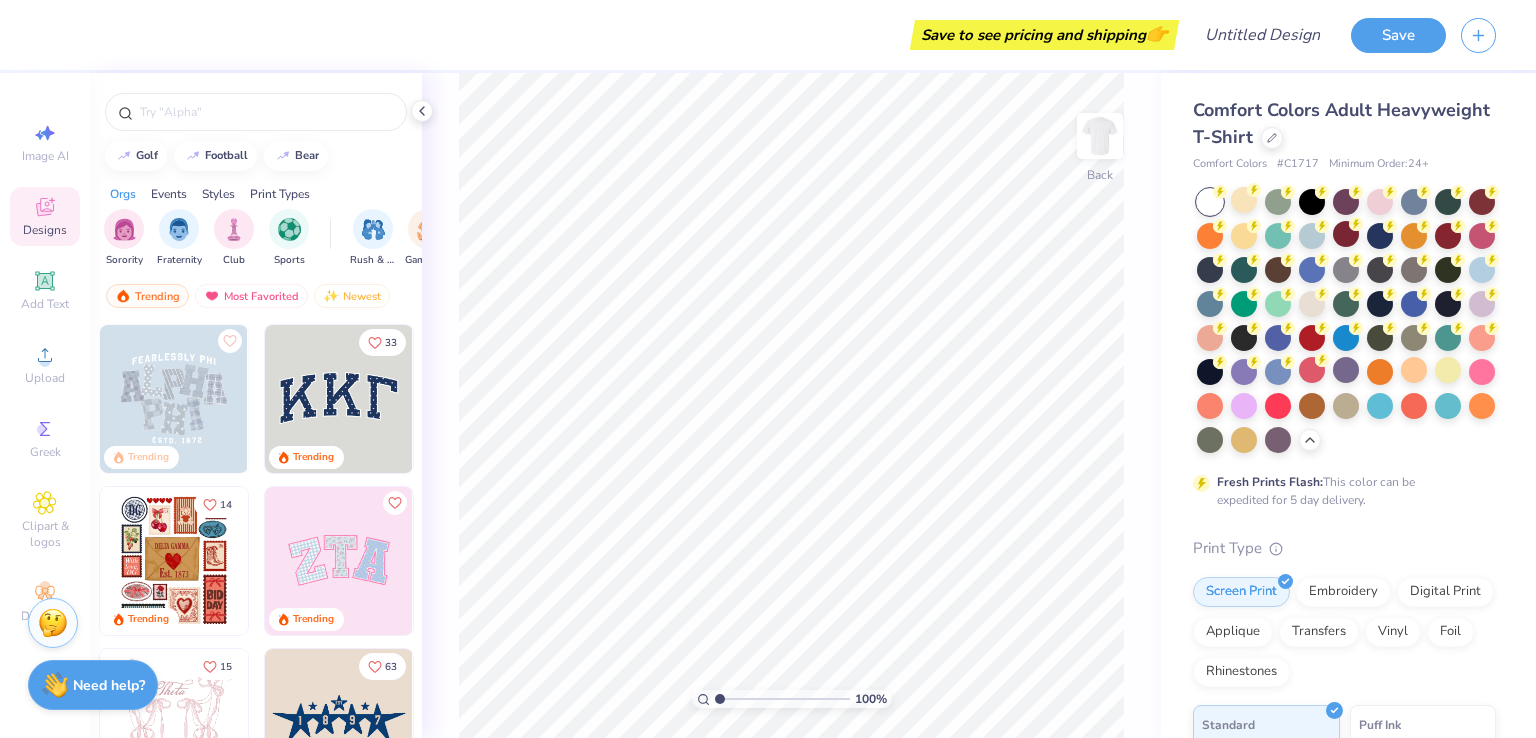 click on "Designs" at bounding box center (45, 230) 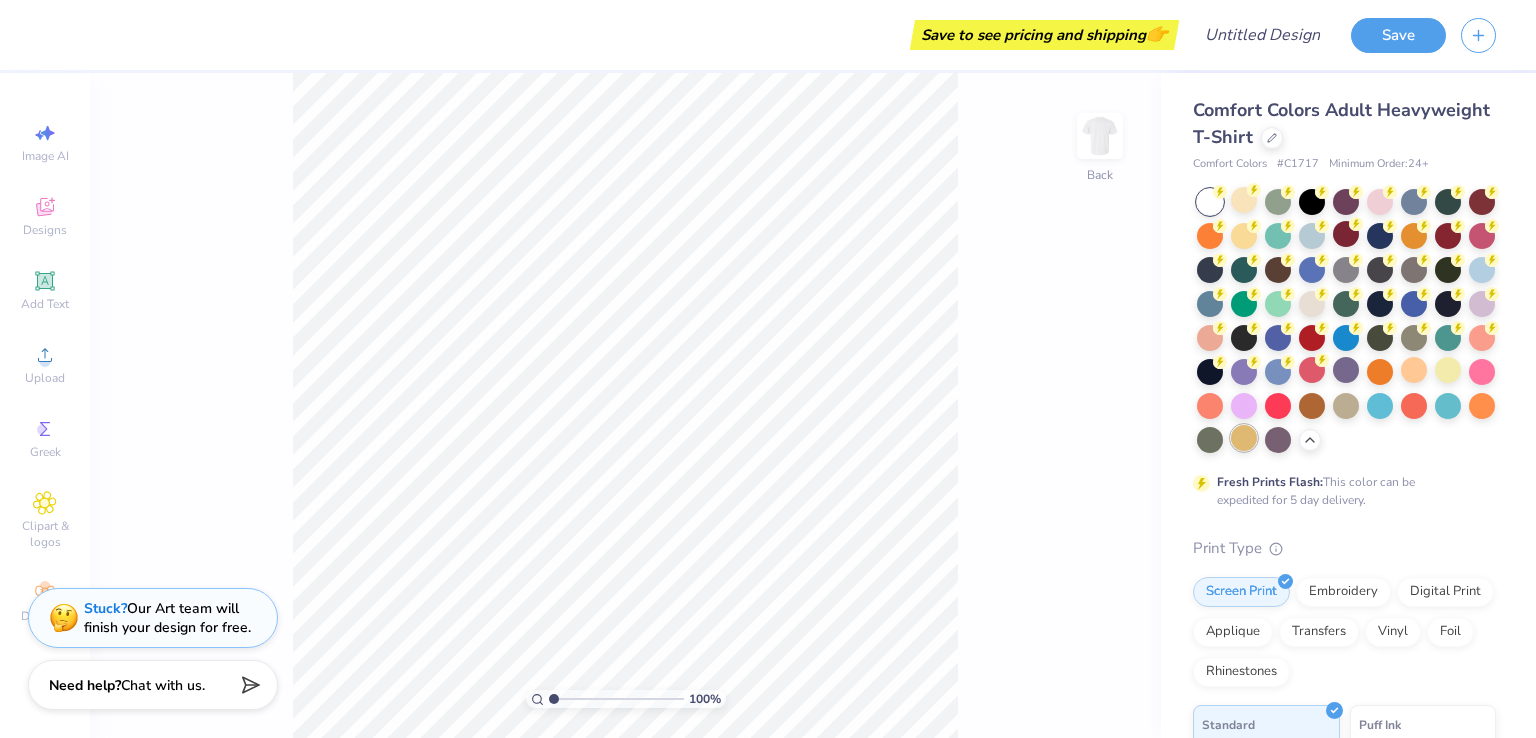 click at bounding box center [1244, 438] 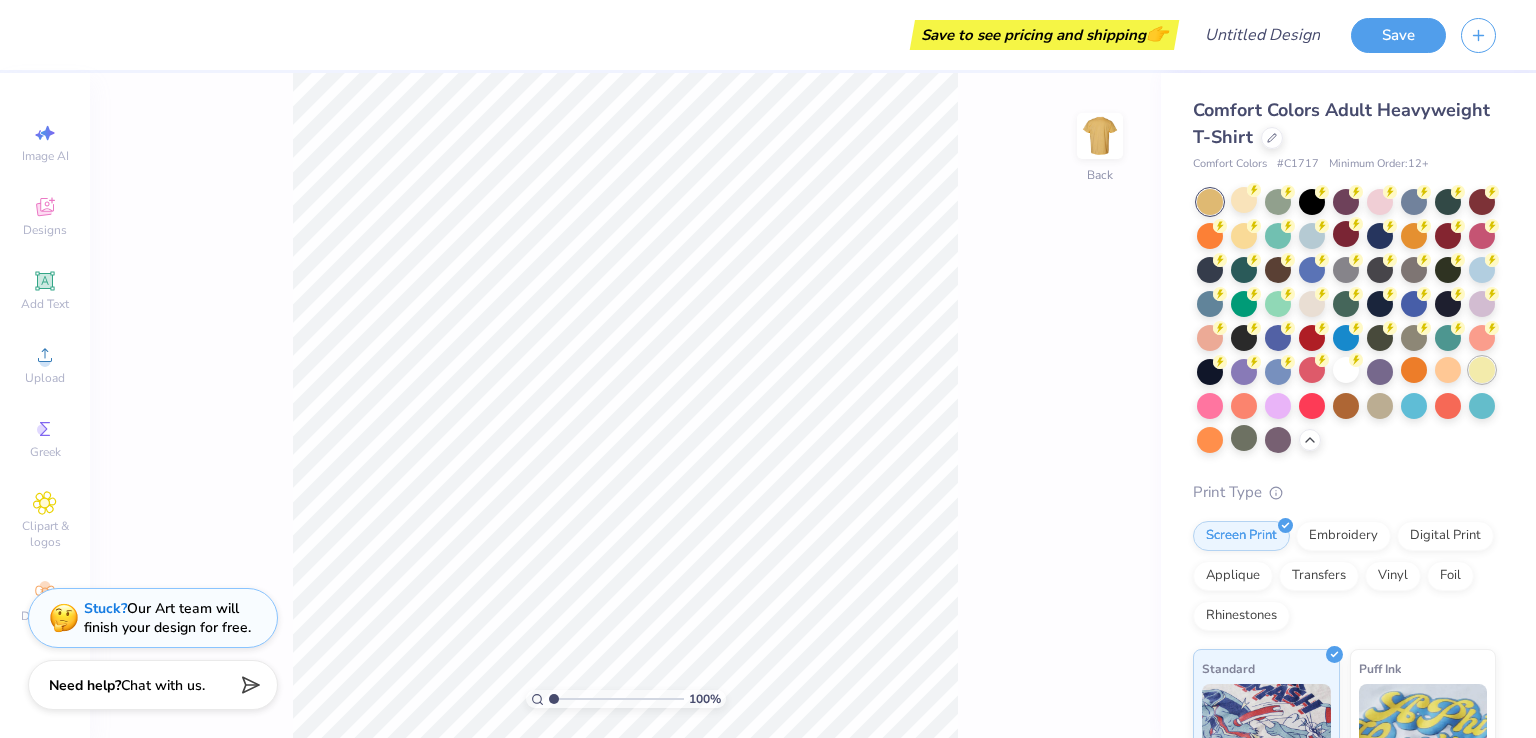 click at bounding box center [1482, 370] 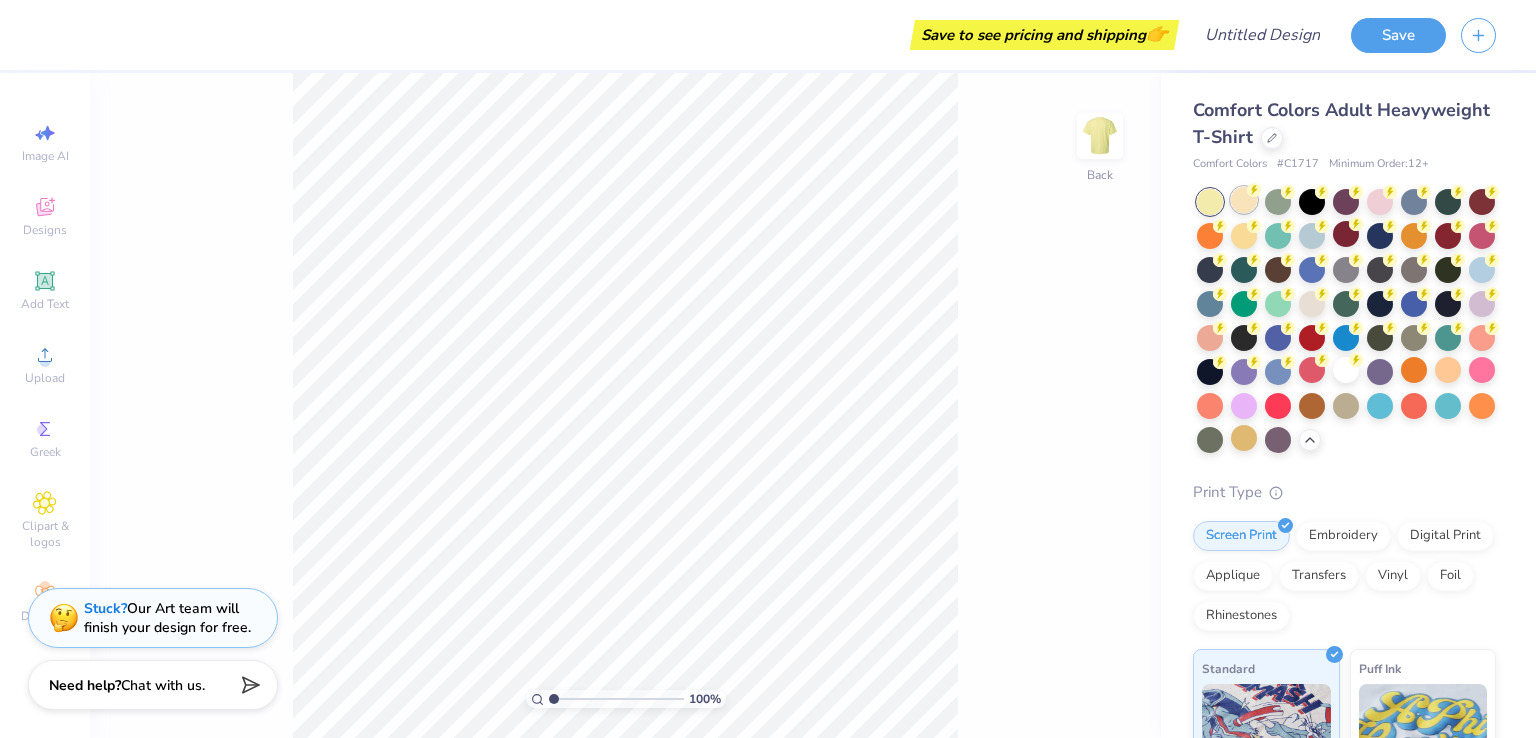 click at bounding box center [1244, 200] 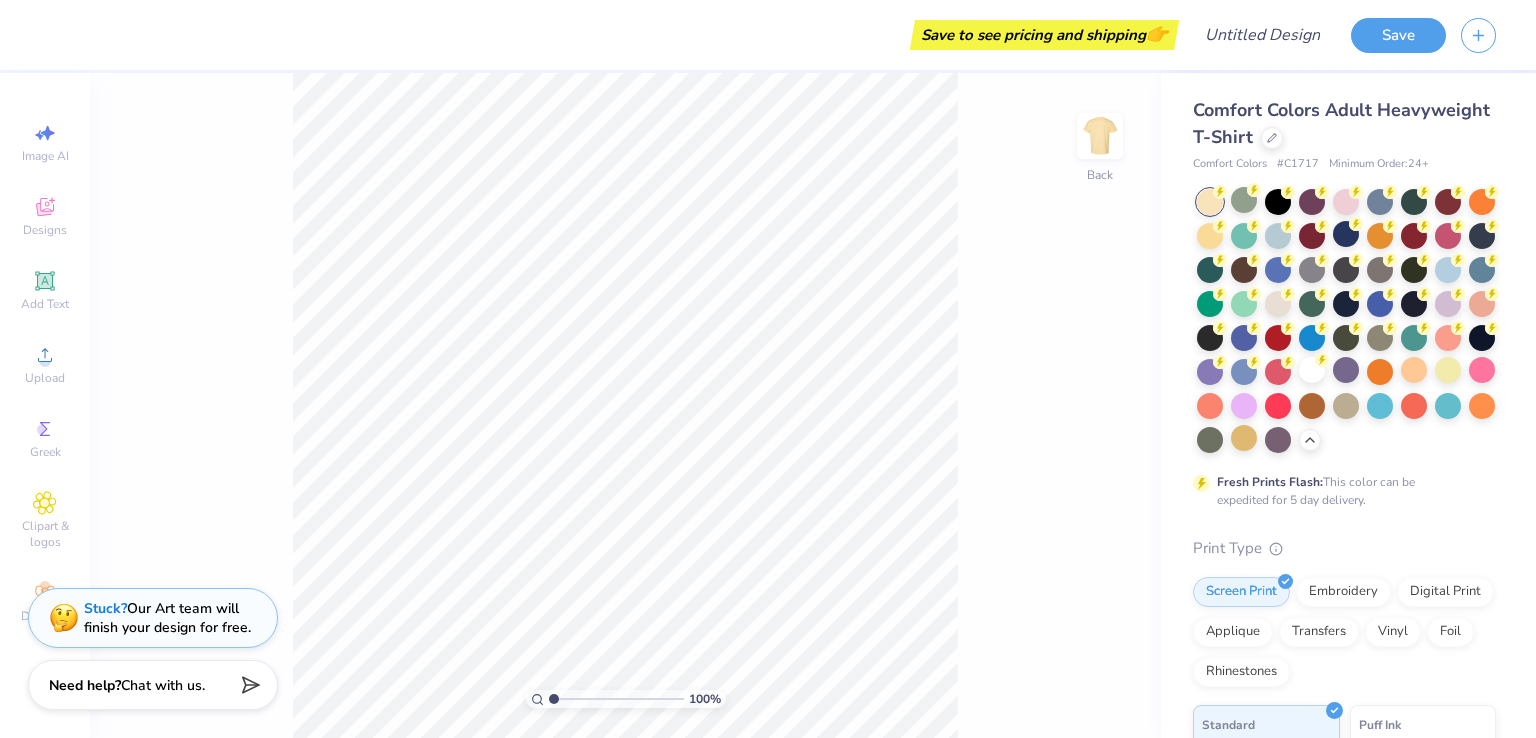 drag, startPoint x: 272, startPoint y: 396, endPoint x: 240, endPoint y: 415, distance: 37.215588 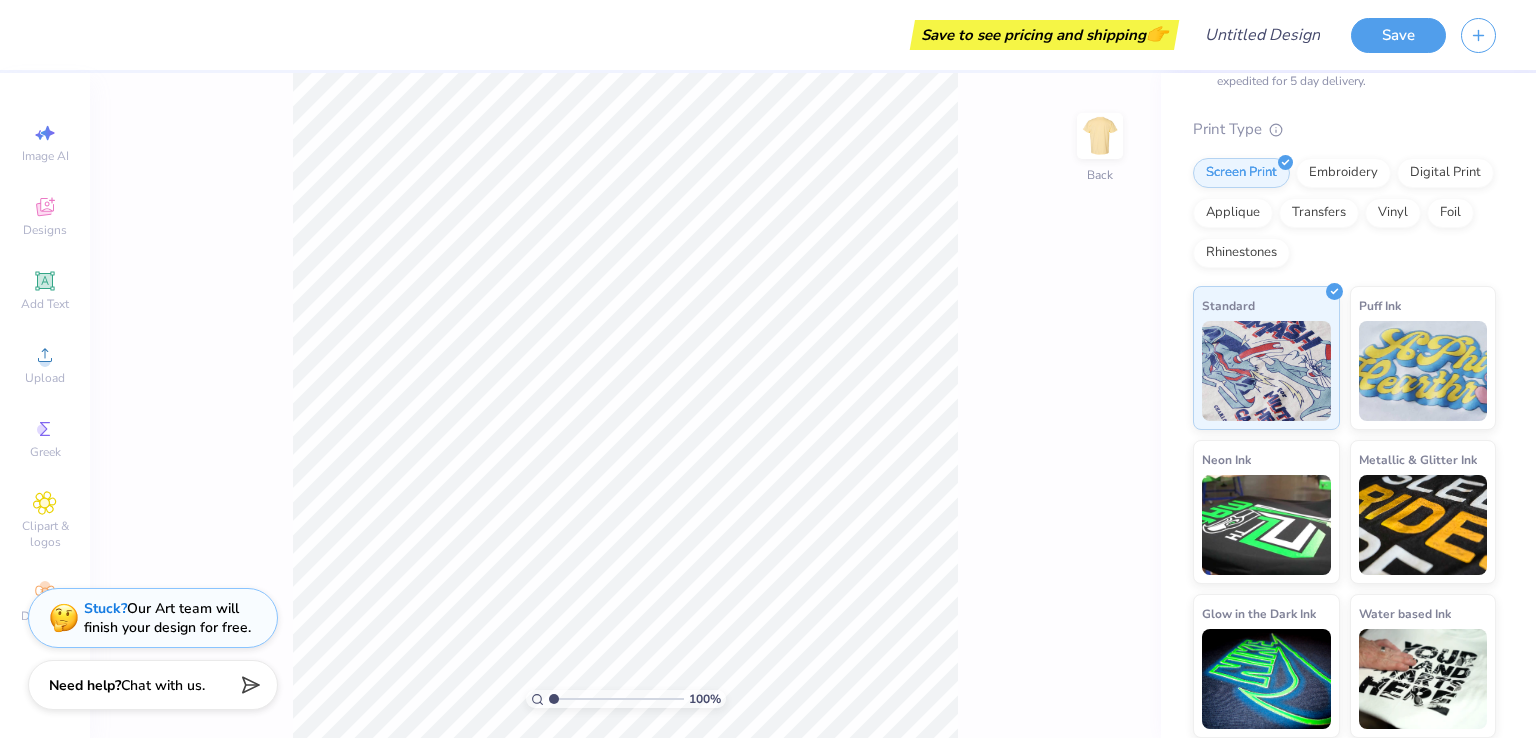 scroll, scrollTop: 0, scrollLeft: 0, axis: both 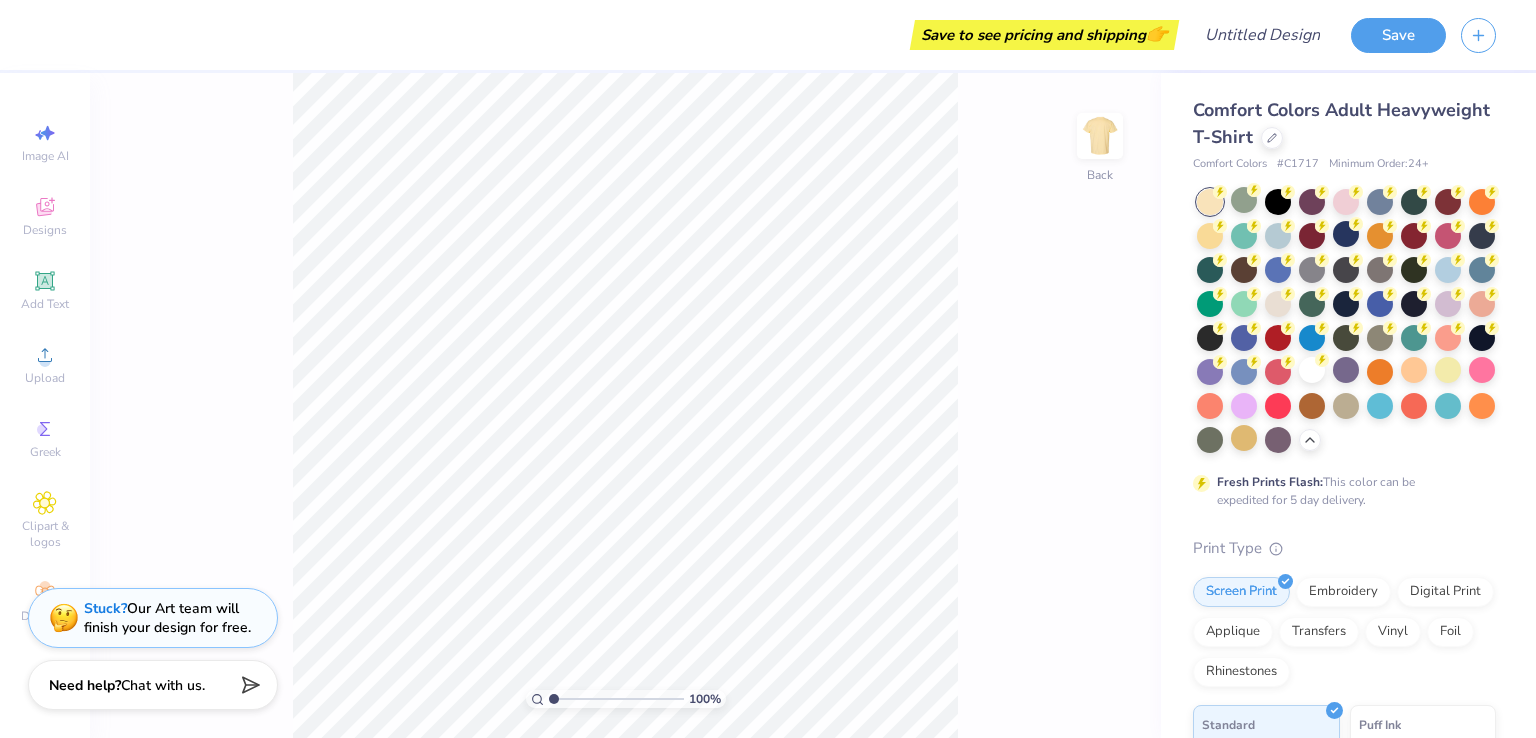 click on "Comfort Colors Adult Heavyweight T-Shirt" at bounding box center [1341, 123] 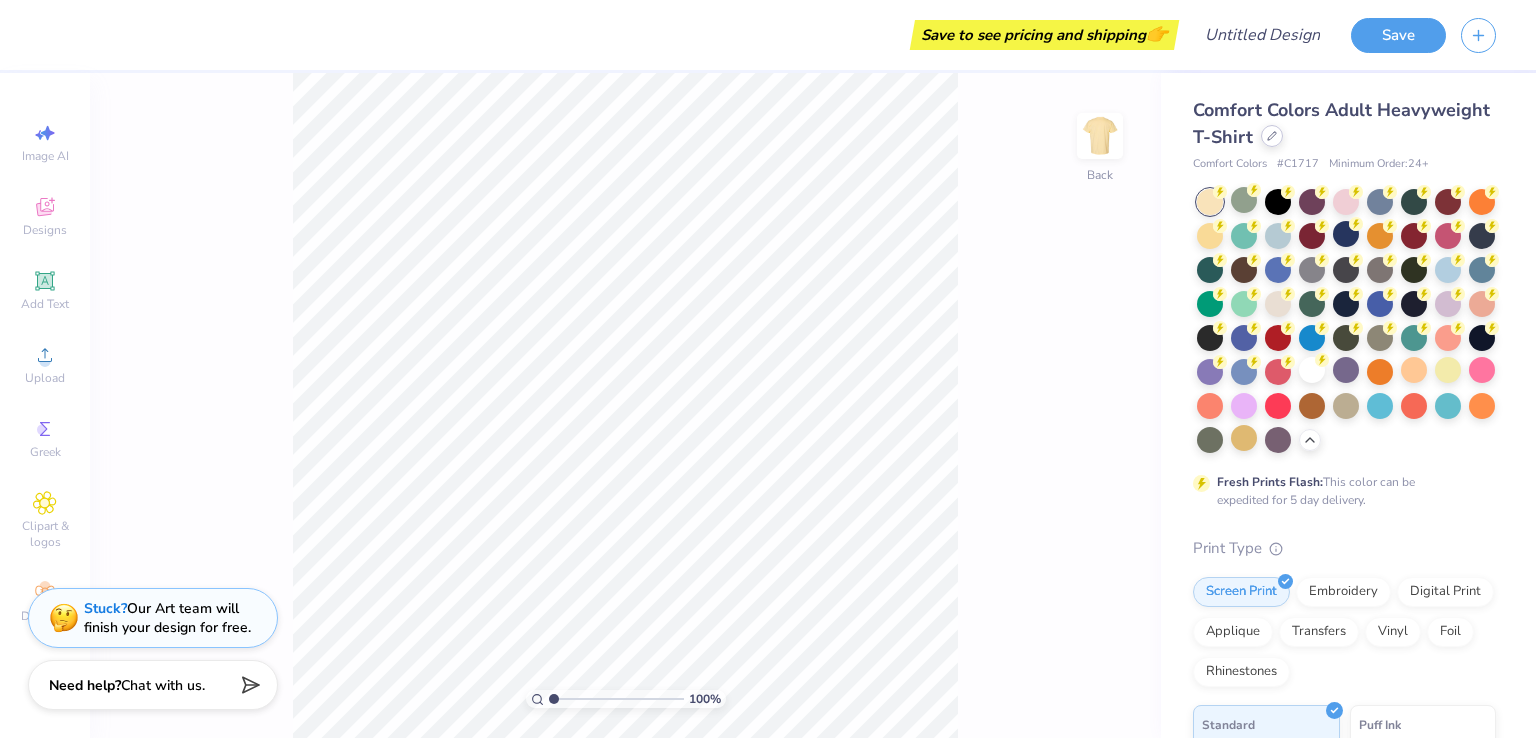 click 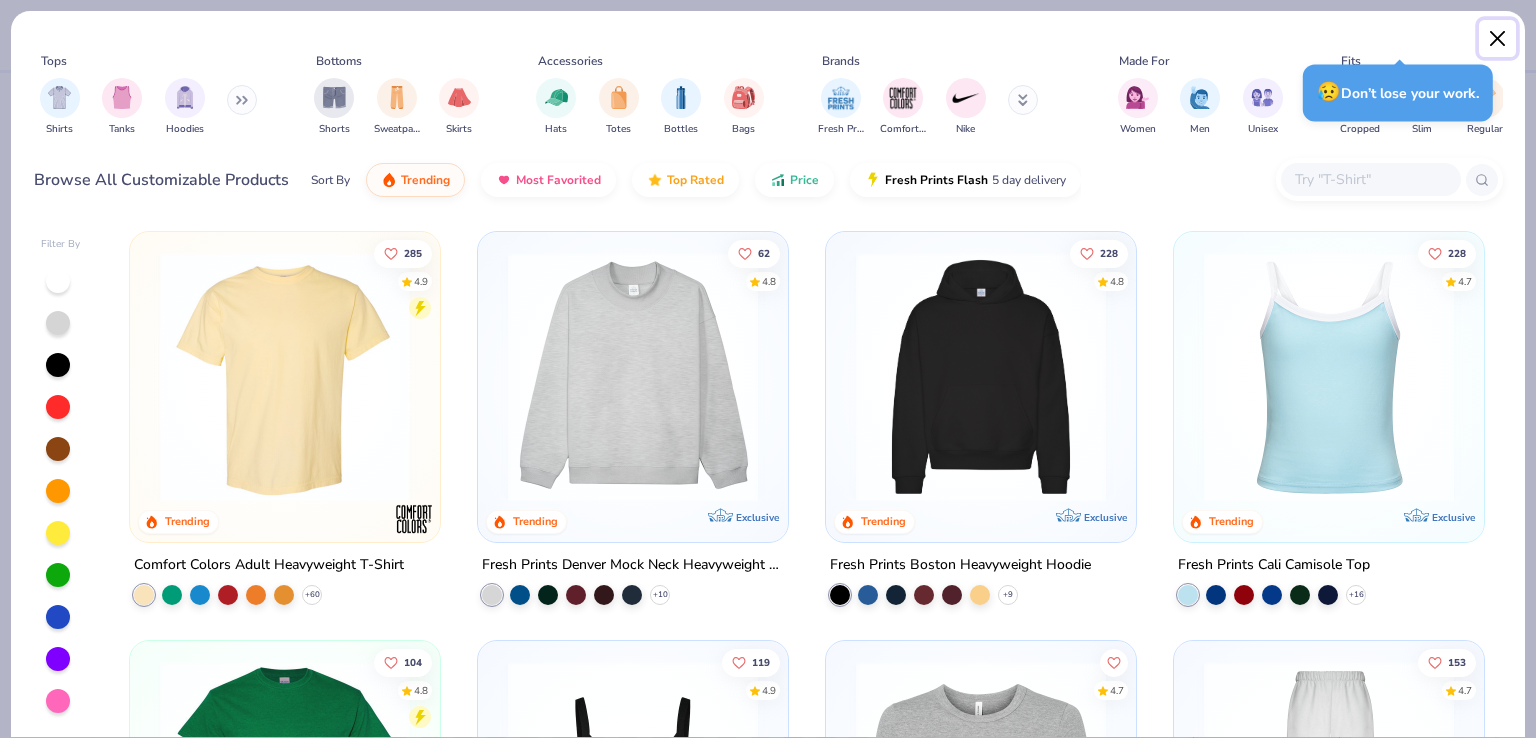 click at bounding box center [1498, 39] 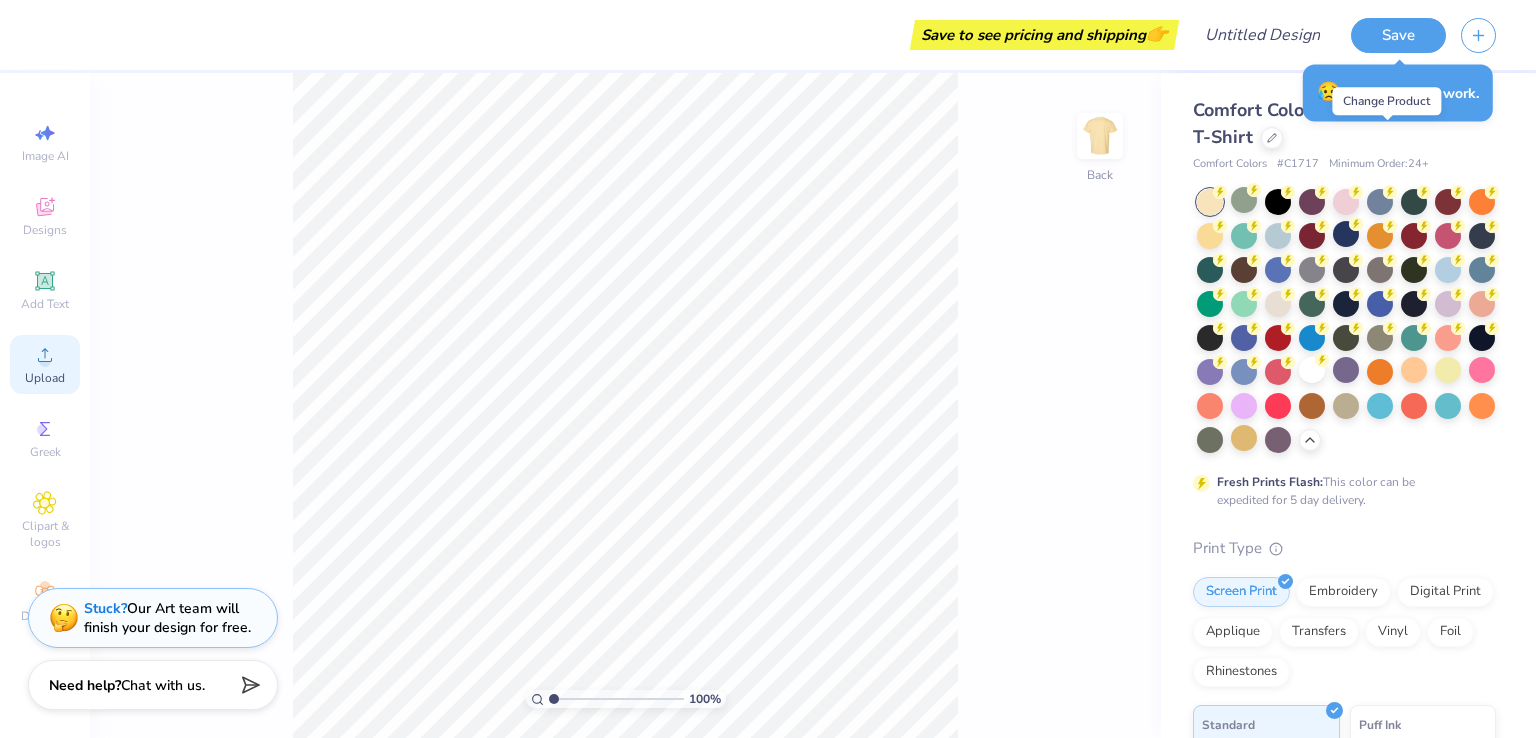 click 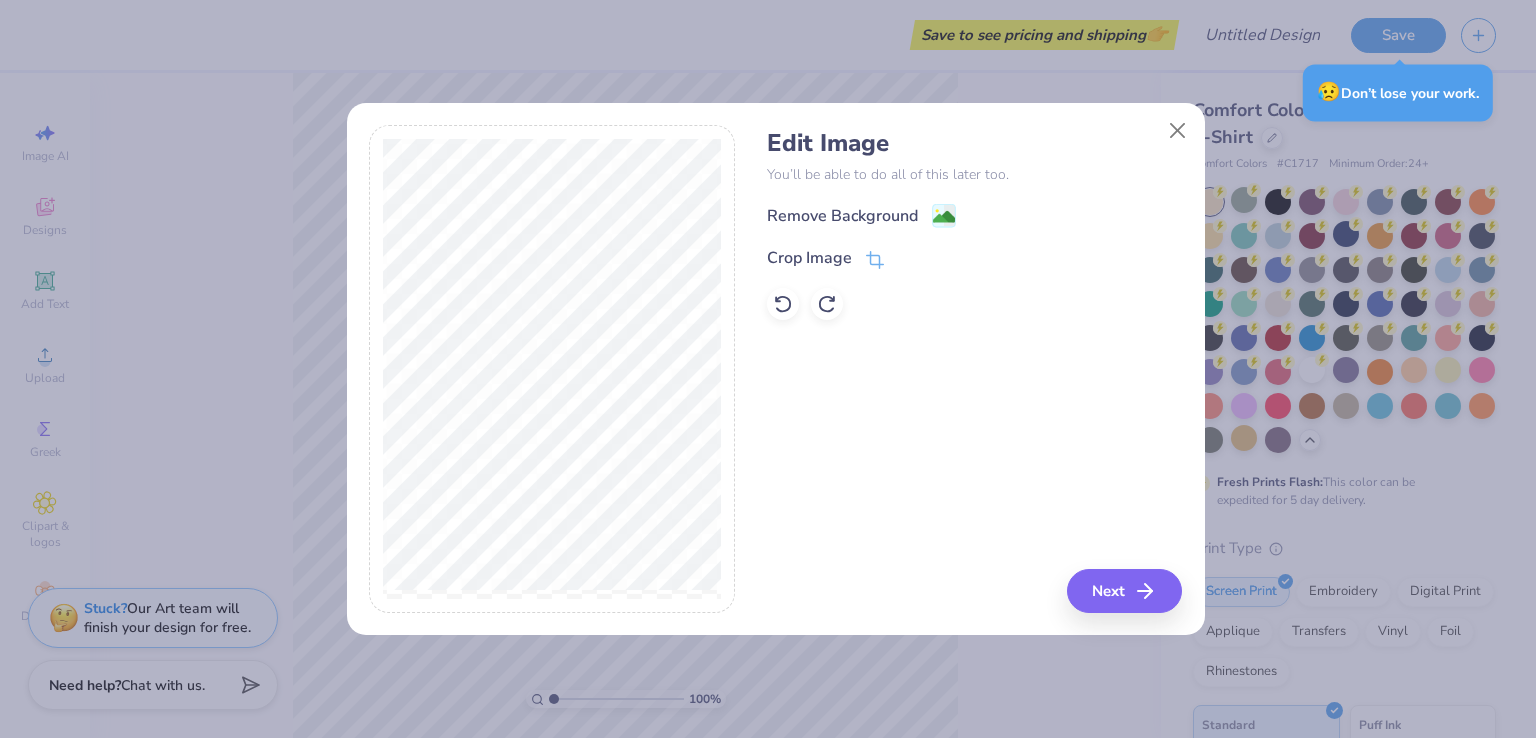 click on "Remove Background Crop Image" at bounding box center (974, 261) 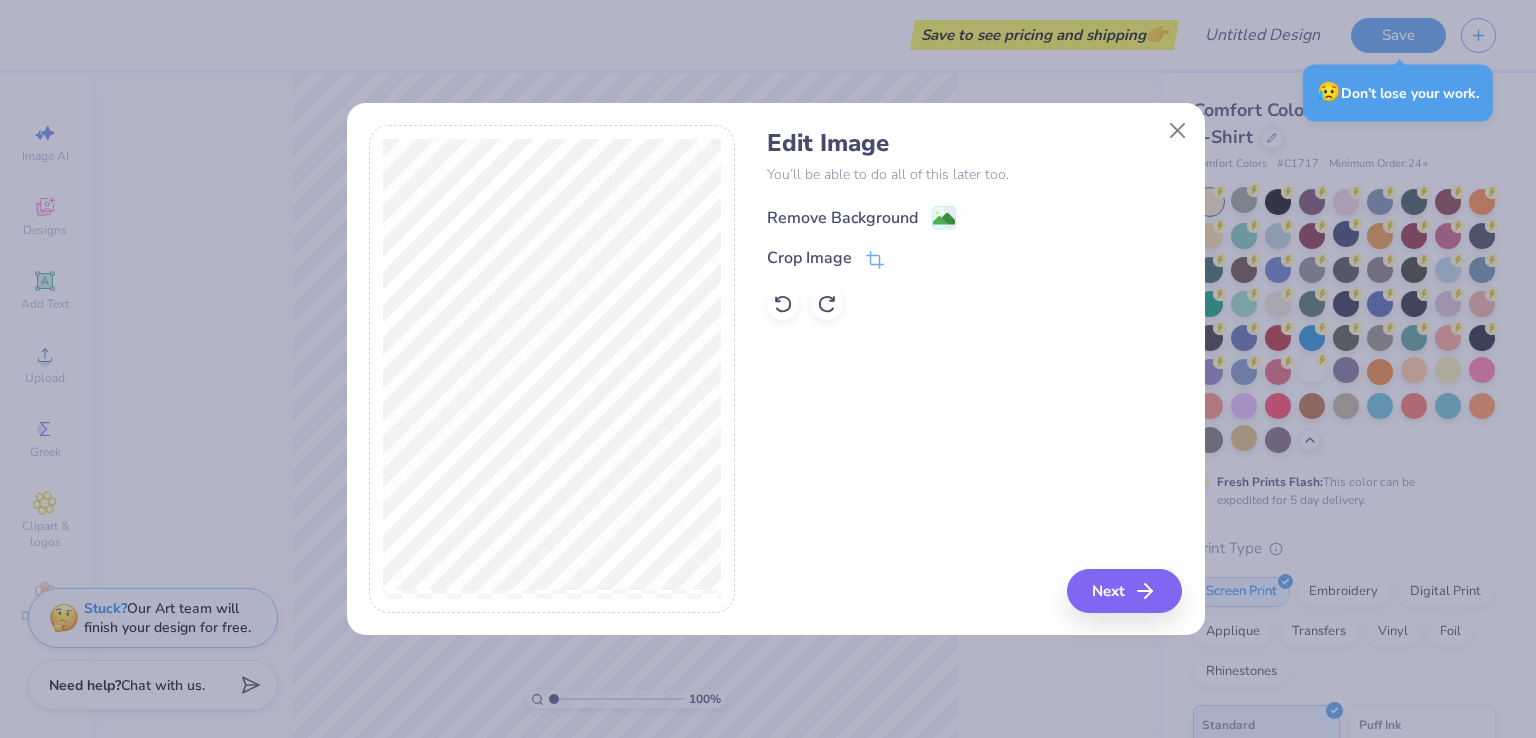 click 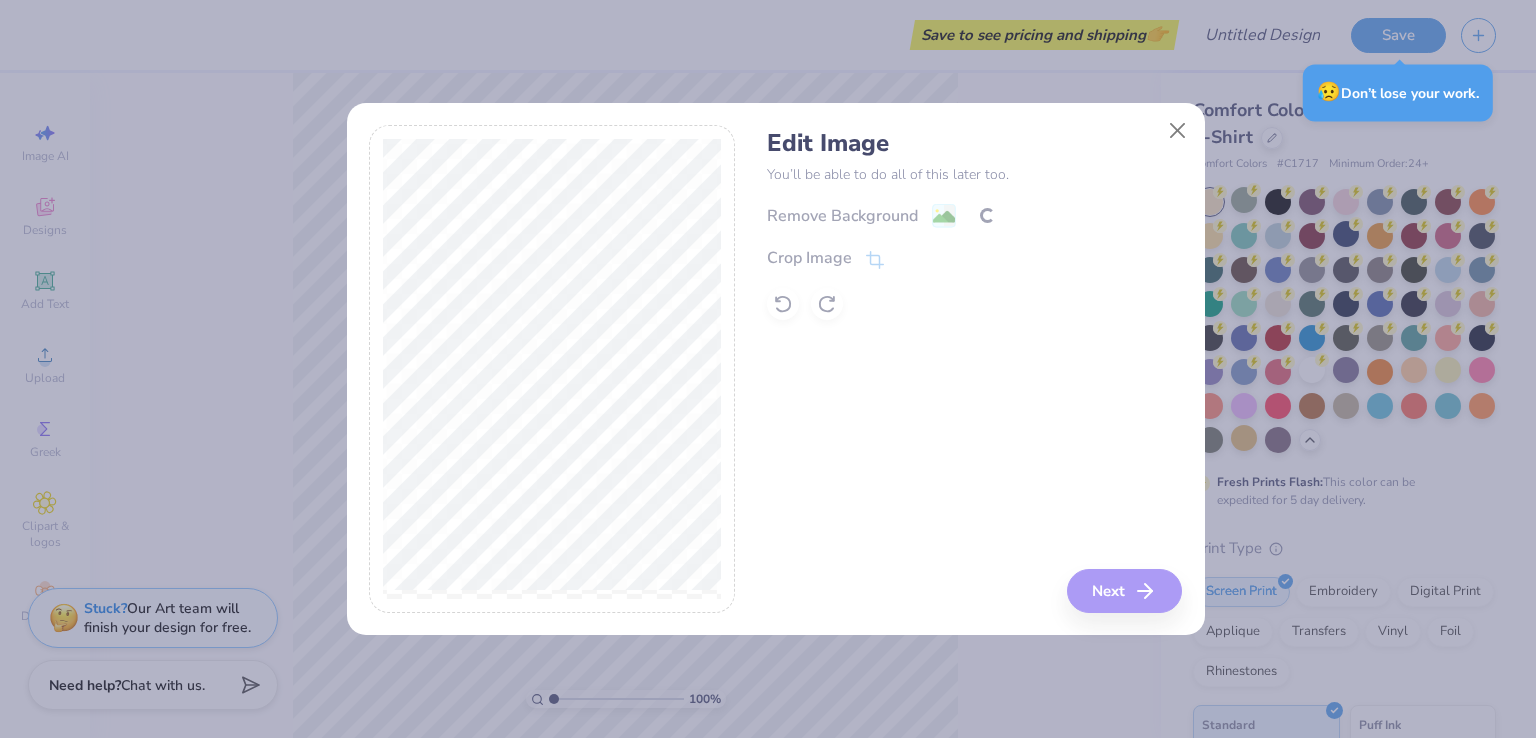 click on "Edit Image You’ll be able to do all of this later too. Remove Background Crop Image Next" at bounding box center [974, 369] 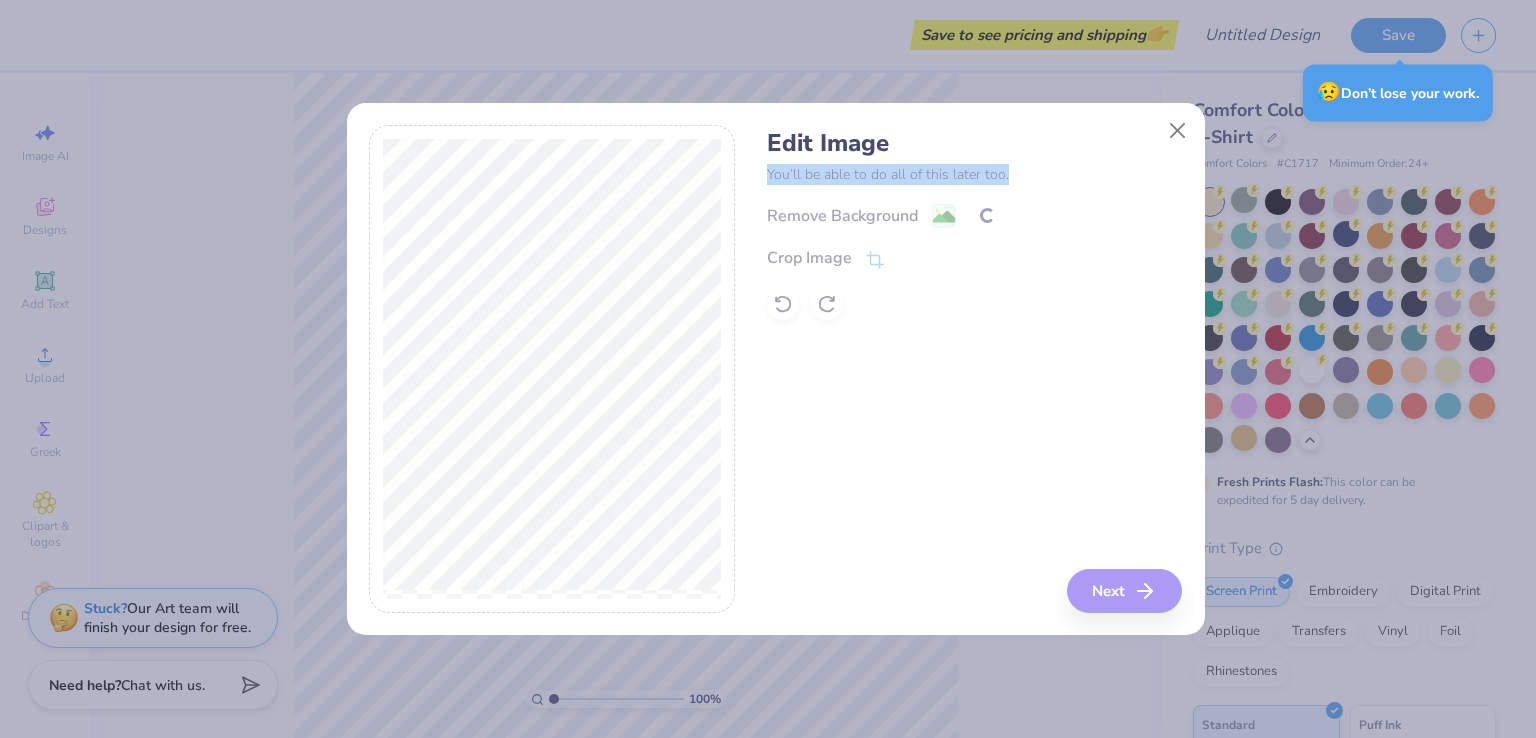 drag, startPoint x: 1164, startPoint y: 150, endPoint x: 1177, endPoint y: 184, distance: 36.40055 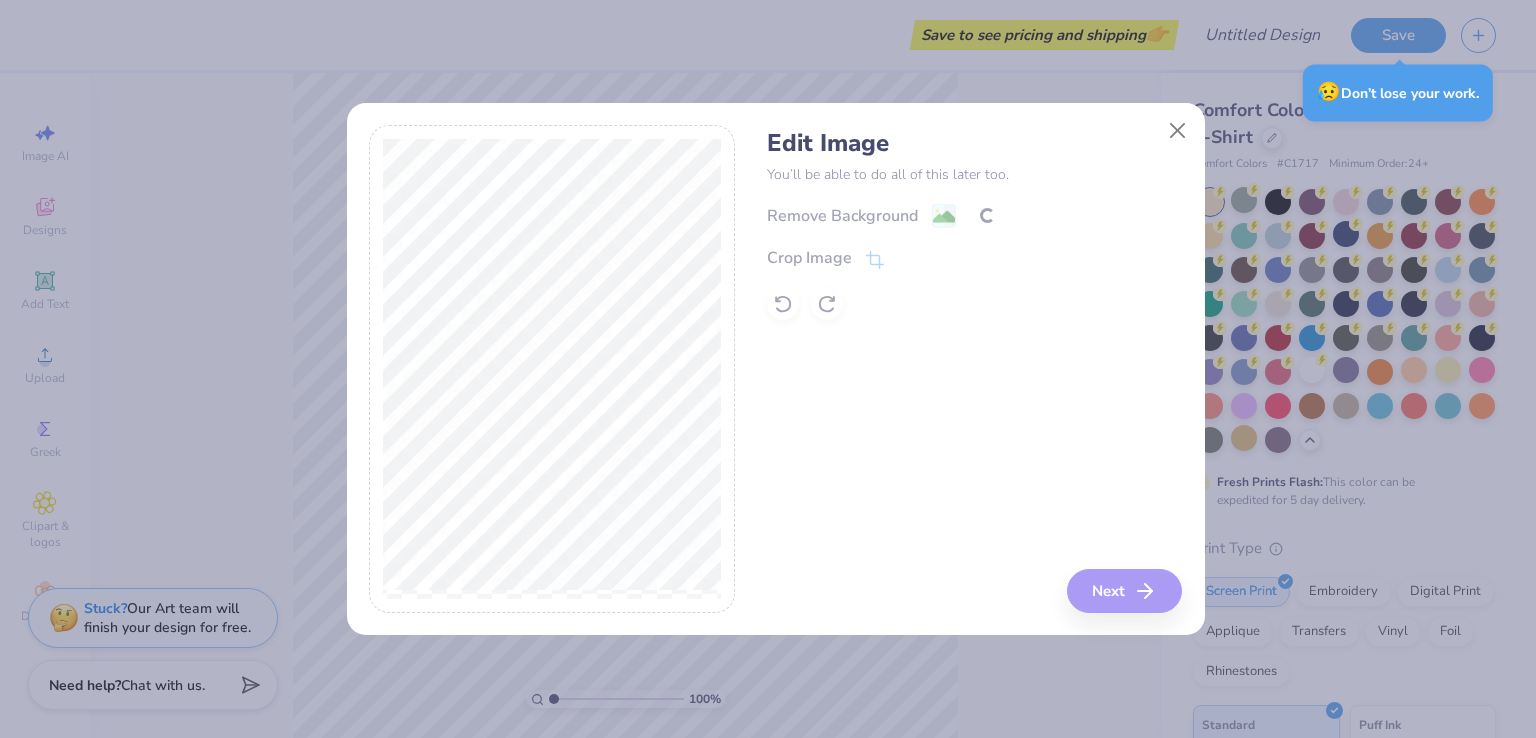 click on "You’ll be able to do all of this later too." at bounding box center (974, 174) 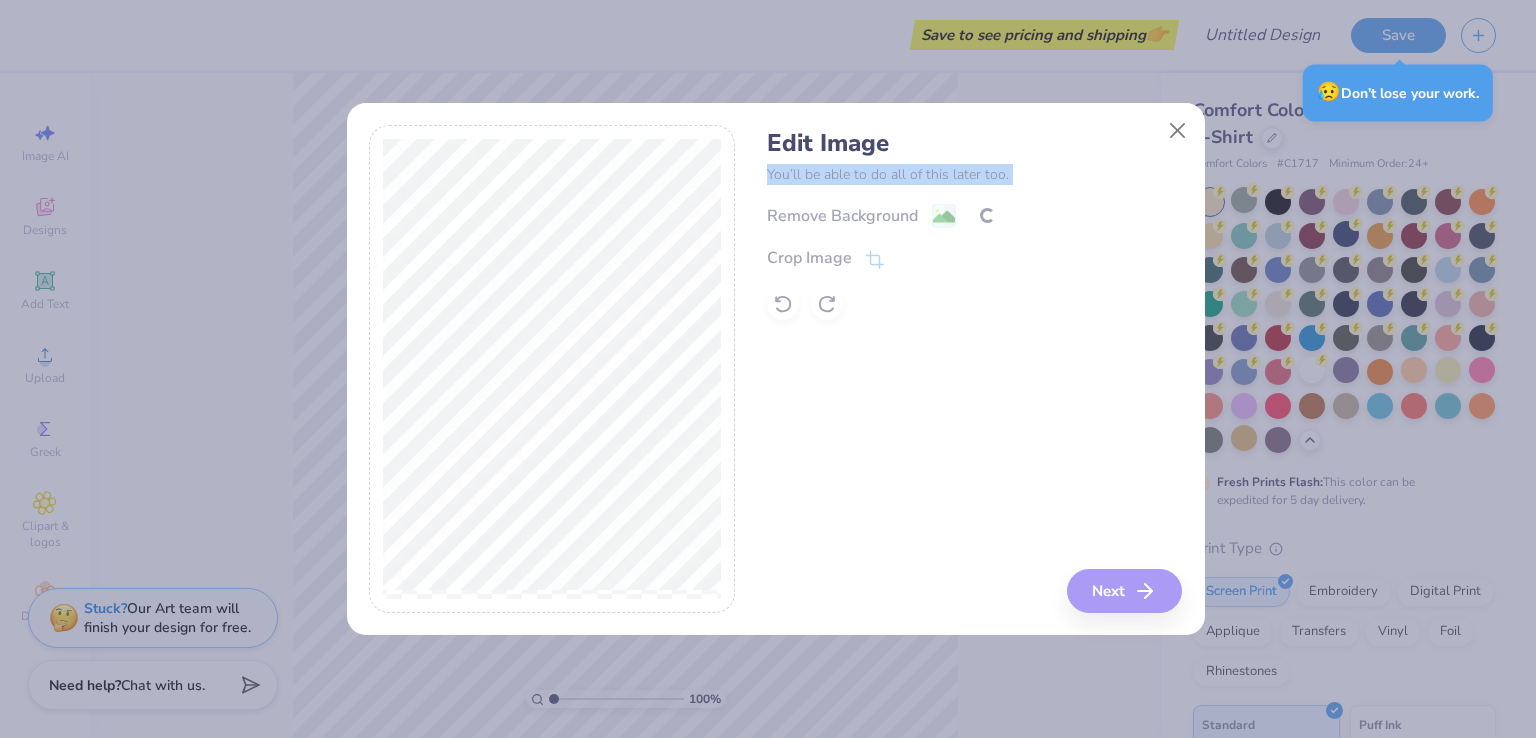 click on "You’ll be able to do all of this later too." at bounding box center [974, 174] 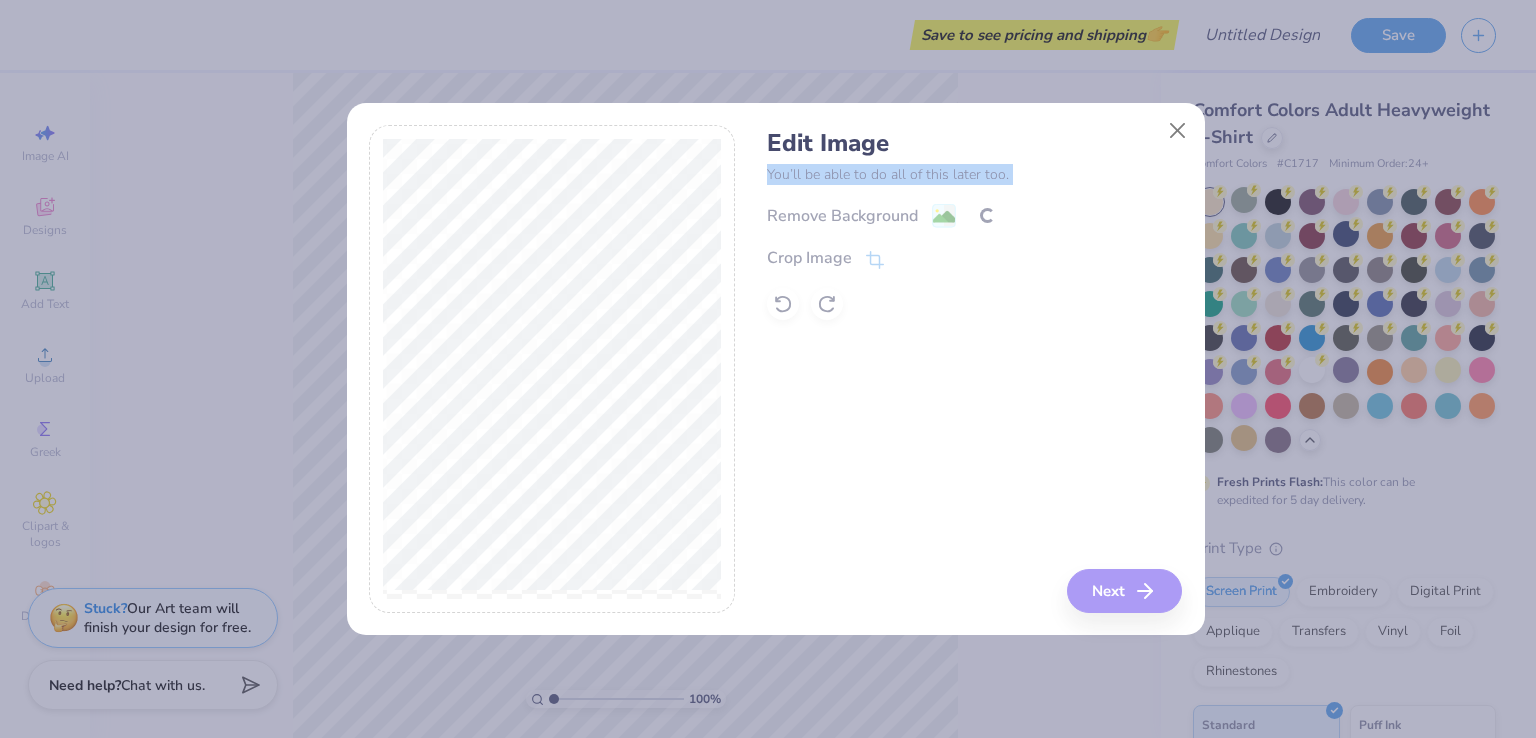 click on "You’ll be able to do all of this later too." at bounding box center (974, 174) 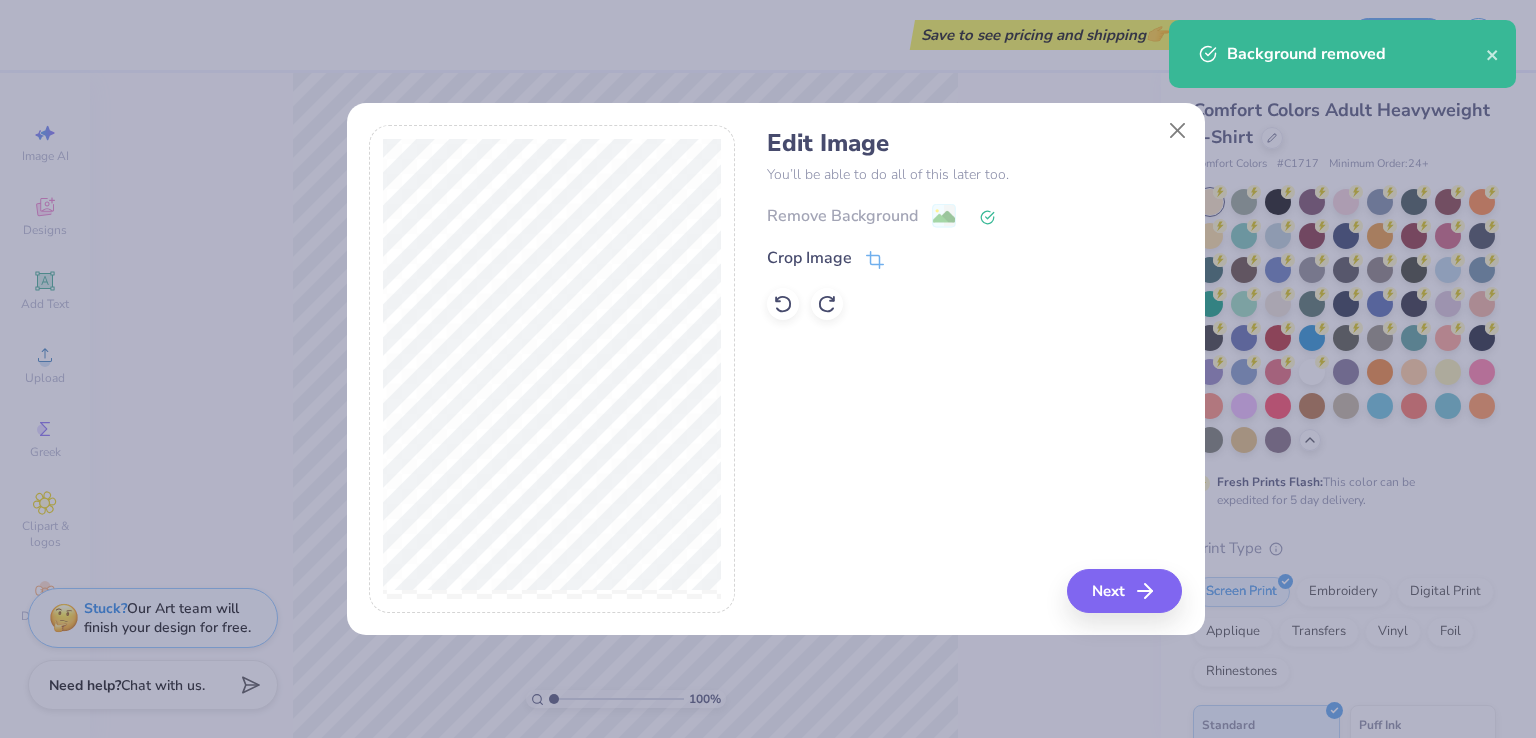 scroll, scrollTop: 0, scrollLeft: 0, axis: both 